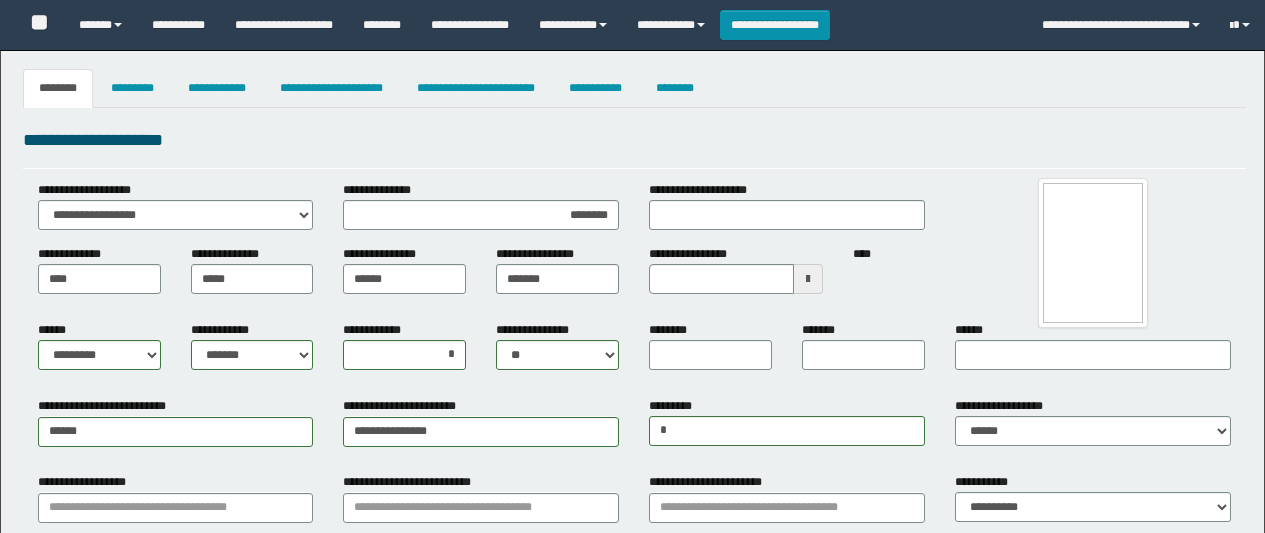 select on "*" 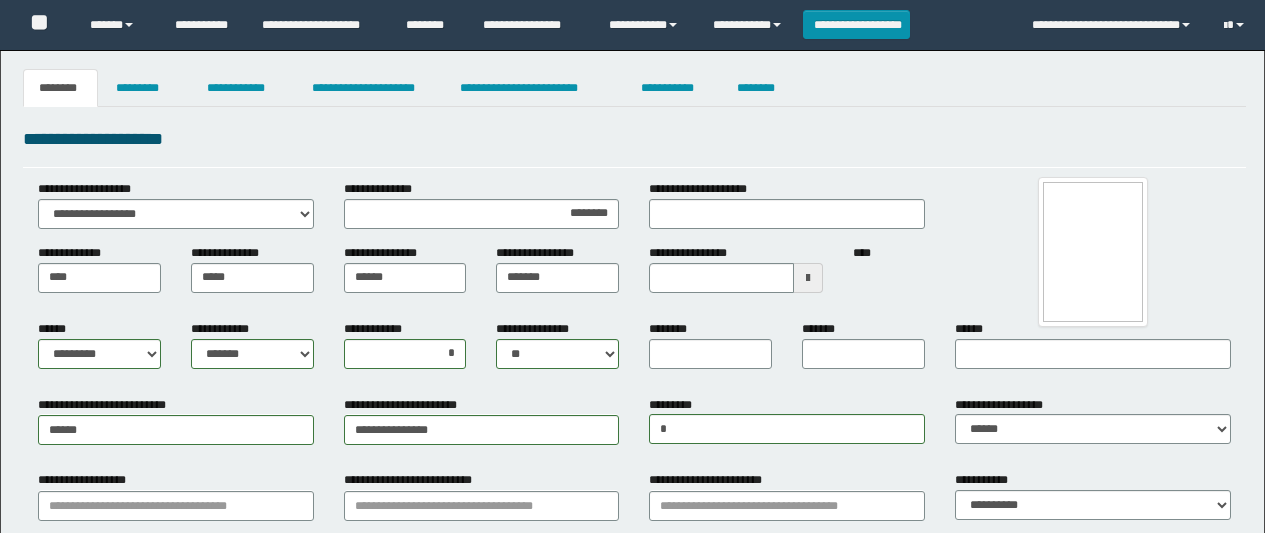 scroll, scrollTop: 100, scrollLeft: 0, axis: vertical 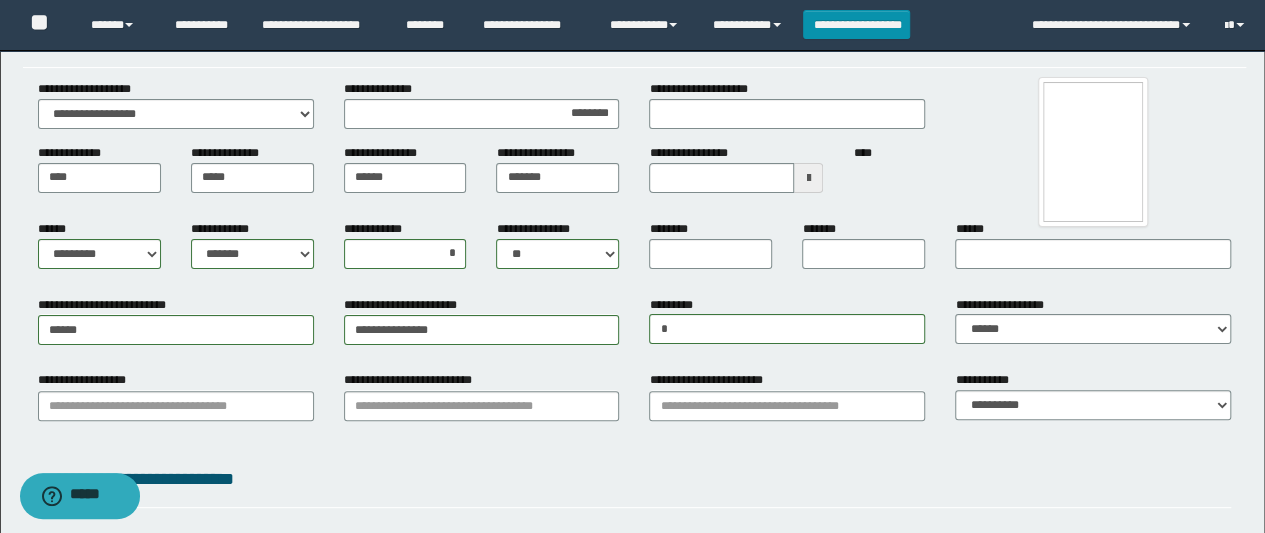 select on "*" 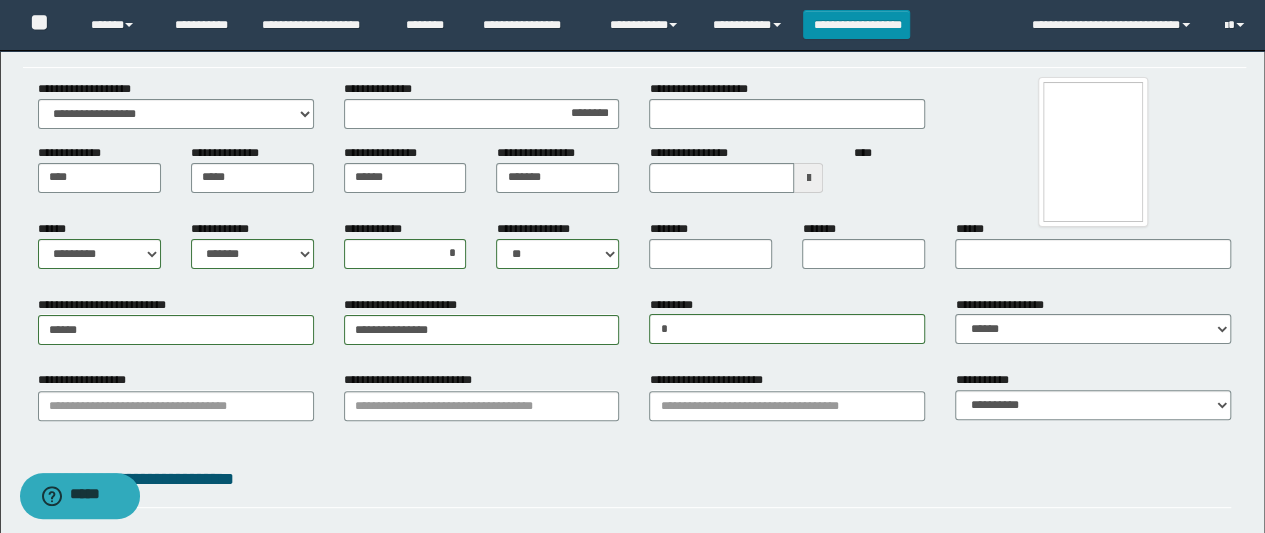 scroll, scrollTop: 99, scrollLeft: 0, axis: vertical 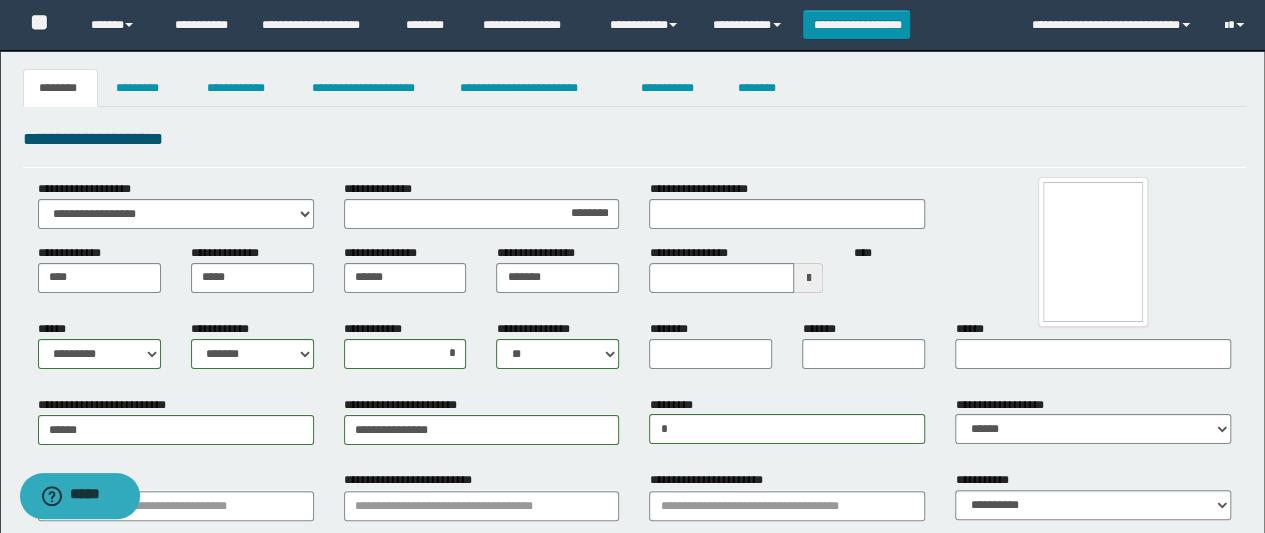 drag, startPoint x: 1252, startPoint y: 367, endPoint x: 756, endPoint y: 145, distance: 543.4151 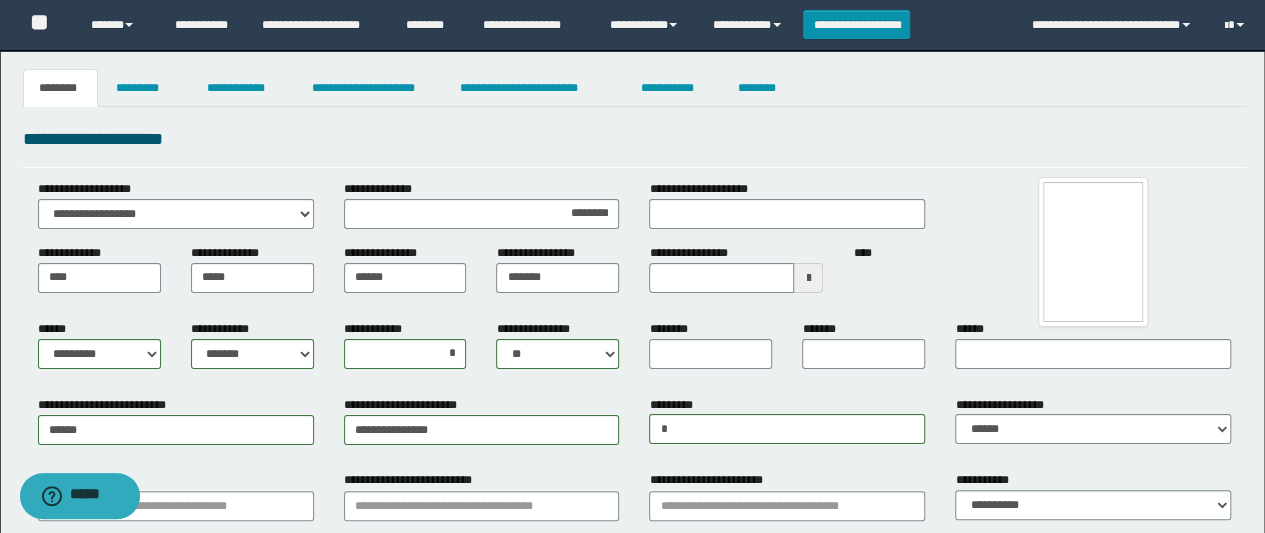 click on "**********" at bounding box center (635, 139) 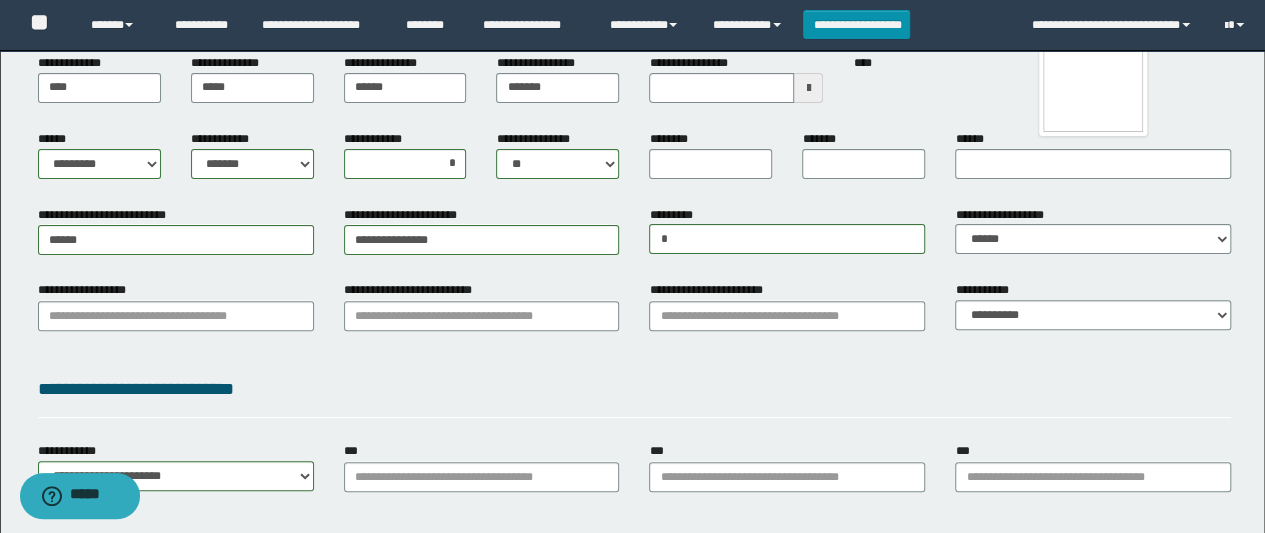 scroll, scrollTop: 188, scrollLeft: 0, axis: vertical 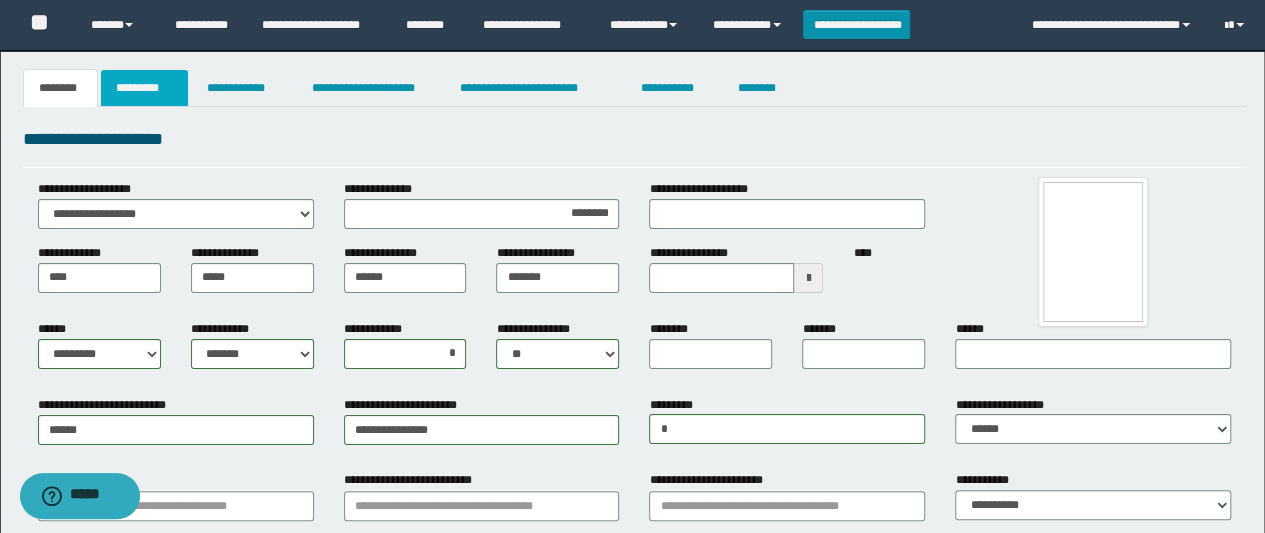 click on "*********" at bounding box center [144, 88] 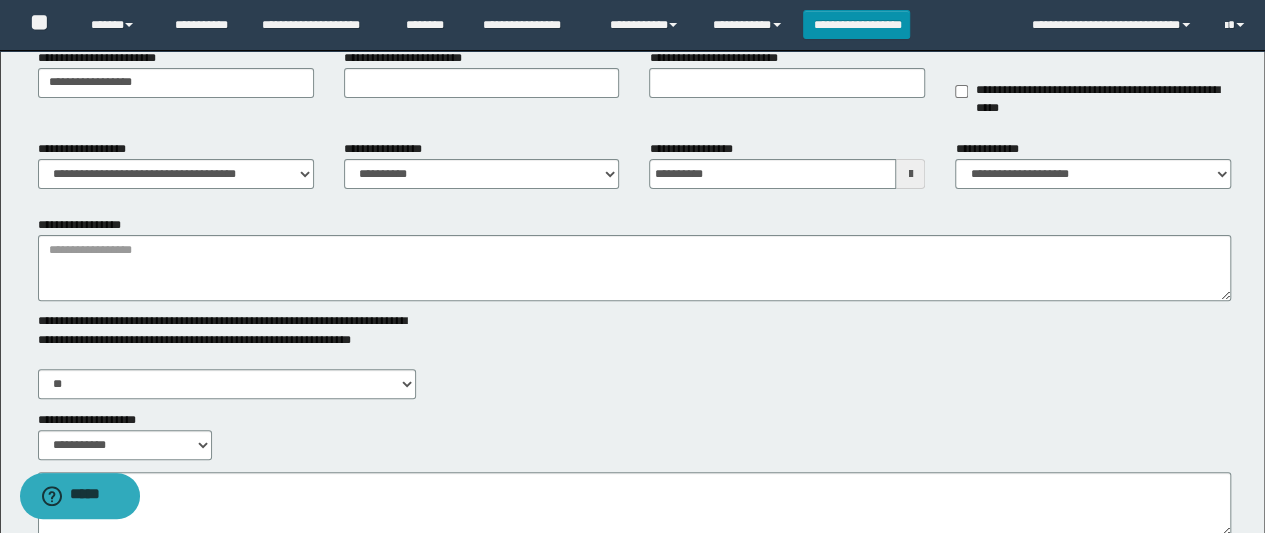 scroll, scrollTop: 200, scrollLeft: 0, axis: vertical 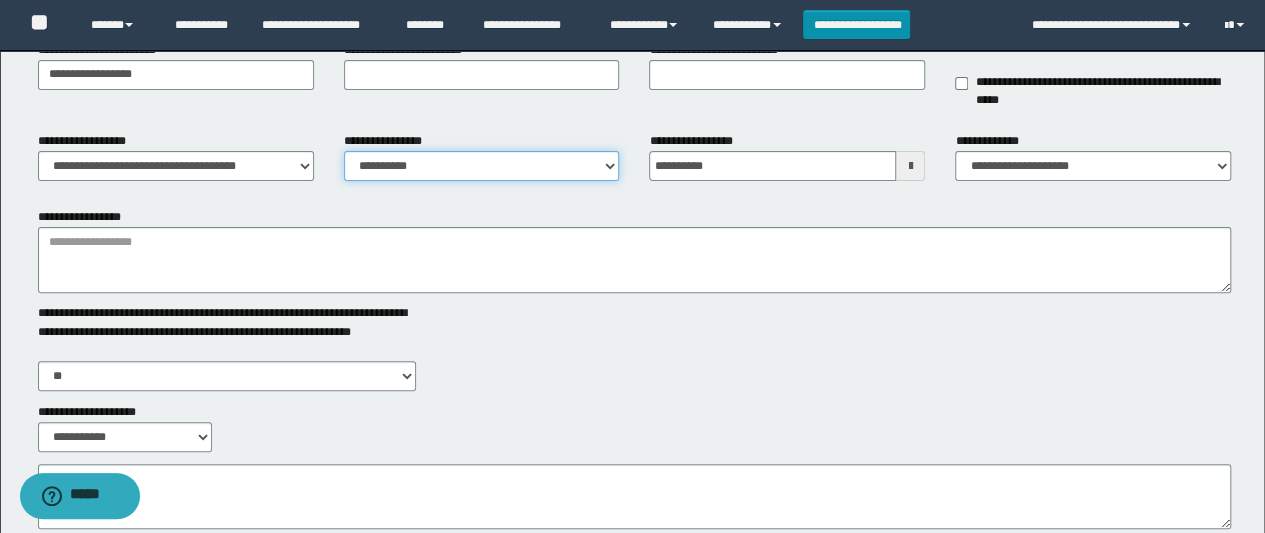 click on "**********" at bounding box center [482, 166] 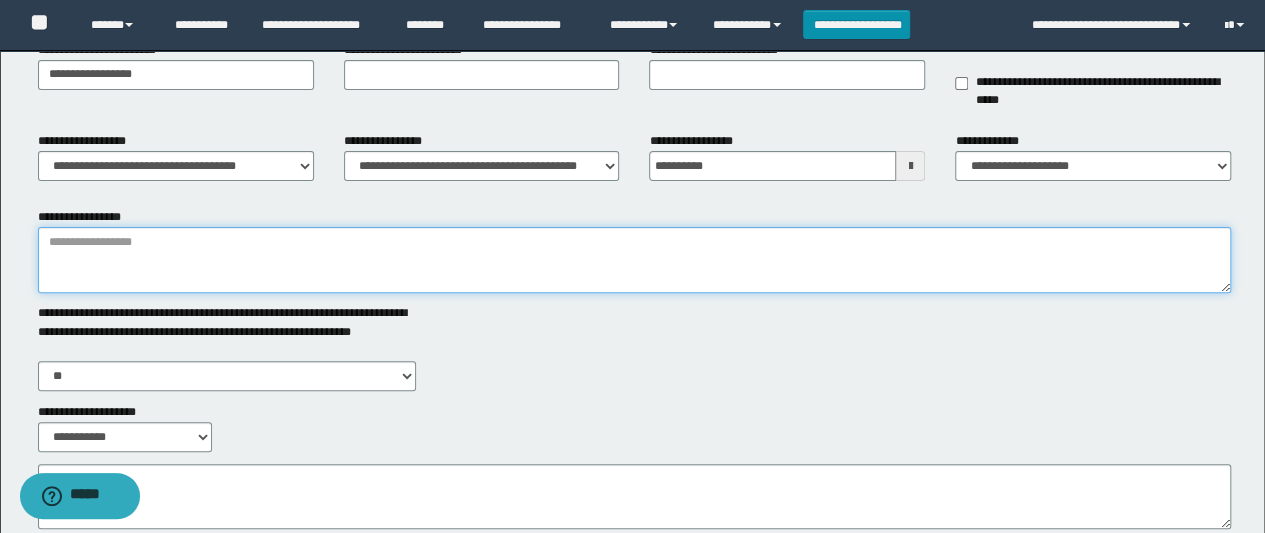 click on "**********" at bounding box center (635, 260) 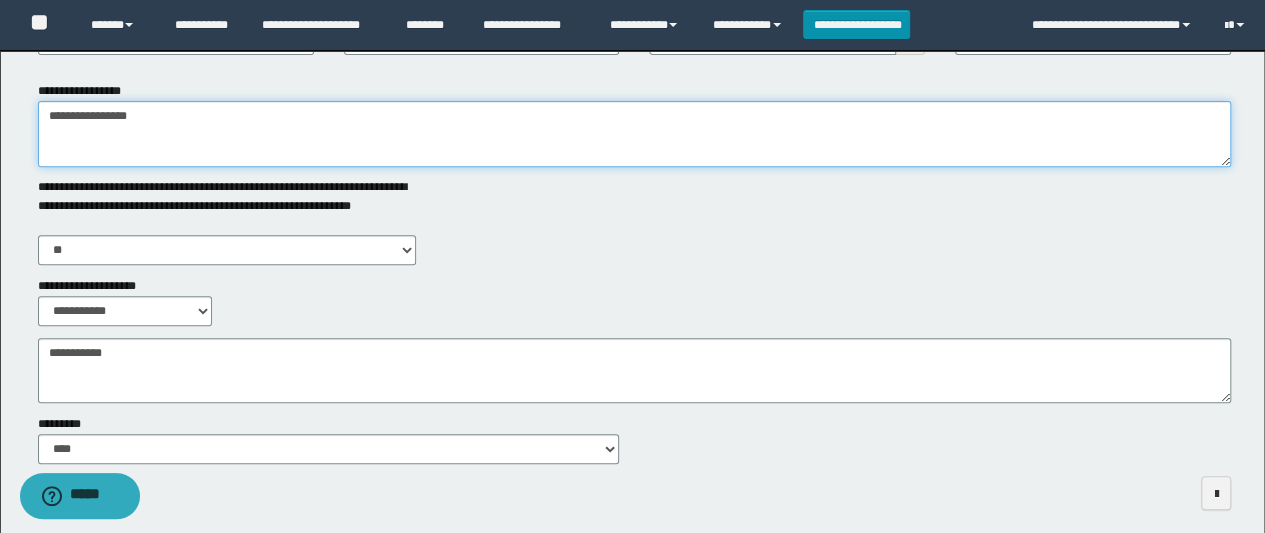 scroll, scrollTop: 410, scrollLeft: 0, axis: vertical 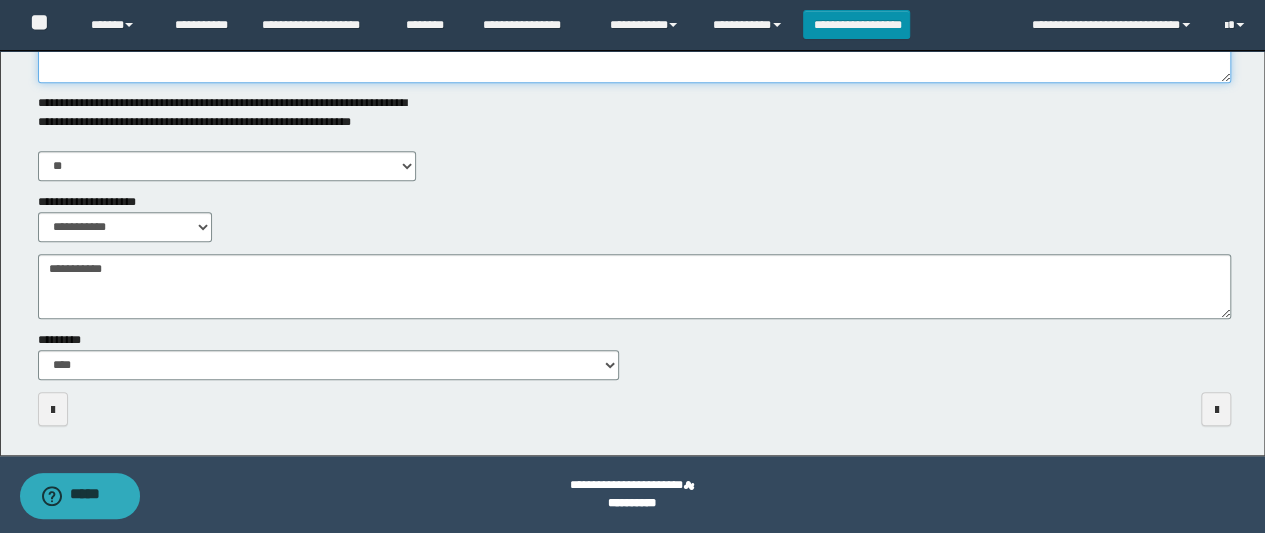 type on "**********" 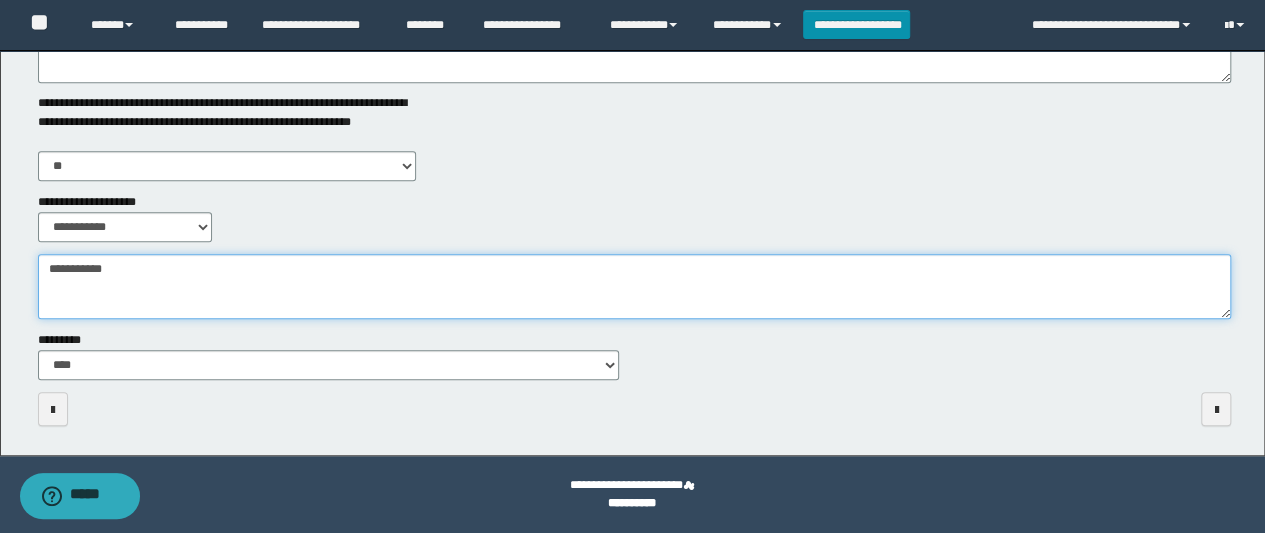 click on "**********" at bounding box center (635, 286) 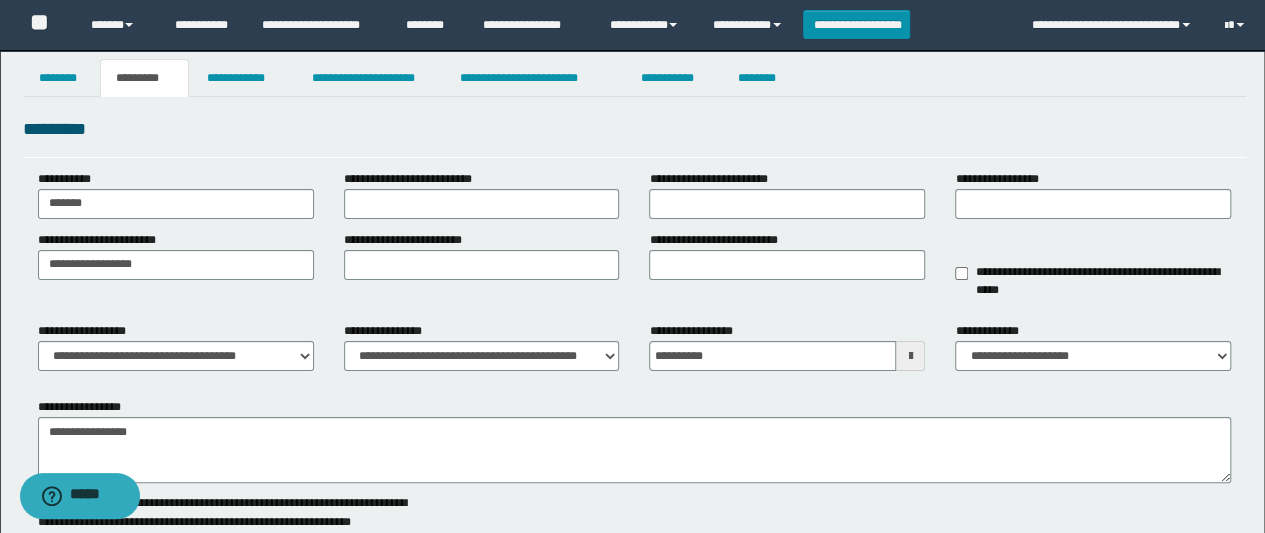 scroll, scrollTop: 0, scrollLeft: 0, axis: both 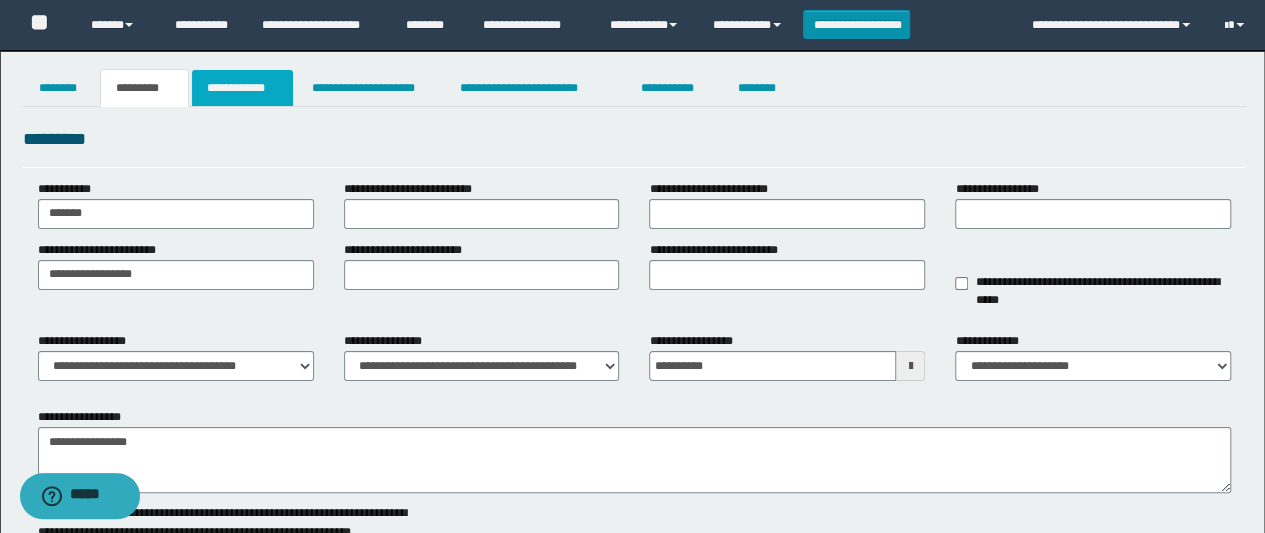 type on "**********" 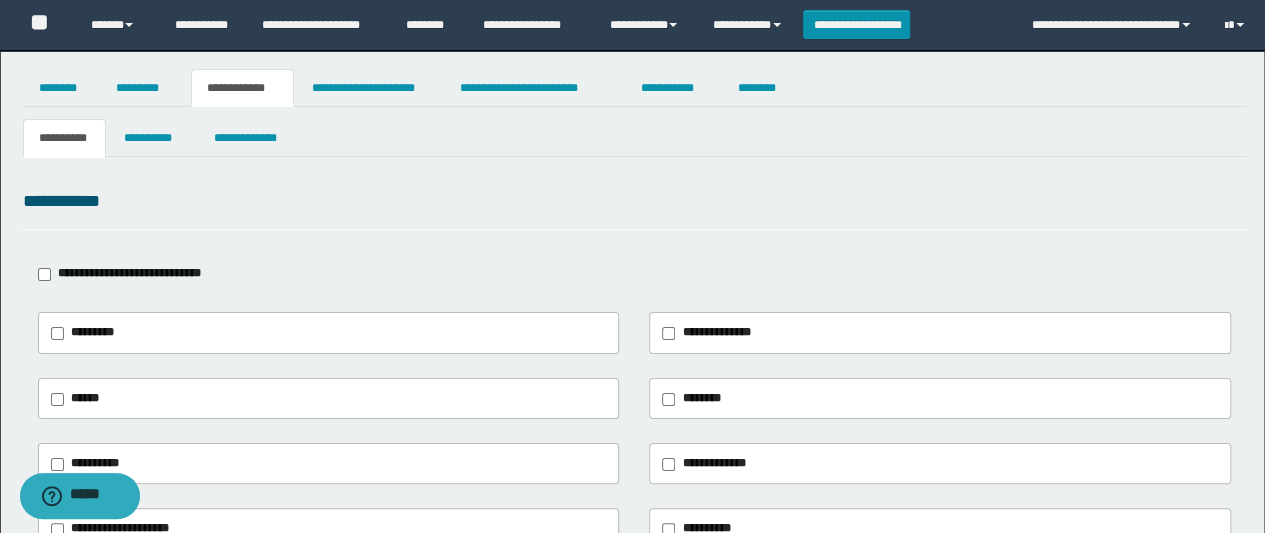 click on "**********" at bounding box center [65, 138] 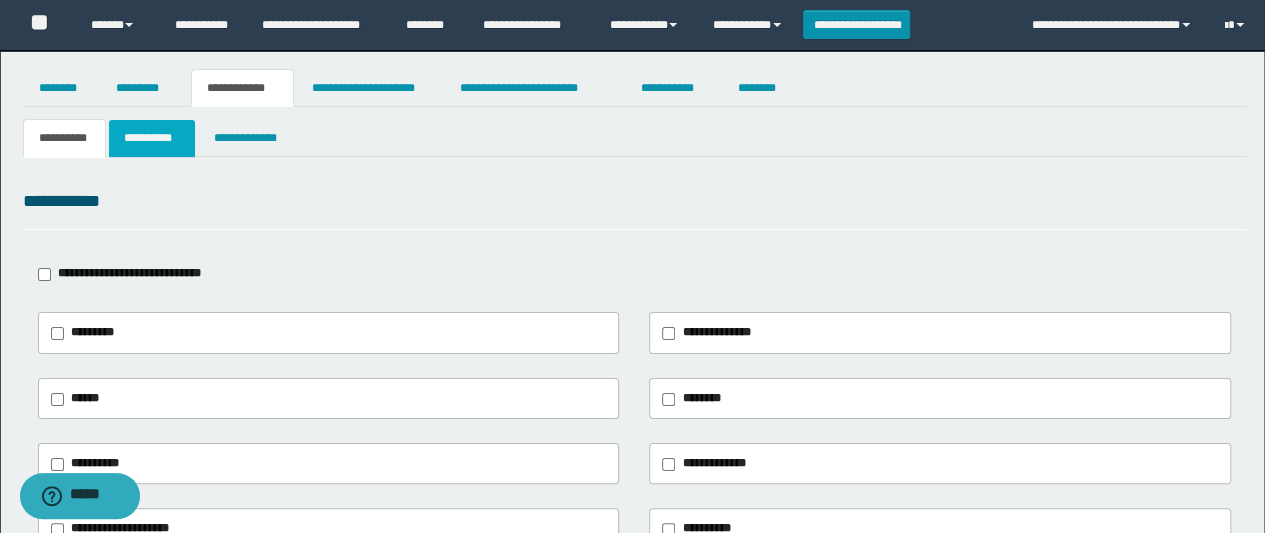 click on "**********" at bounding box center [151, 138] 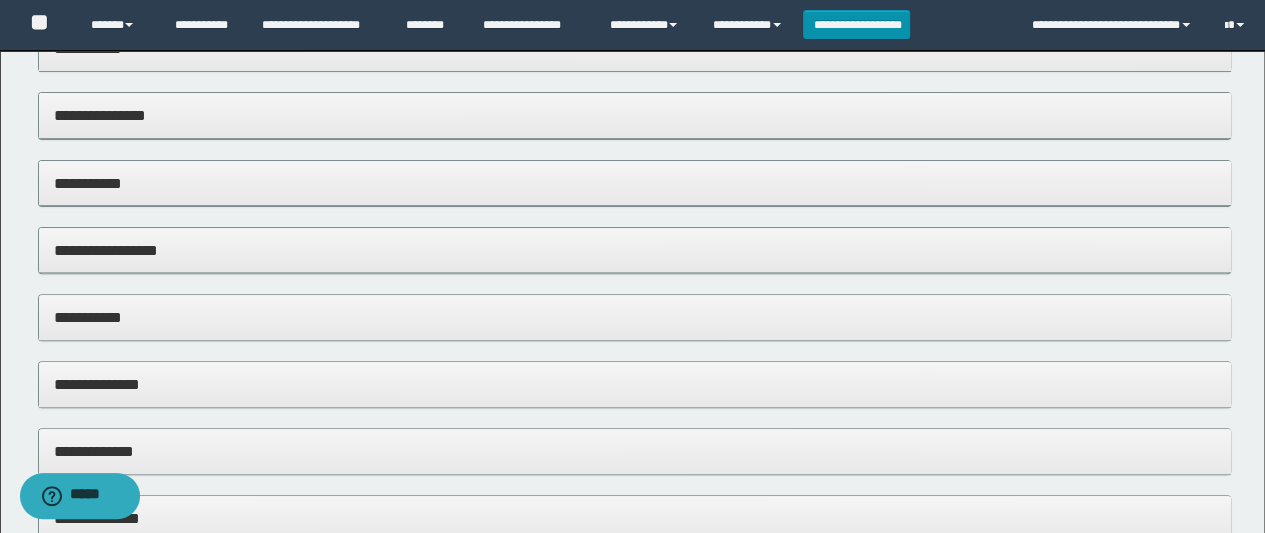scroll, scrollTop: 200, scrollLeft: 0, axis: vertical 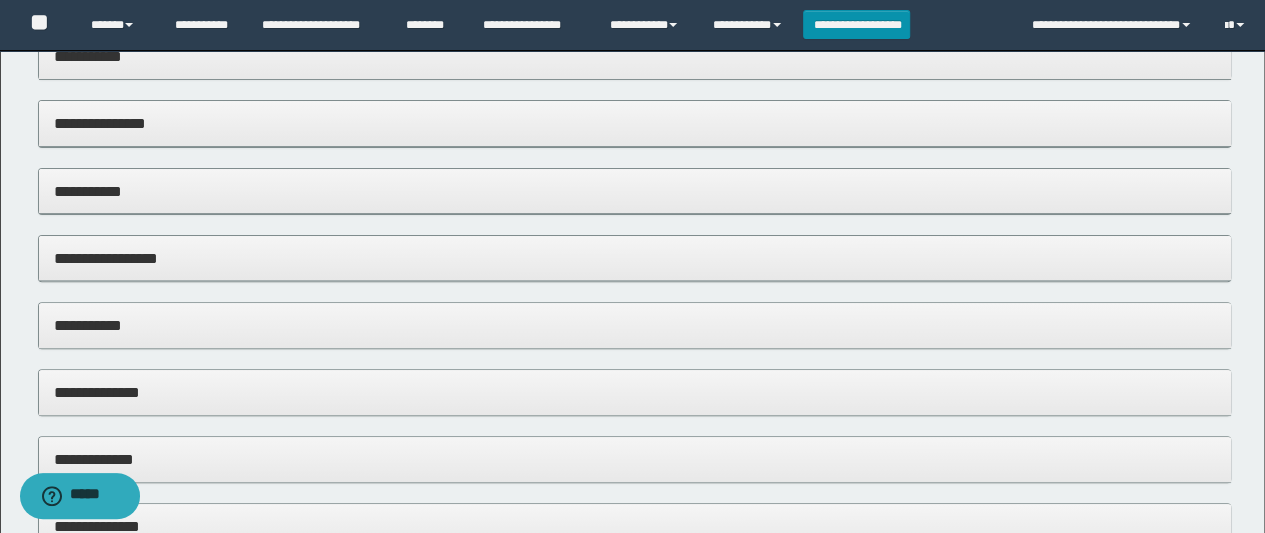 click on "**********" at bounding box center (635, 191) 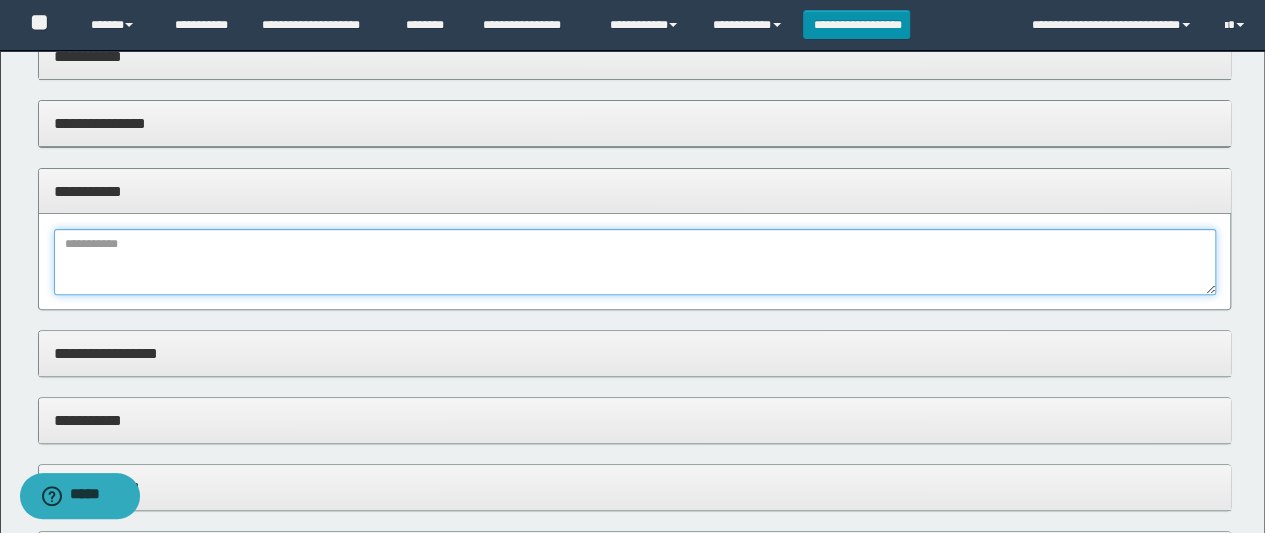 click at bounding box center (635, 262) 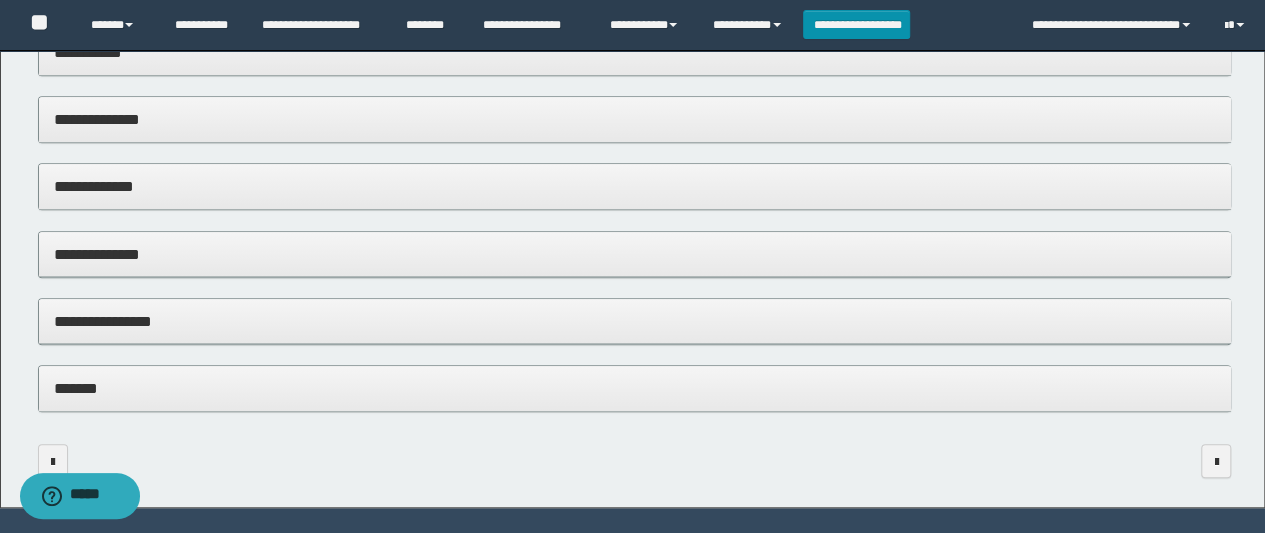 scroll, scrollTop: 600, scrollLeft: 0, axis: vertical 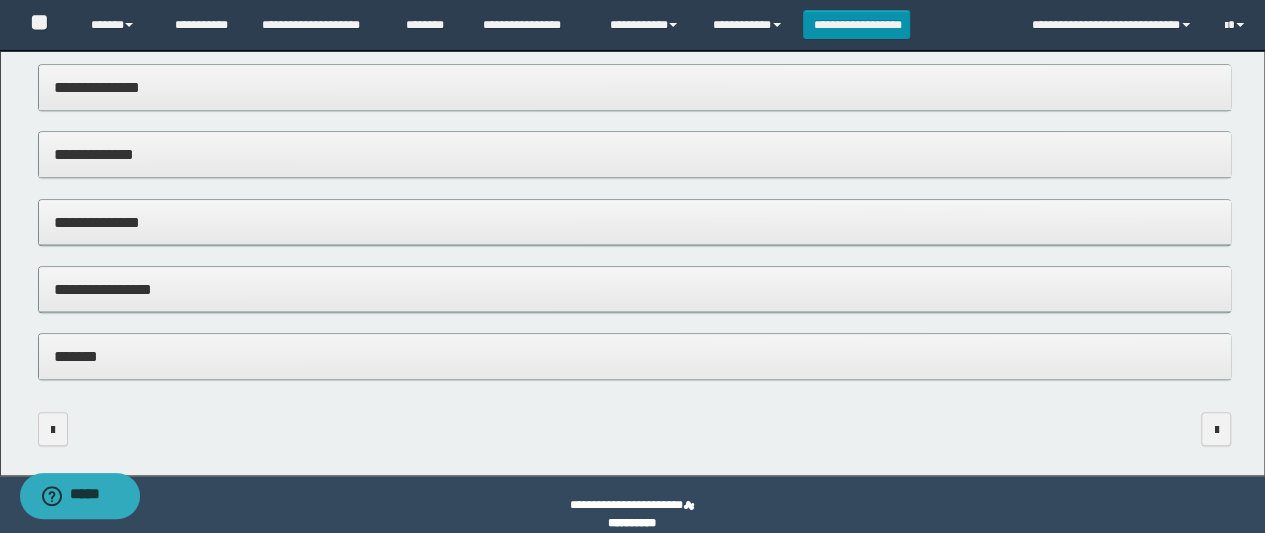 type on "**********" 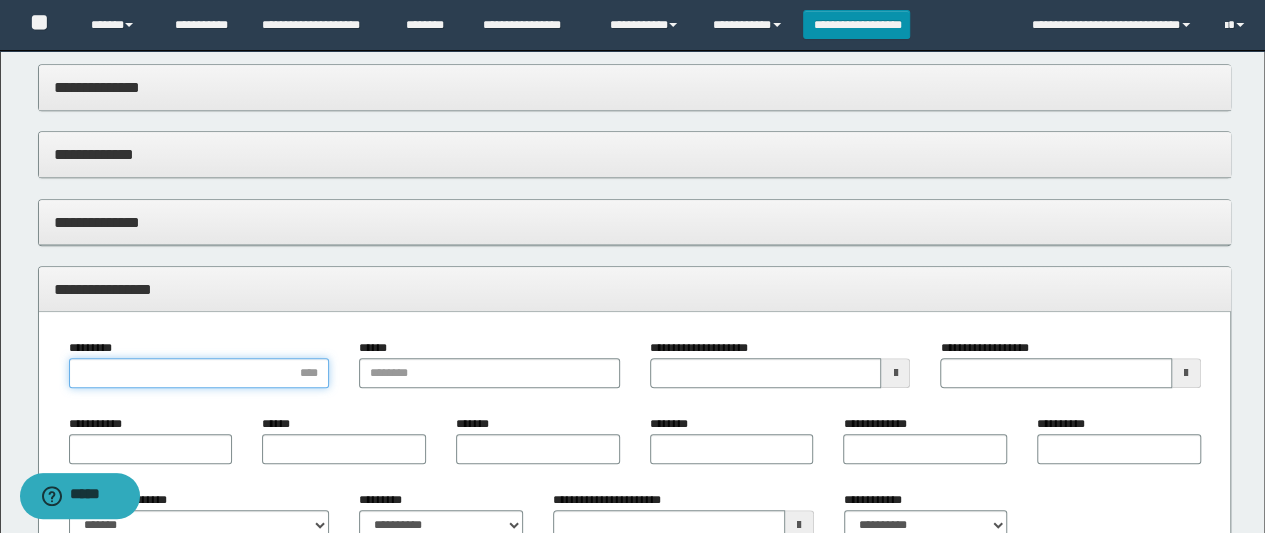 click on "*********" at bounding box center (199, 373) 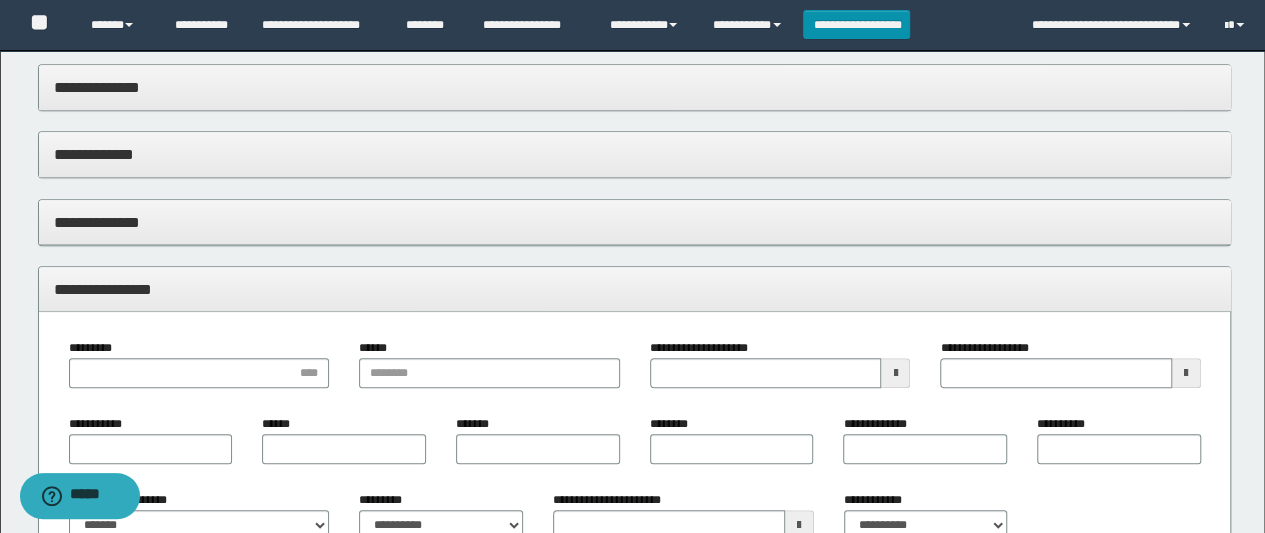 click at bounding box center (895, 373) 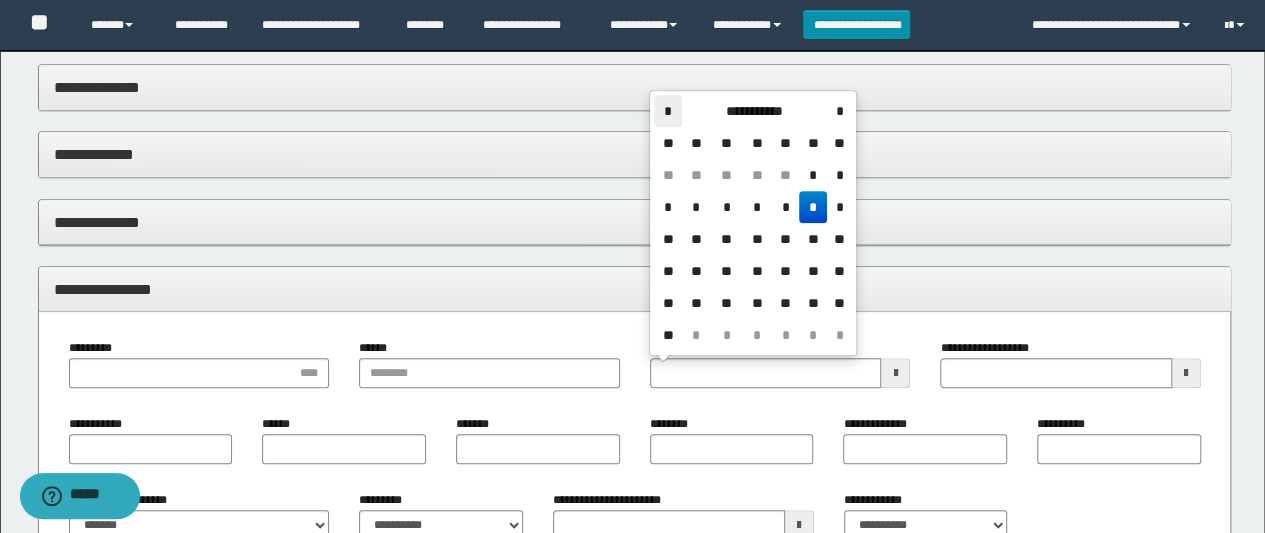 click on "*" at bounding box center [668, 111] 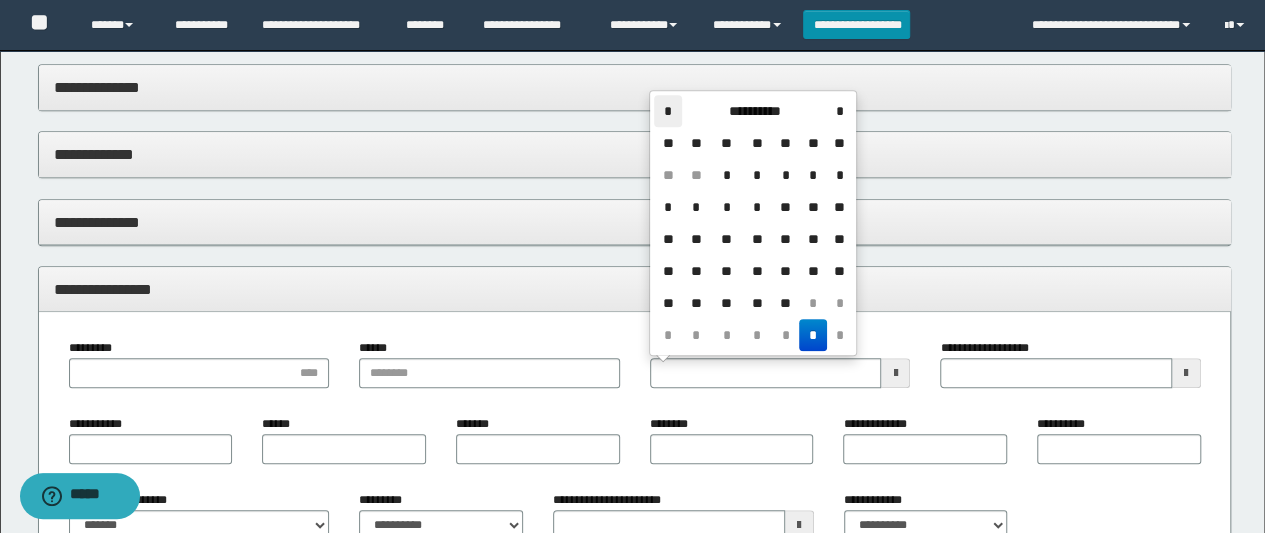 click on "*" at bounding box center [668, 111] 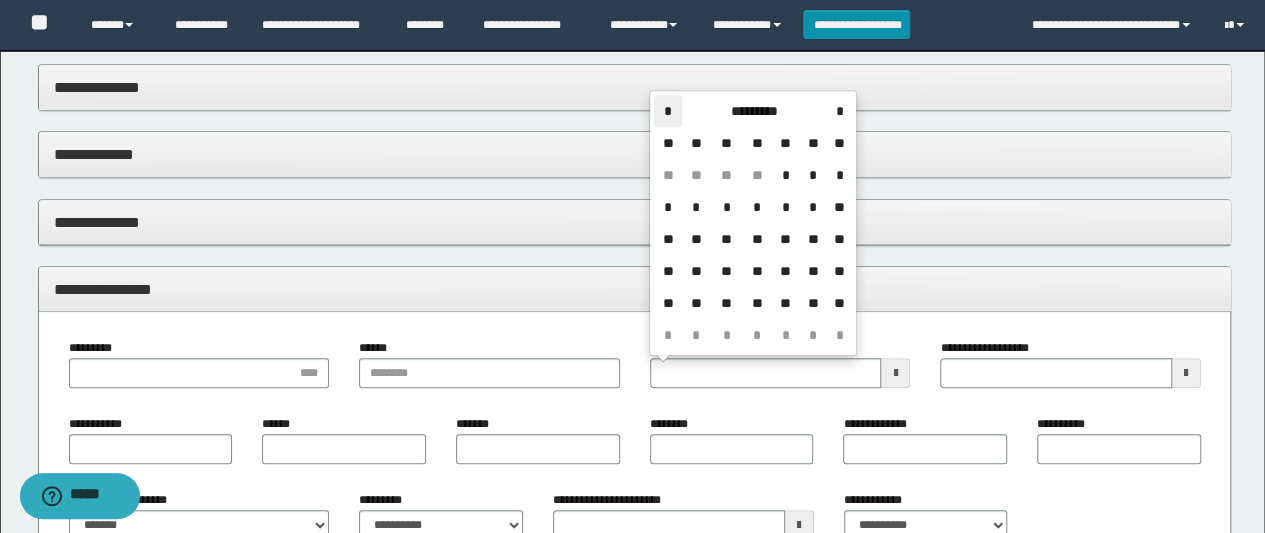 click on "*" at bounding box center [668, 111] 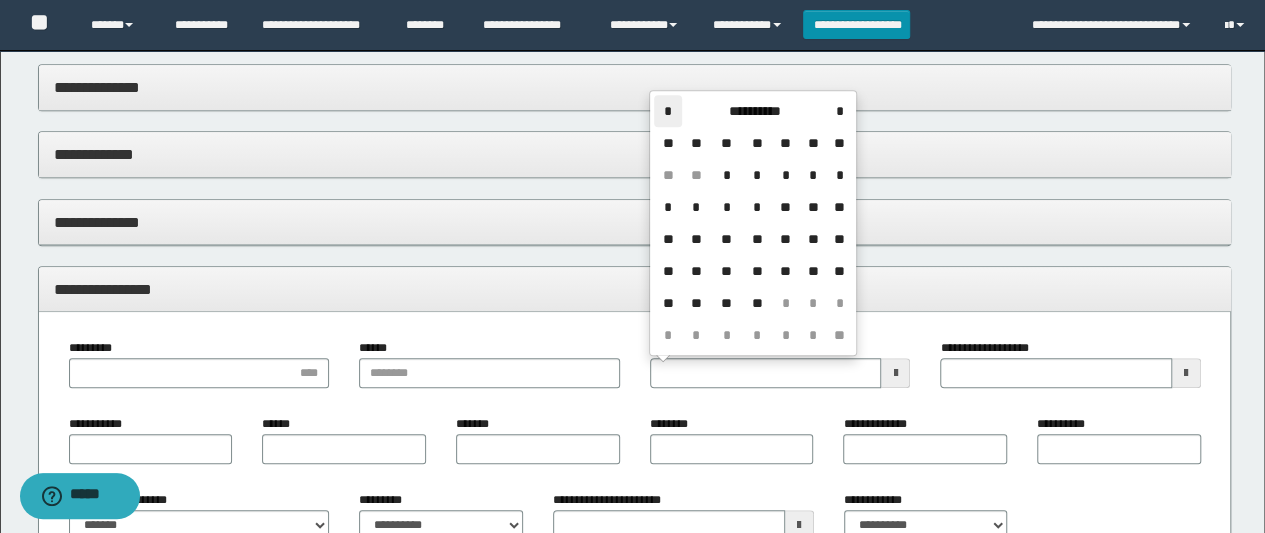 click on "*" at bounding box center [668, 111] 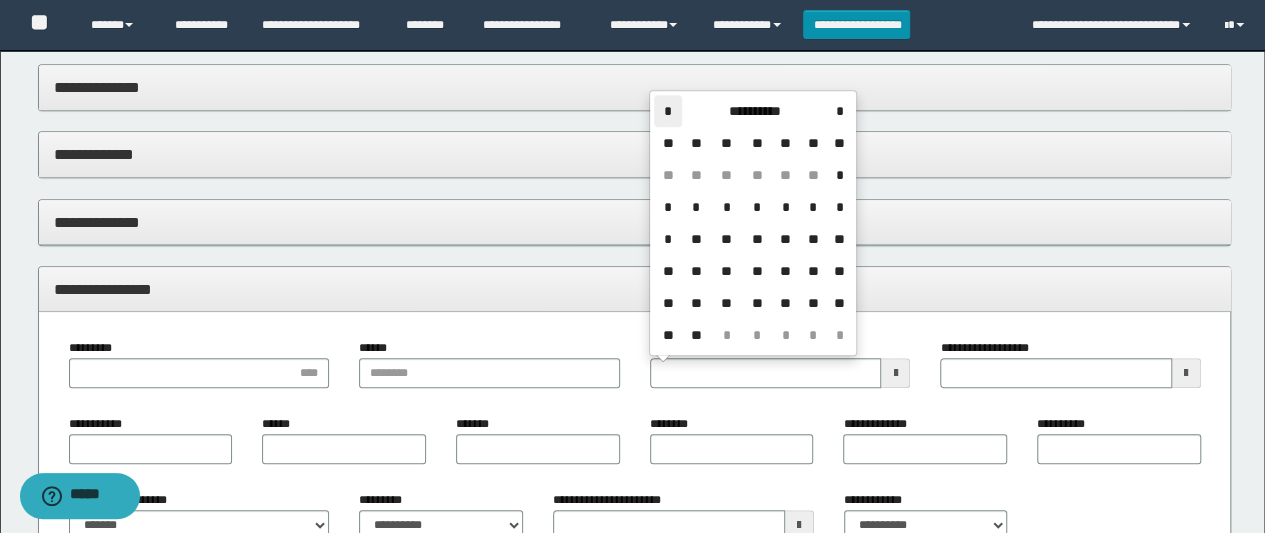 click on "*" at bounding box center [668, 111] 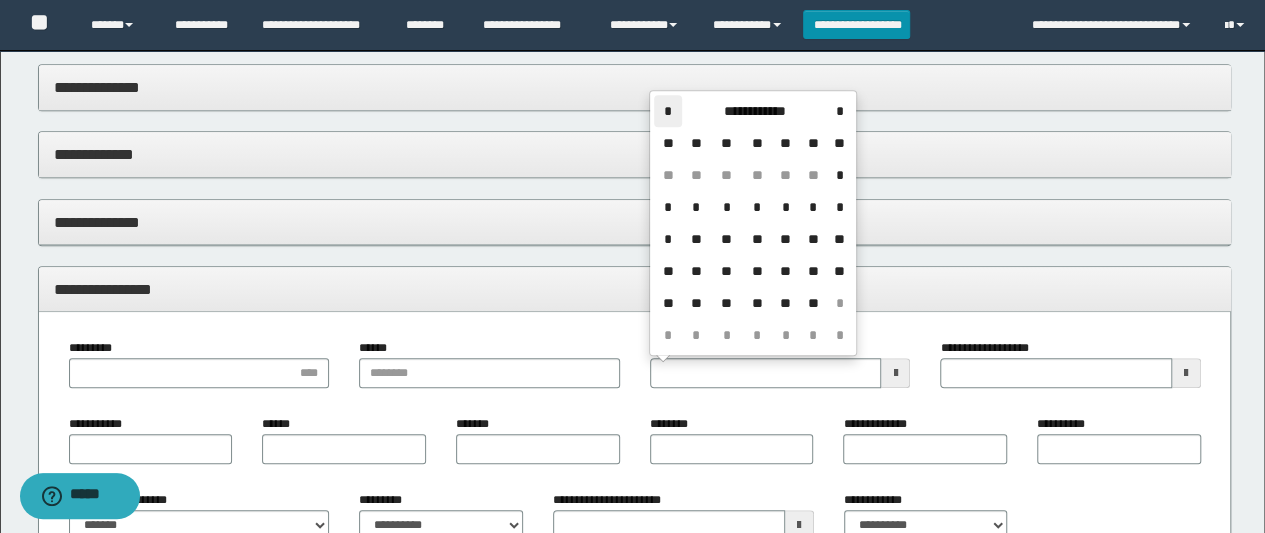 click on "*" at bounding box center [668, 111] 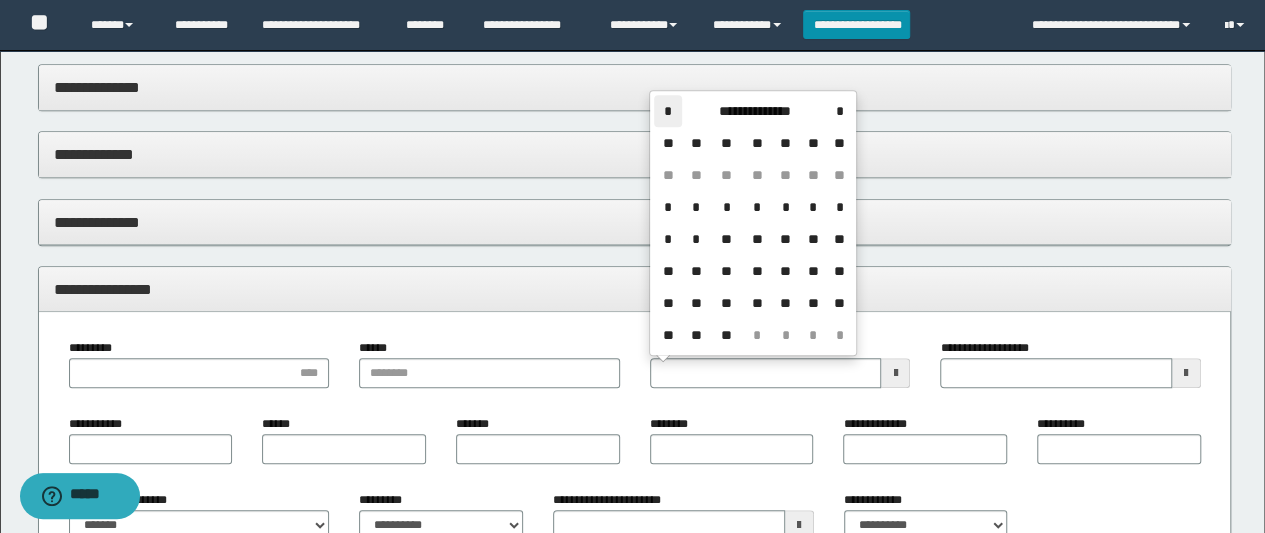 click on "*" at bounding box center [668, 111] 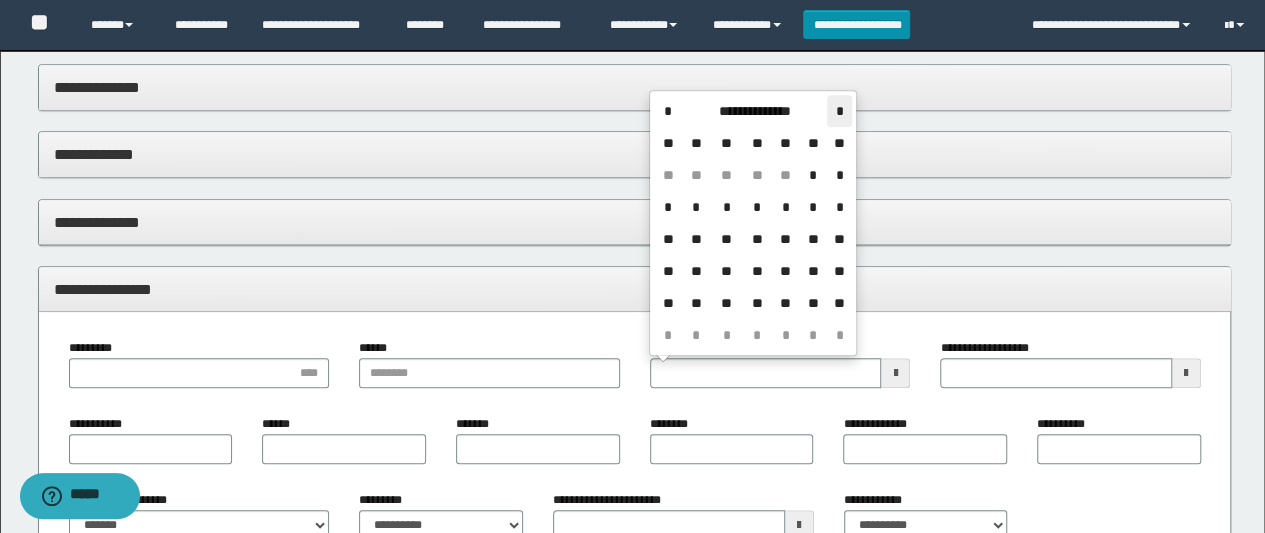 click on "*" at bounding box center [839, 111] 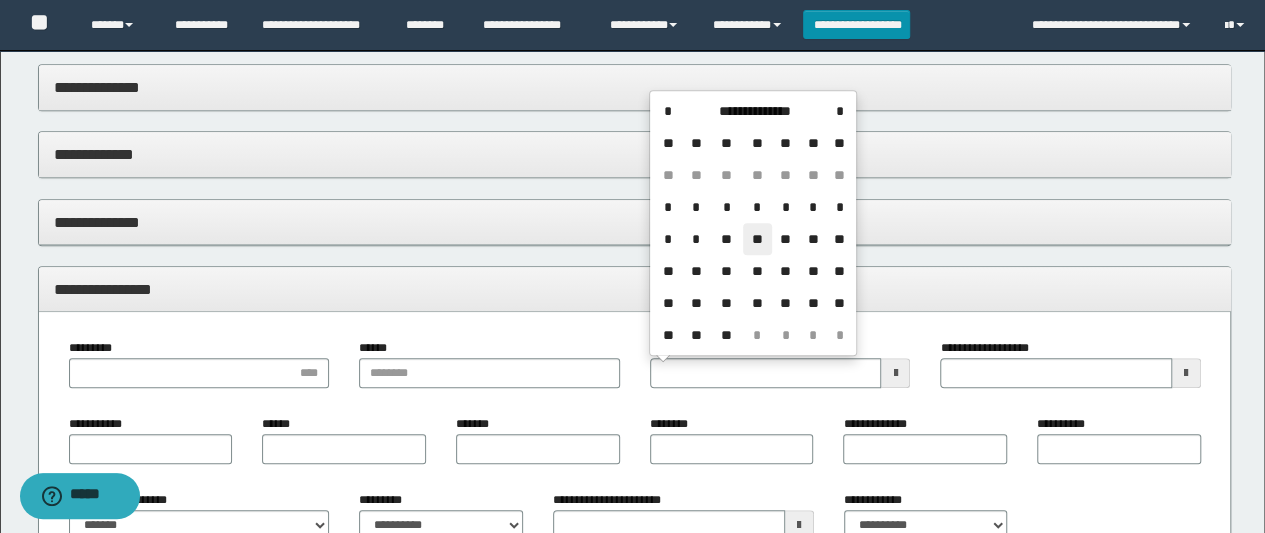 click on "**" at bounding box center (757, 239) 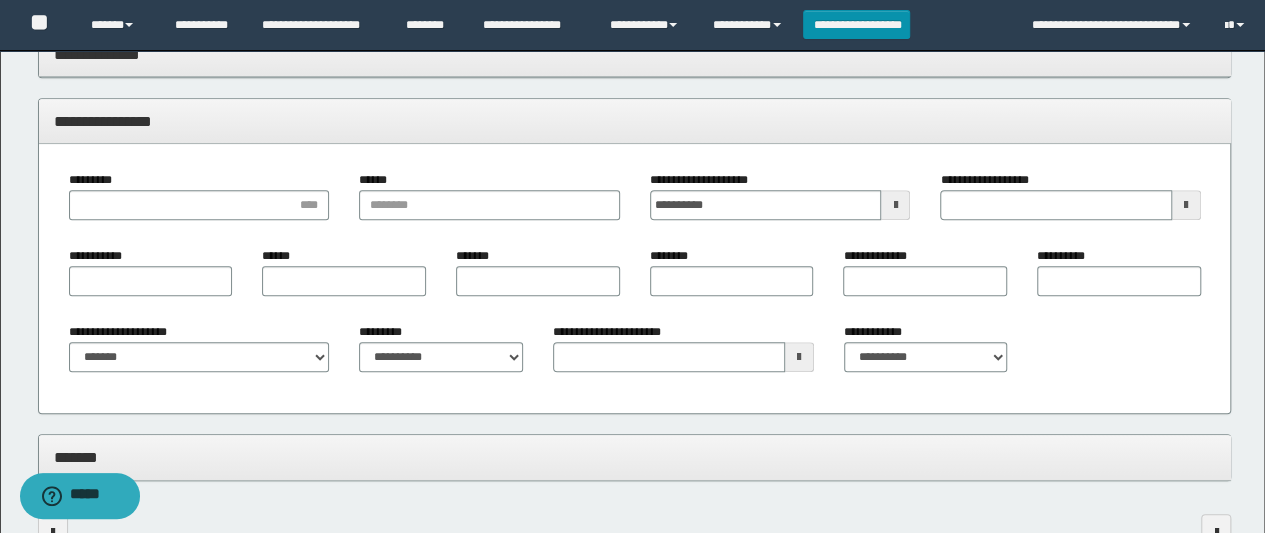 scroll, scrollTop: 800, scrollLeft: 0, axis: vertical 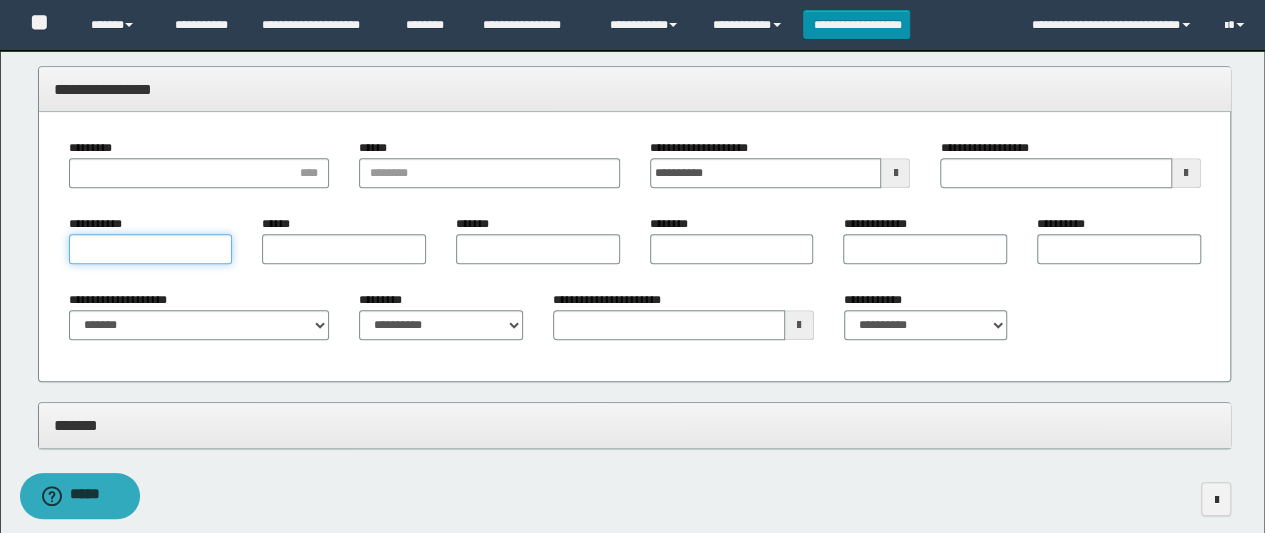 click on "**********" at bounding box center (151, 249) 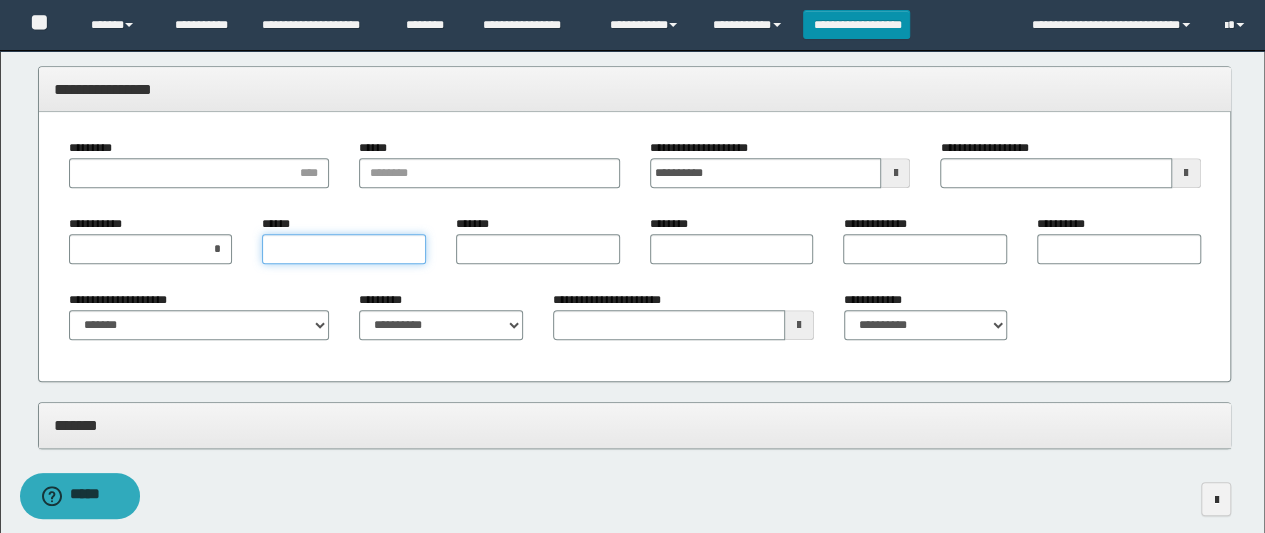 type on "*" 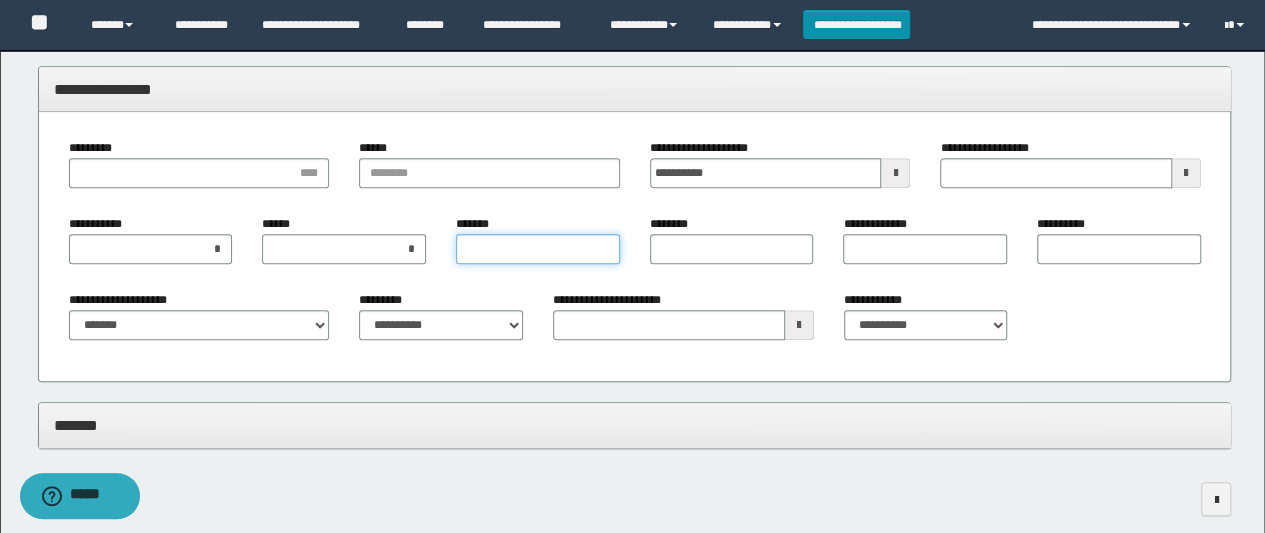 type on "*" 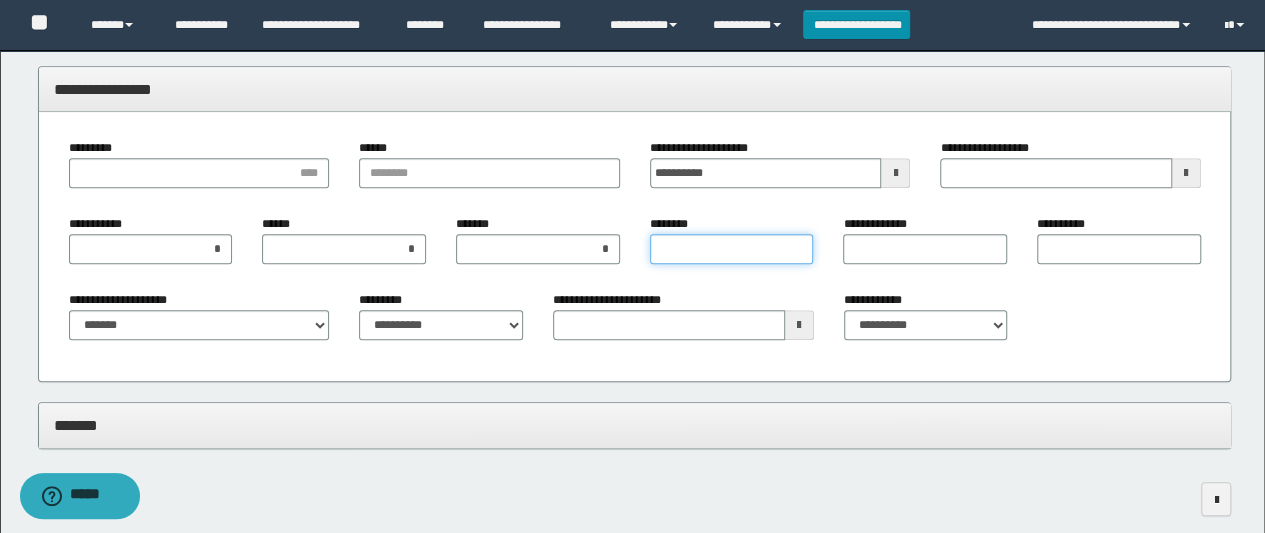 type on "*" 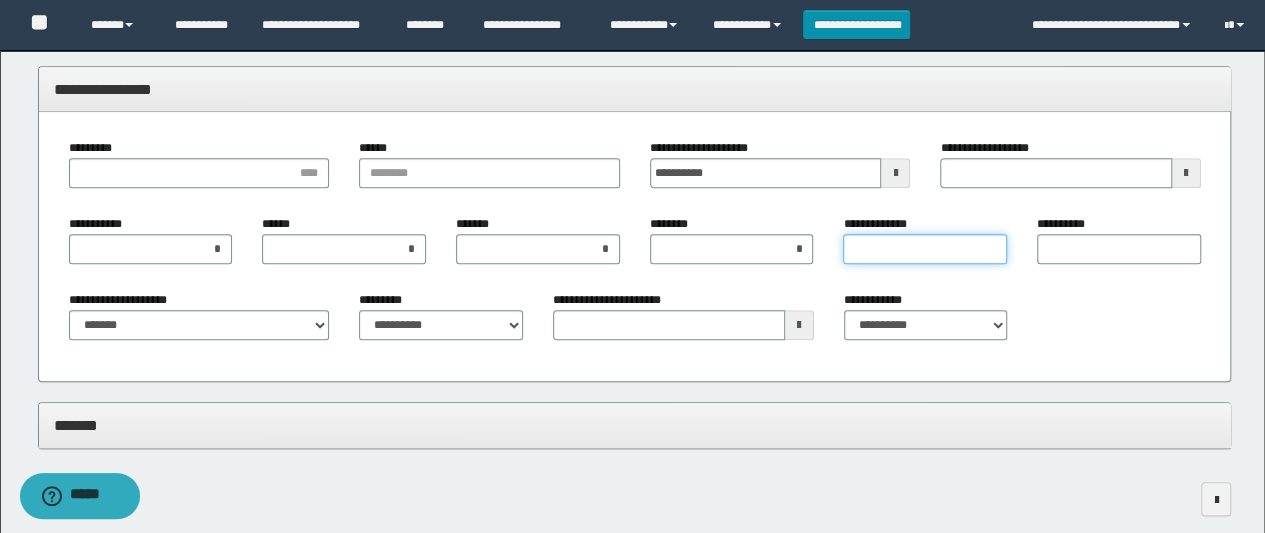 type on "*" 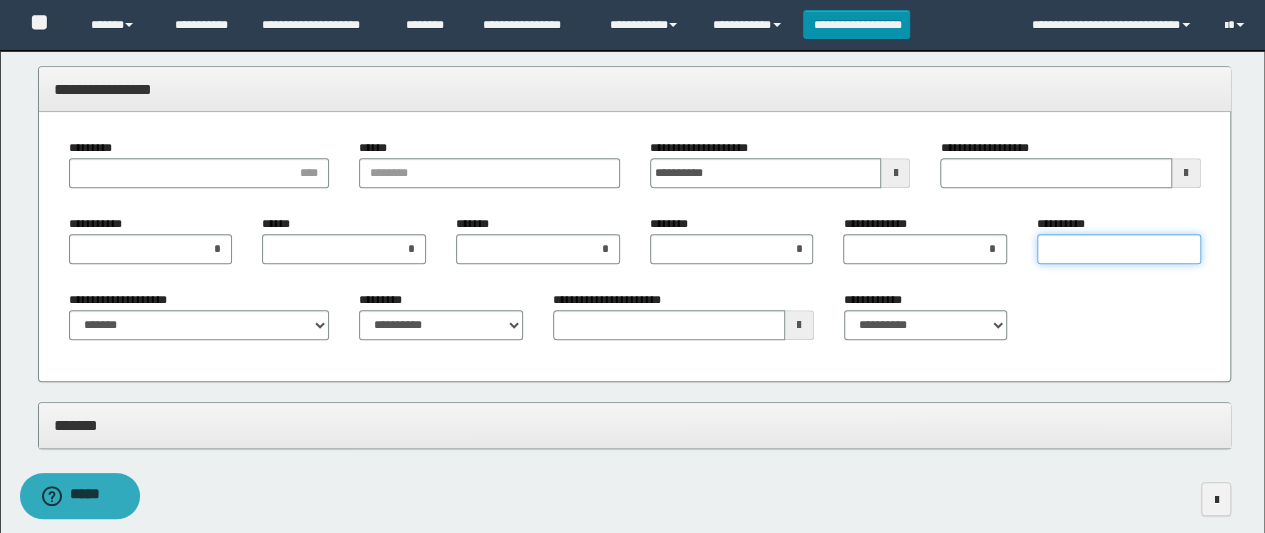 type on "*" 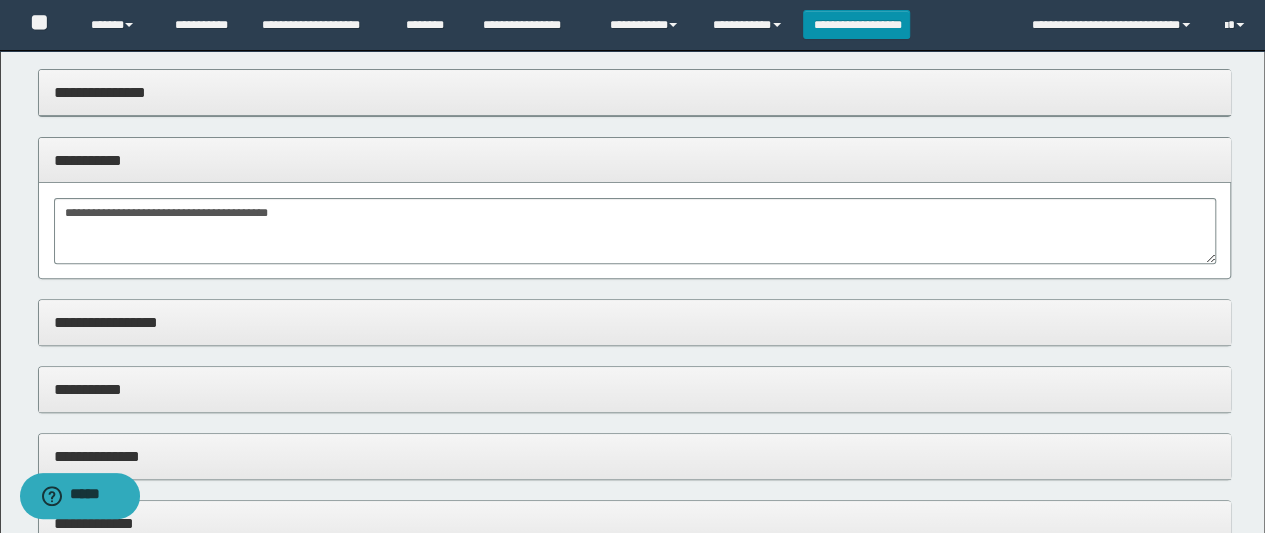 scroll, scrollTop: 0, scrollLeft: 0, axis: both 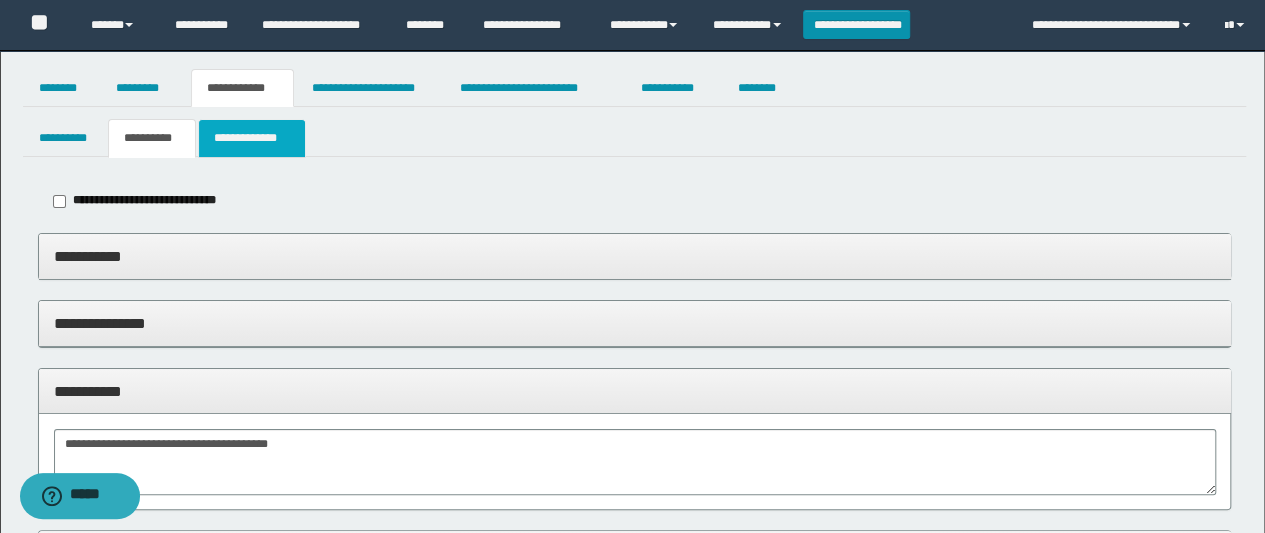 click on "**********" at bounding box center (252, 138) 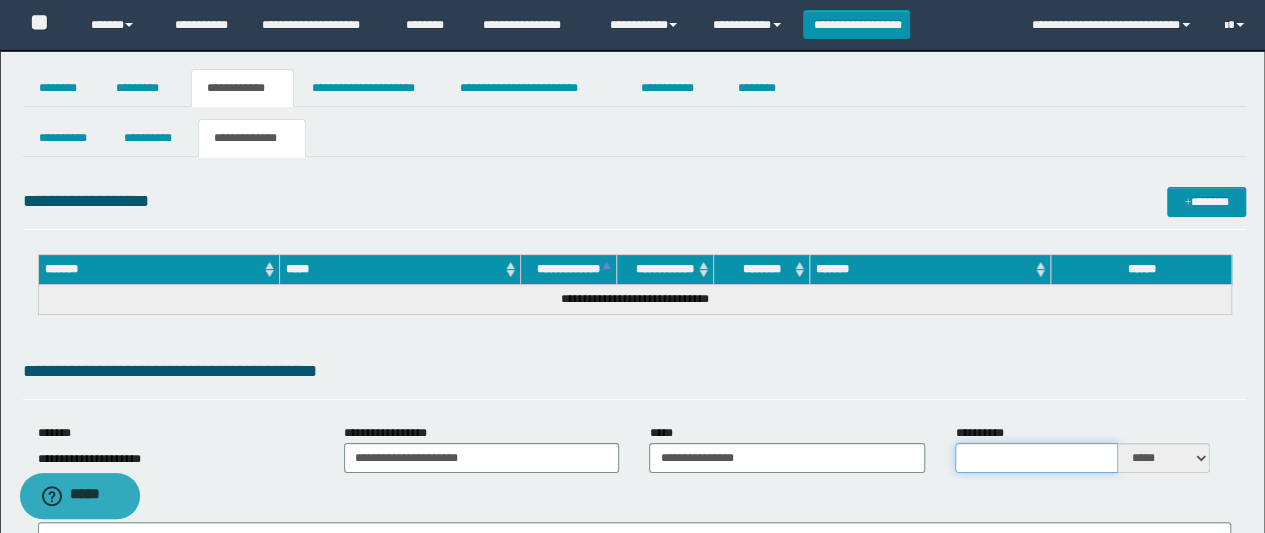 click on "**********" at bounding box center (1036, 458) 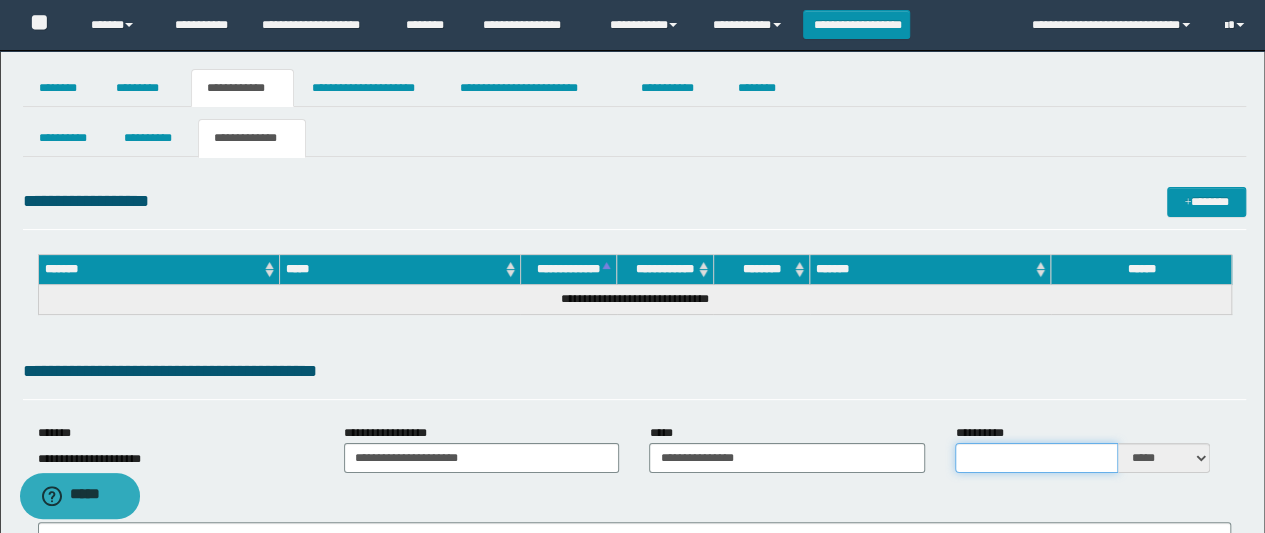 type on "*" 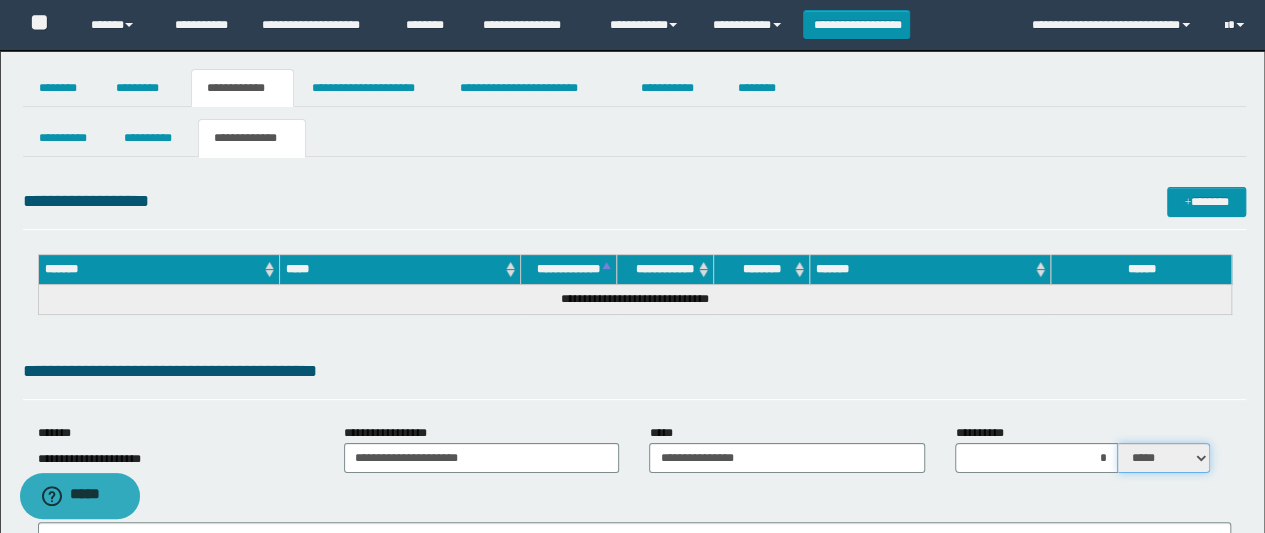 click on "*****
****" at bounding box center [1164, 458] 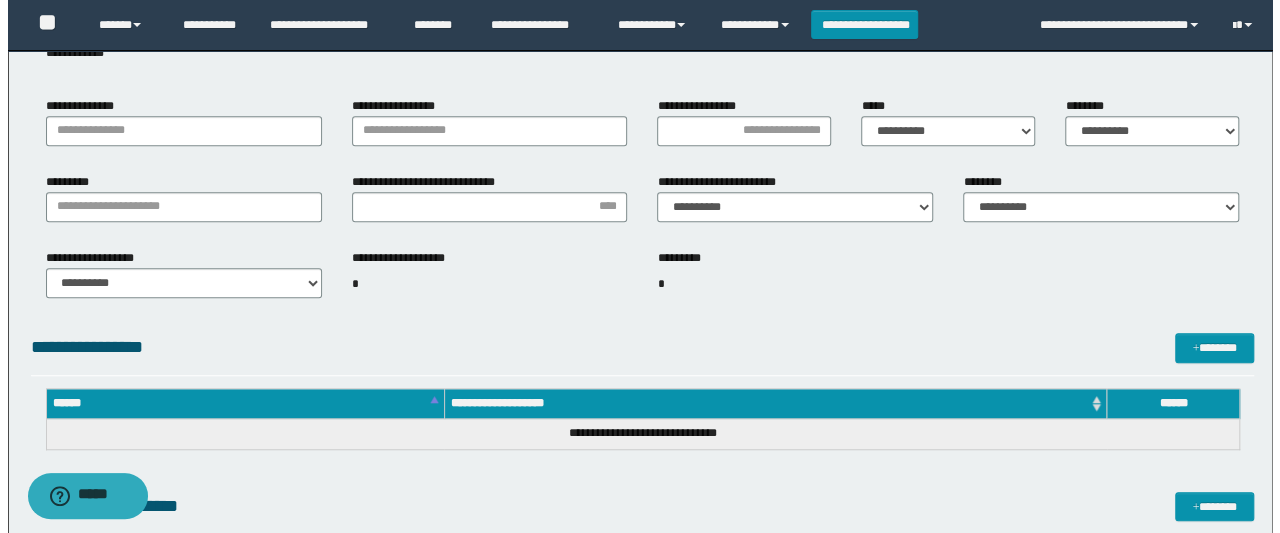 scroll, scrollTop: 600, scrollLeft: 0, axis: vertical 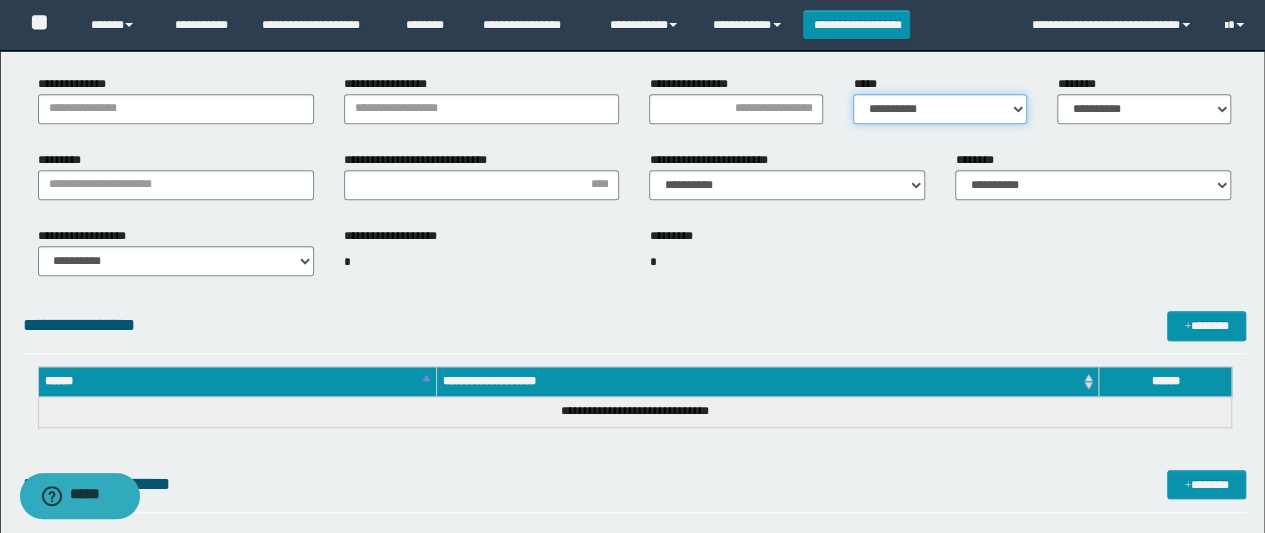 click on "**********" at bounding box center (940, 109) 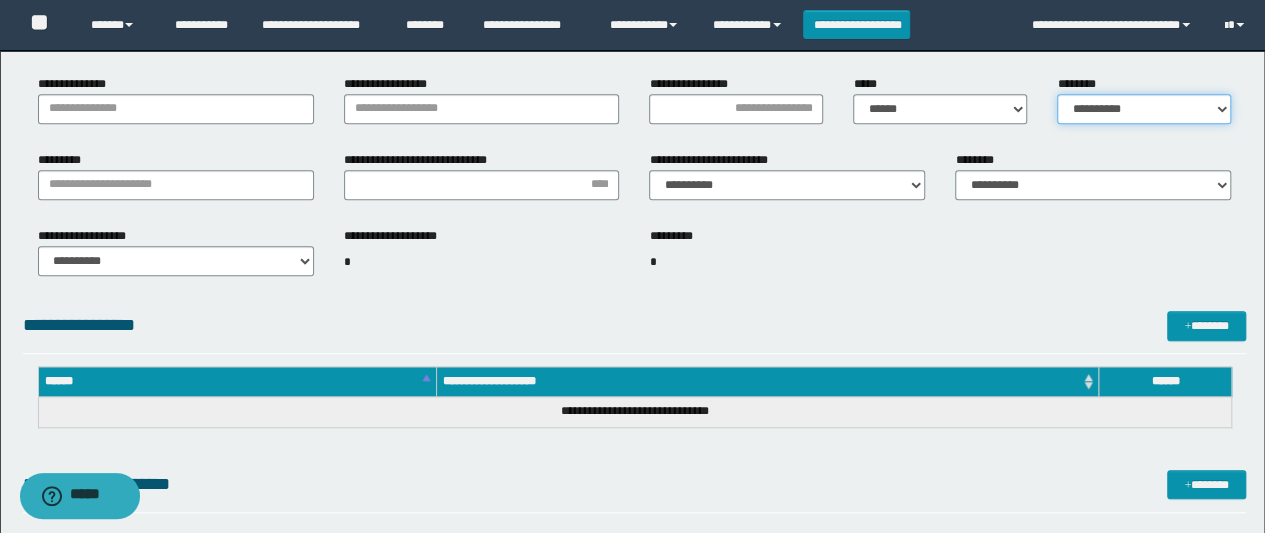 click on "**********" at bounding box center (1144, 109) 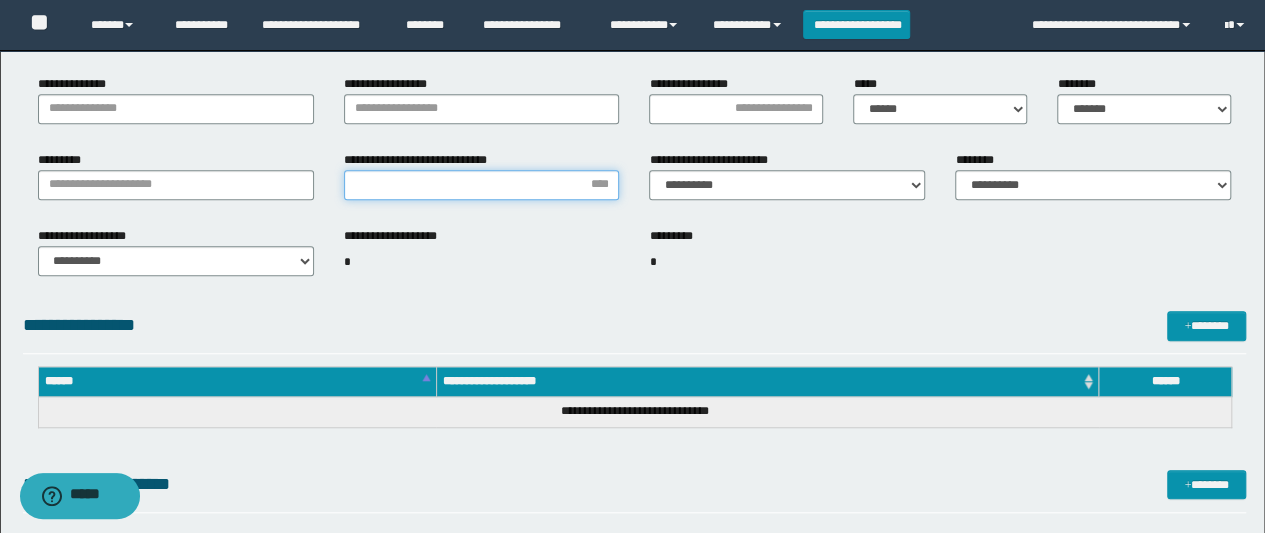click on "**********" at bounding box center (482, 185) 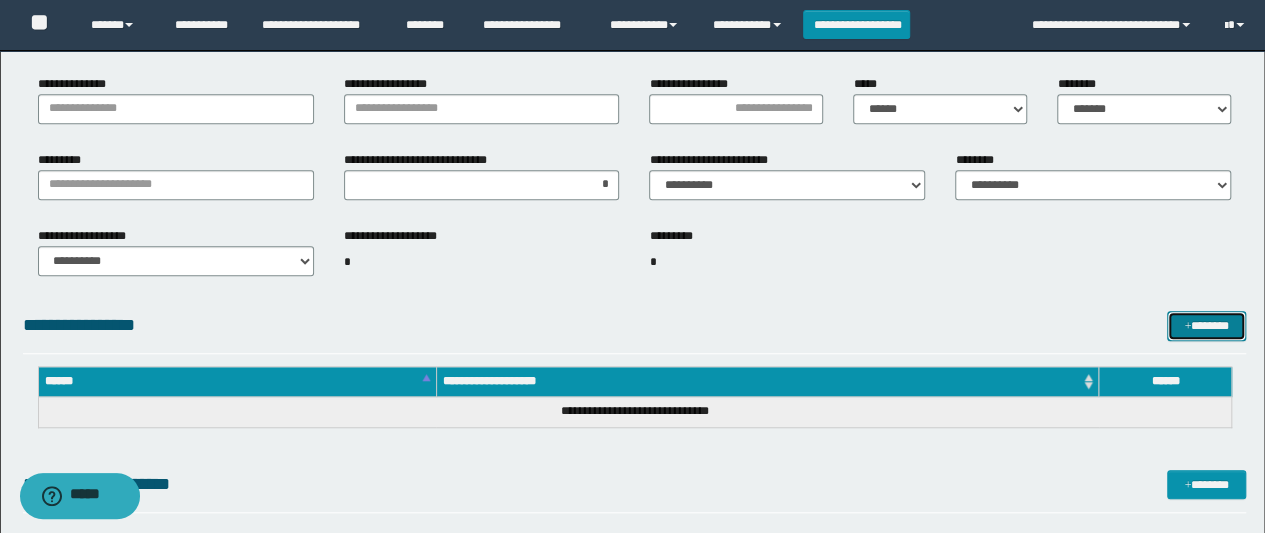 click on "*******" at bounding box center [1206, 325] 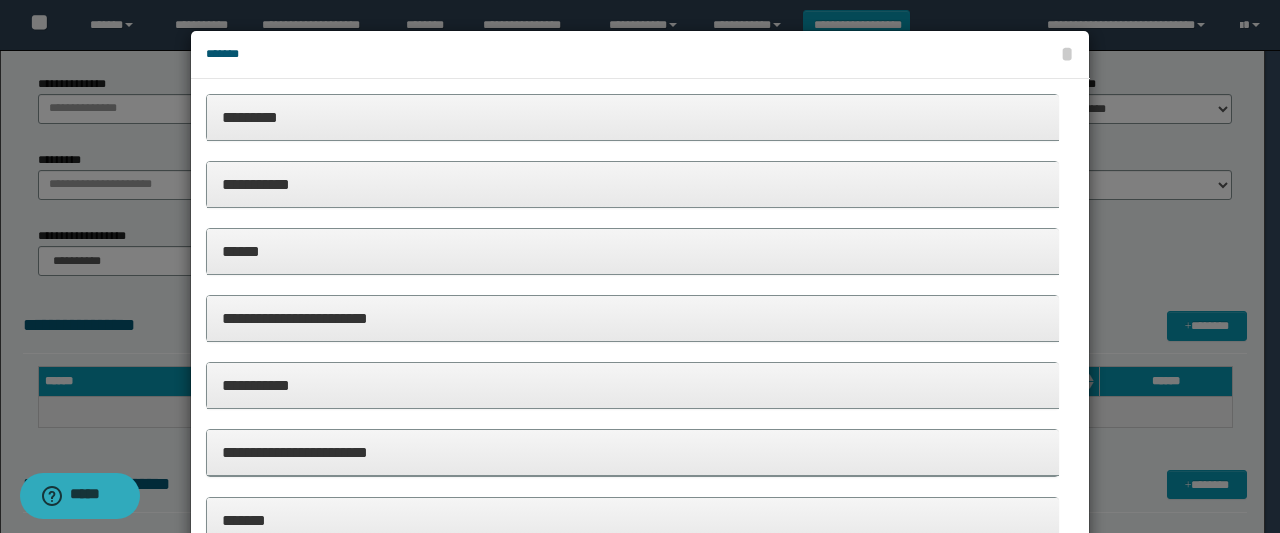click on "*********" at bounding box center [633, 117] 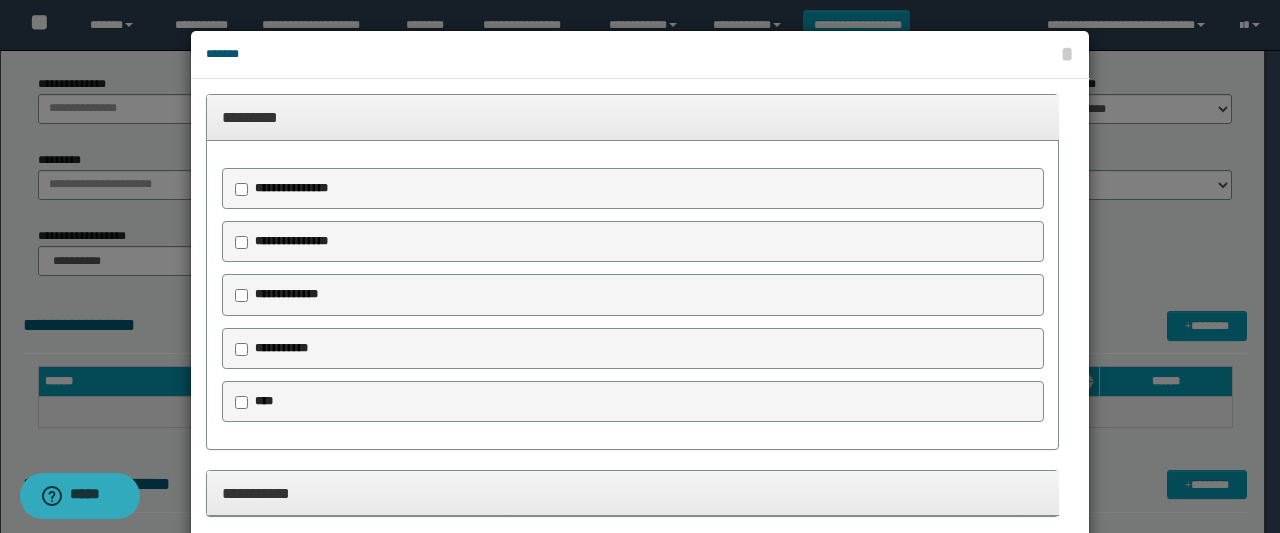 click on "**********" at bounding box center (291, 241) 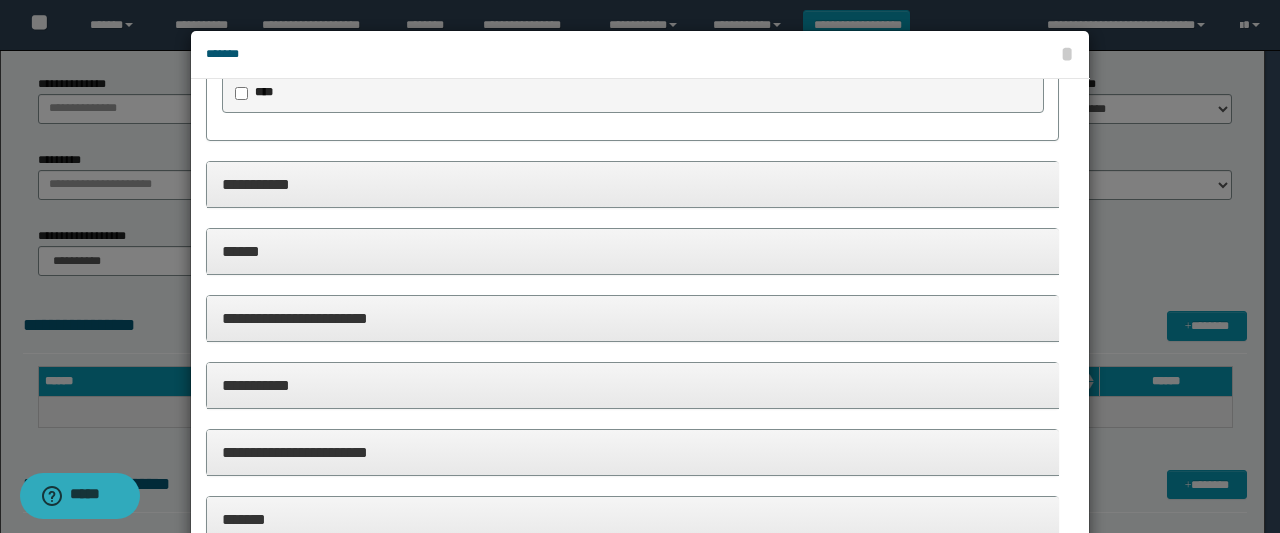 scroll, scrollTop: 442, scrollLeft: 0, axis: vertical 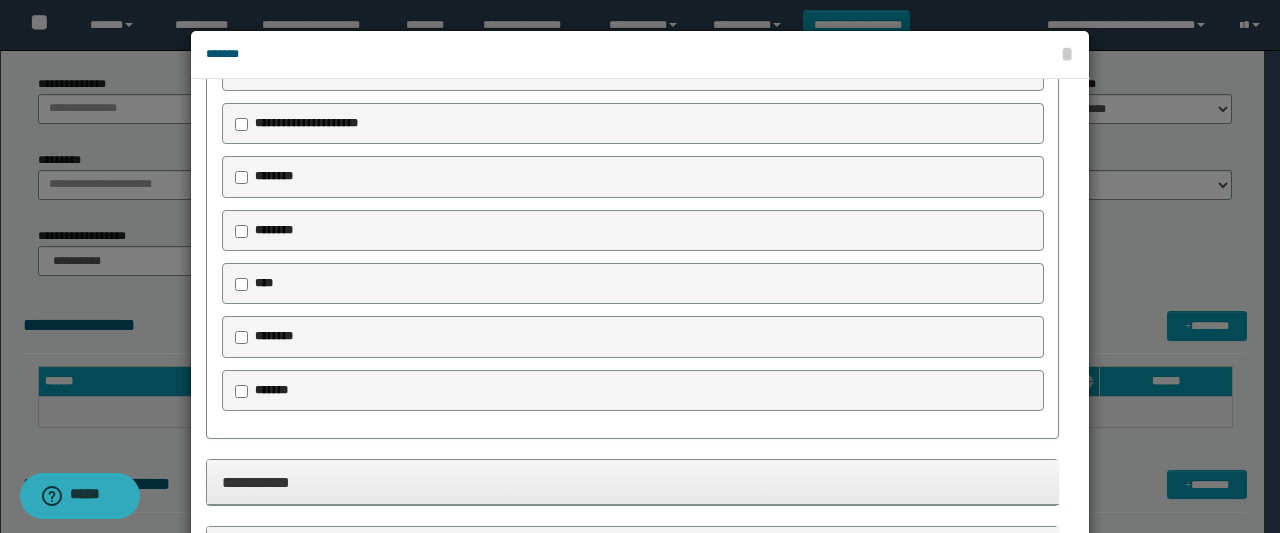 click on "********" at bounding box center [269, 177] 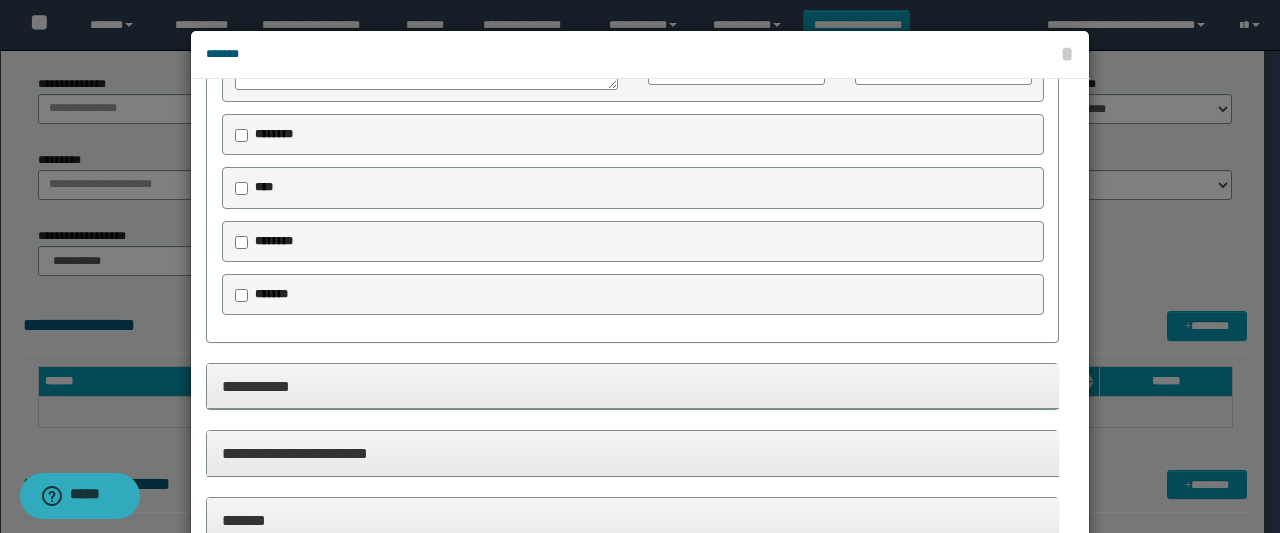 scroll, scrollTop: 972, scrollLeft: 0, axis: vertical 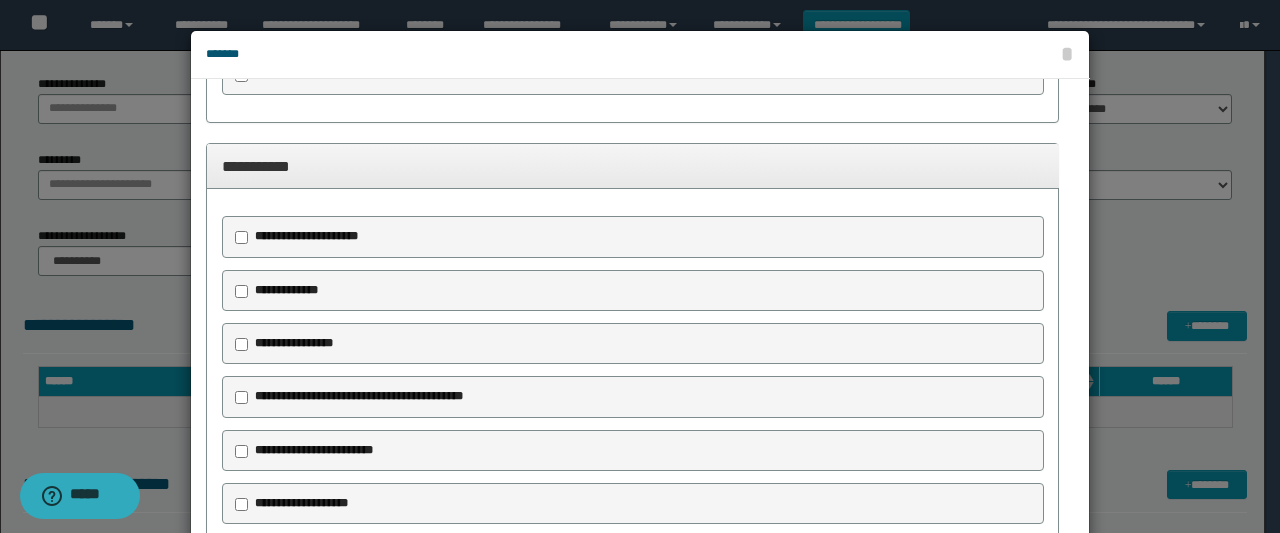click on "**********" at bounding box center [306, 236] 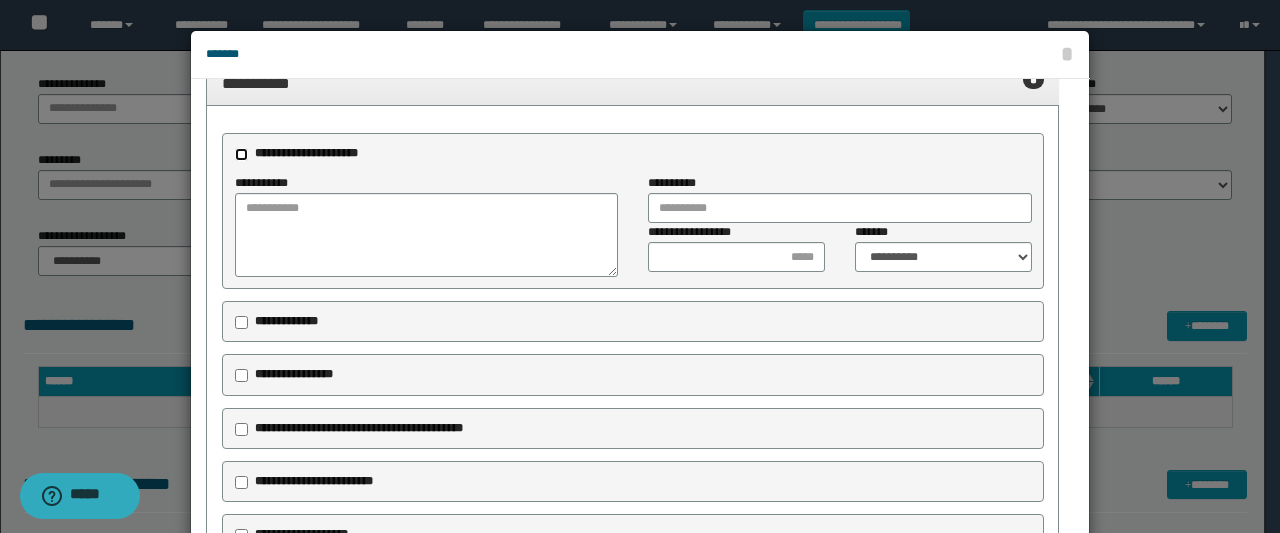 scroll, scrollTop: 1372, scrollLeft: 0, axis: vertical 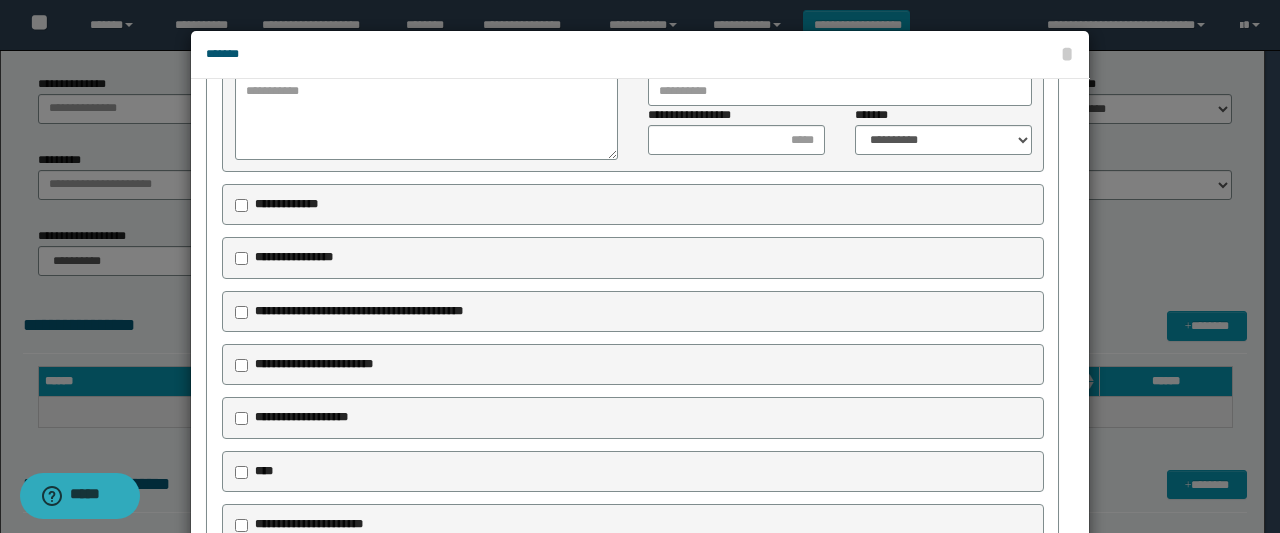 click on "**********" at bounding box center (294, 257) 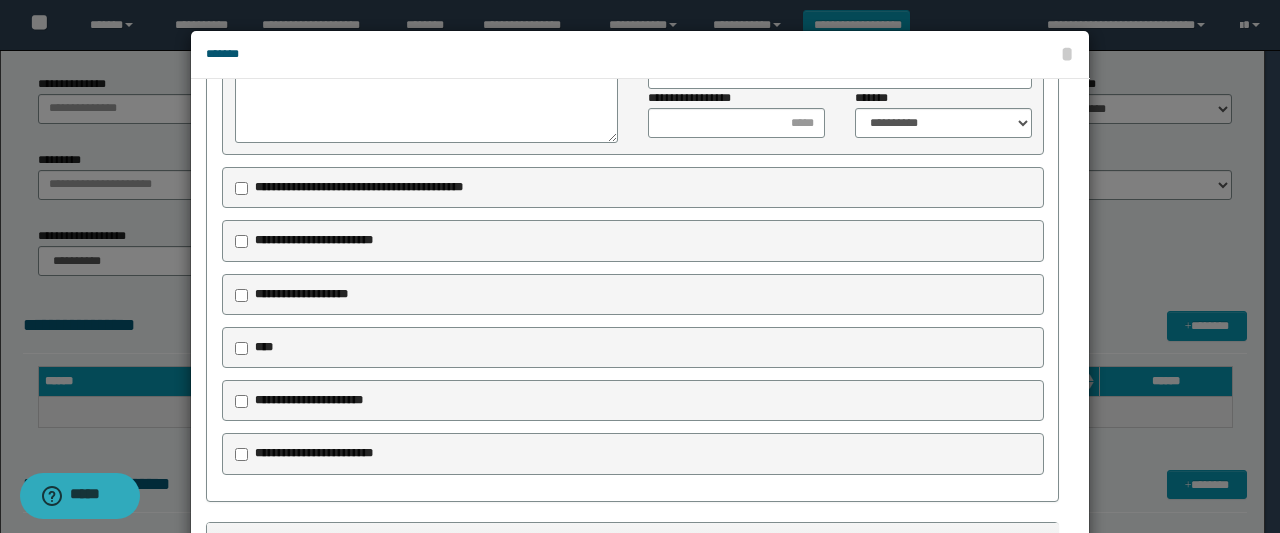 scroll, scrollTop: 1722, scrollLeft: 0, axis: vertical 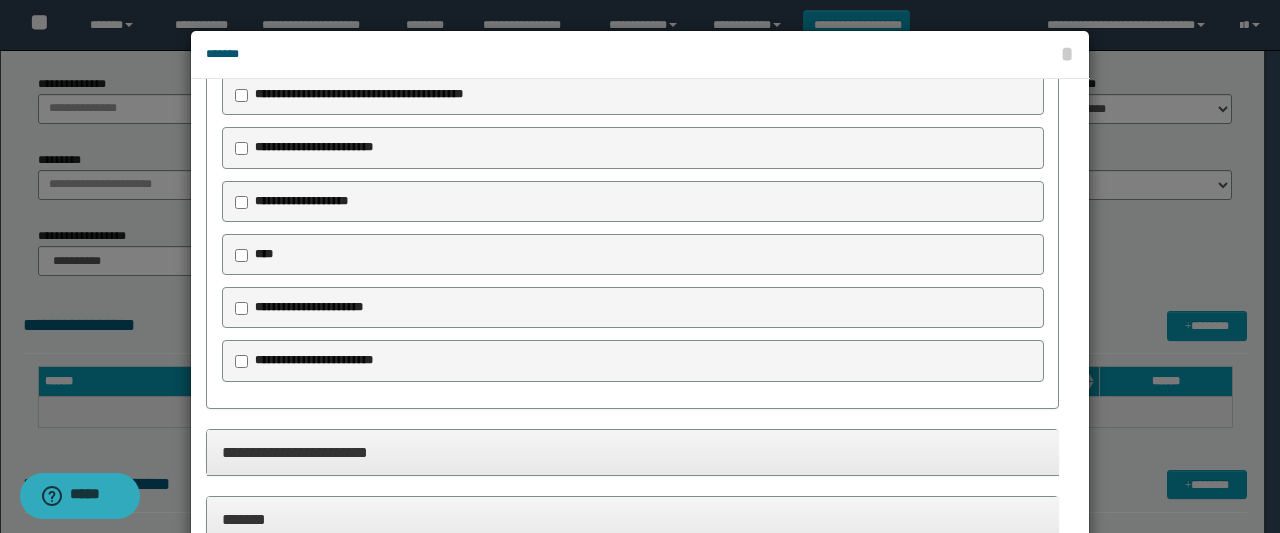 click on "**********" at bounding box center [633, 452] 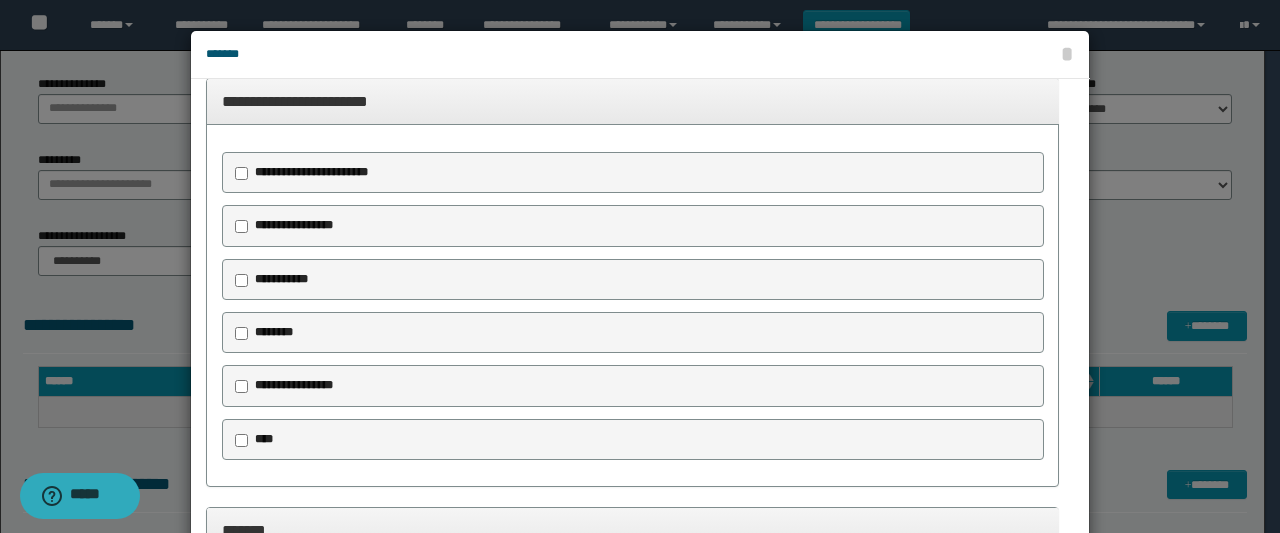 scroll, scrollTop: 2084, scrollLeft: 0, axis: vertical 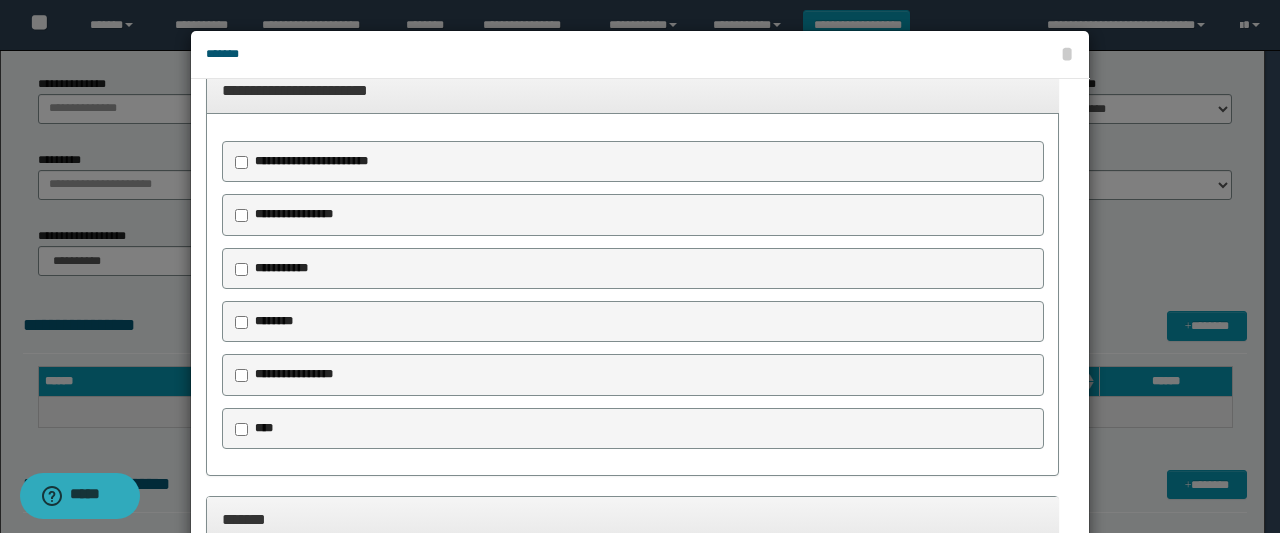 click on "**********" at bounding box center [294, 374] 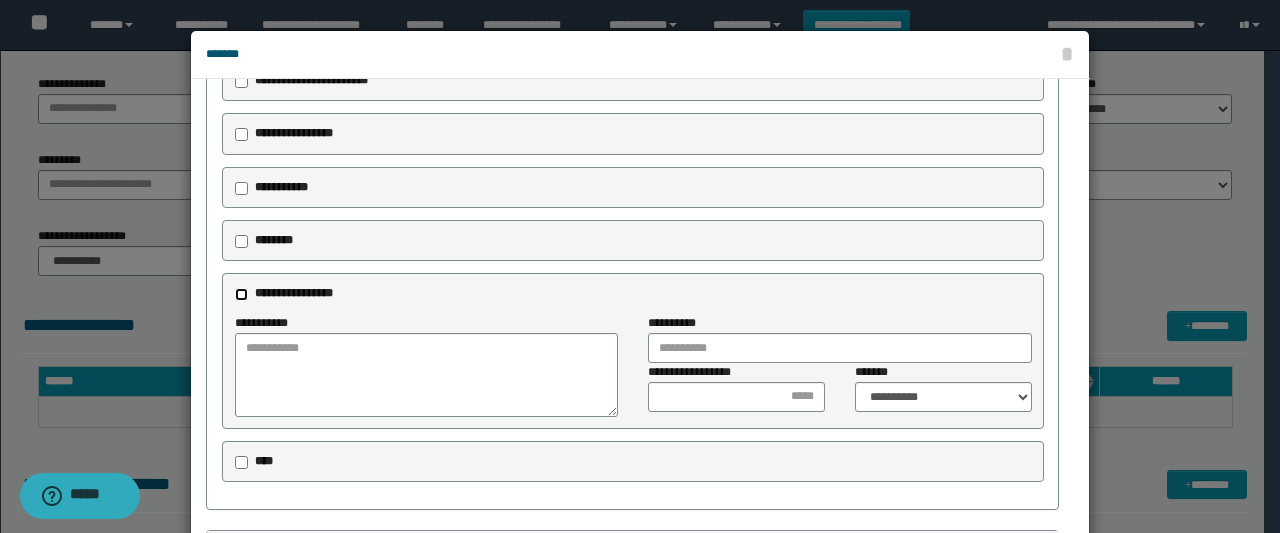 scroll, scrollTop: 2198, scrollLeft: 0, axis: vertical 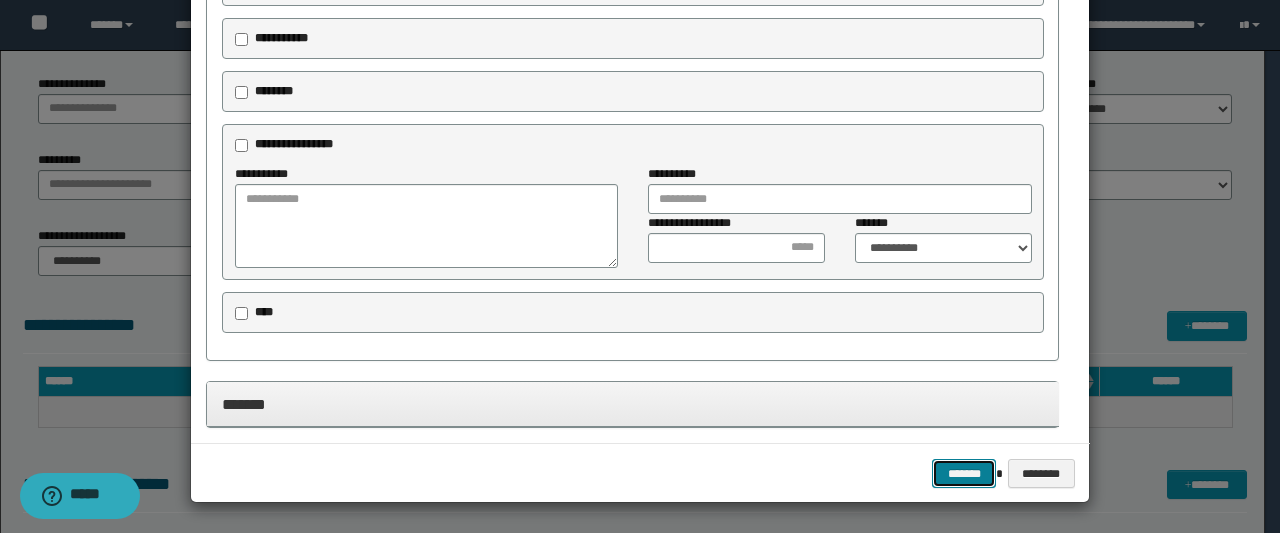click on "*******" at bounding box center [964, 473] 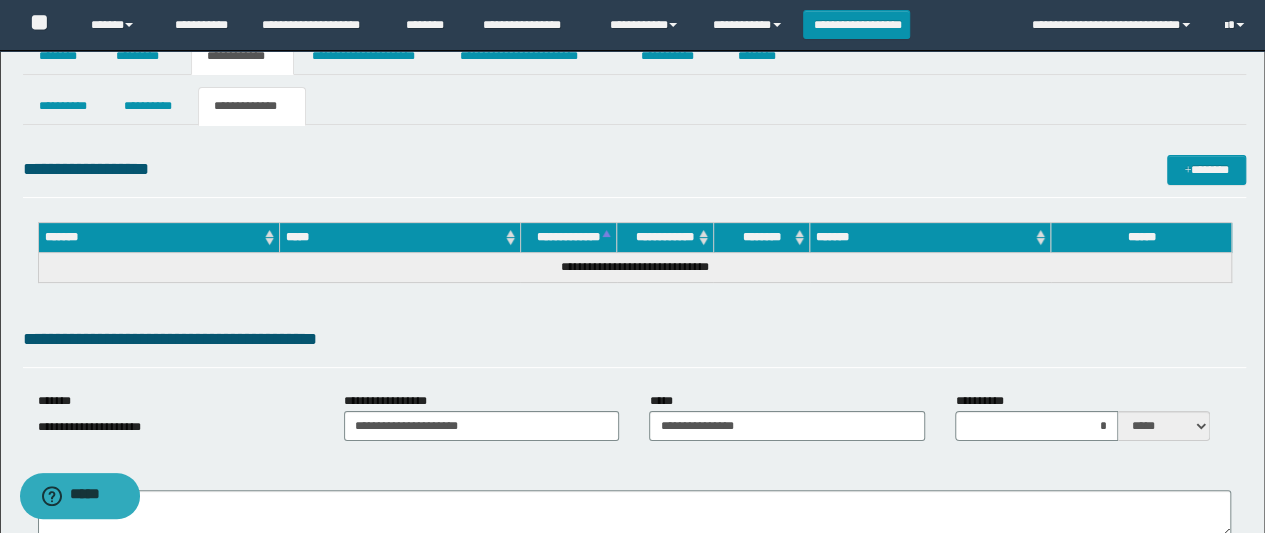 scroll, scrollTop: 0, scrollLeft: 0, axis: both 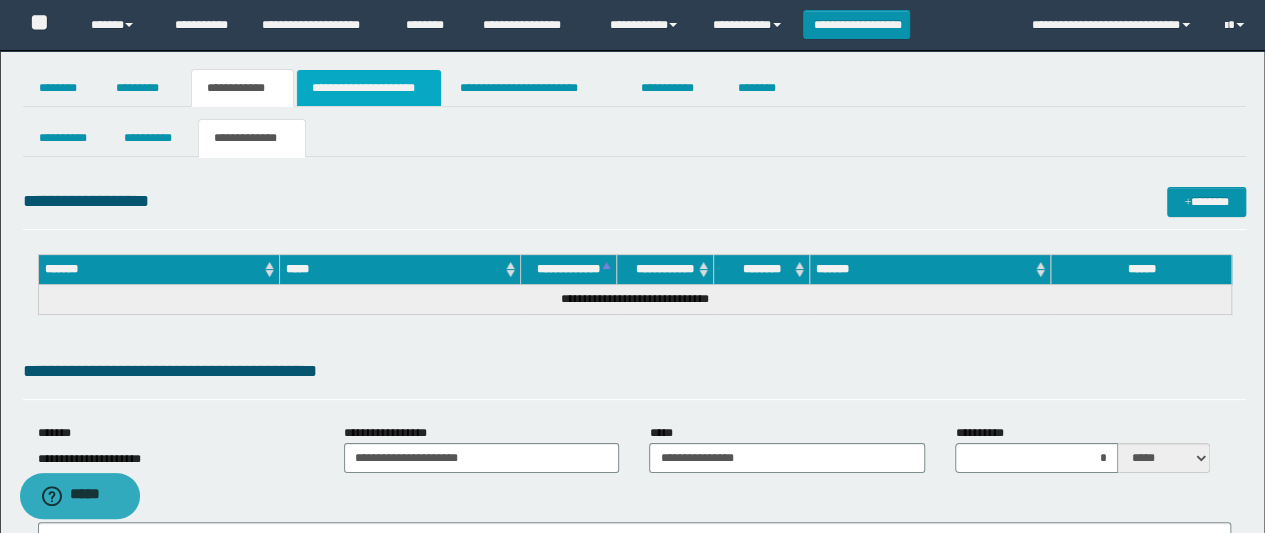 click on "**********" at bounding box center (369, 88) 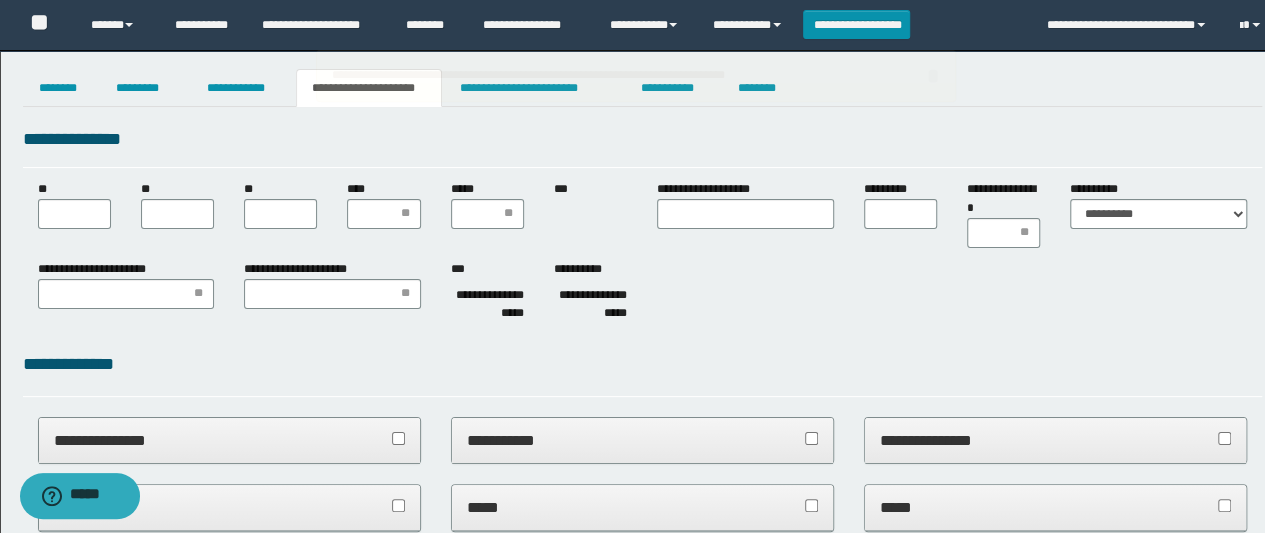 scroll, scrollTop: 0, scrollLeft: 0, axis: both 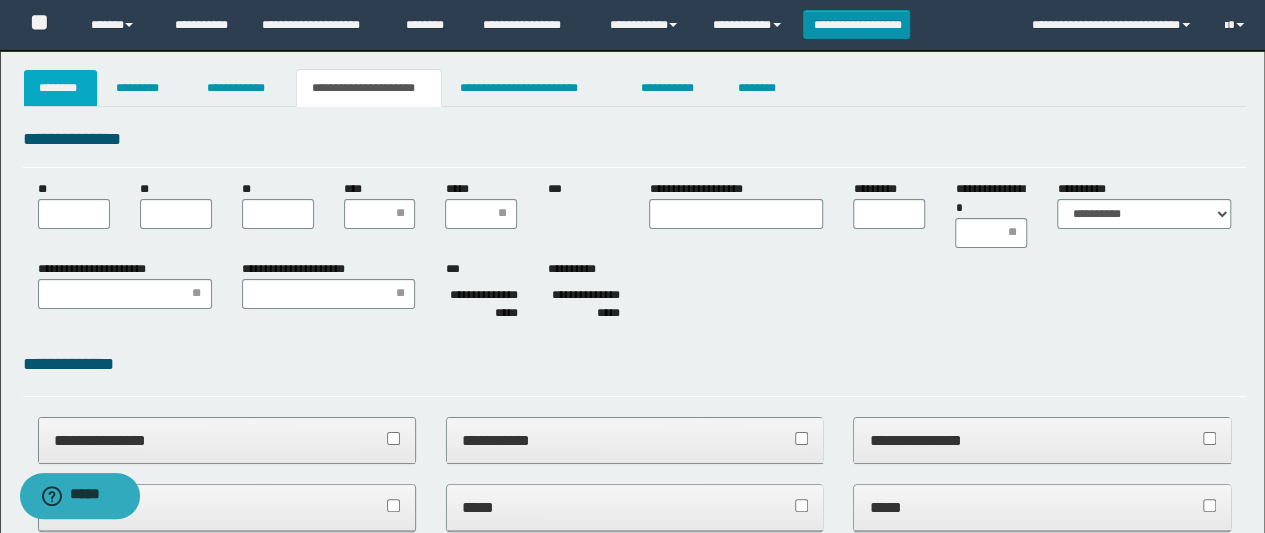 click on "********" at bounding box center [61, 88] 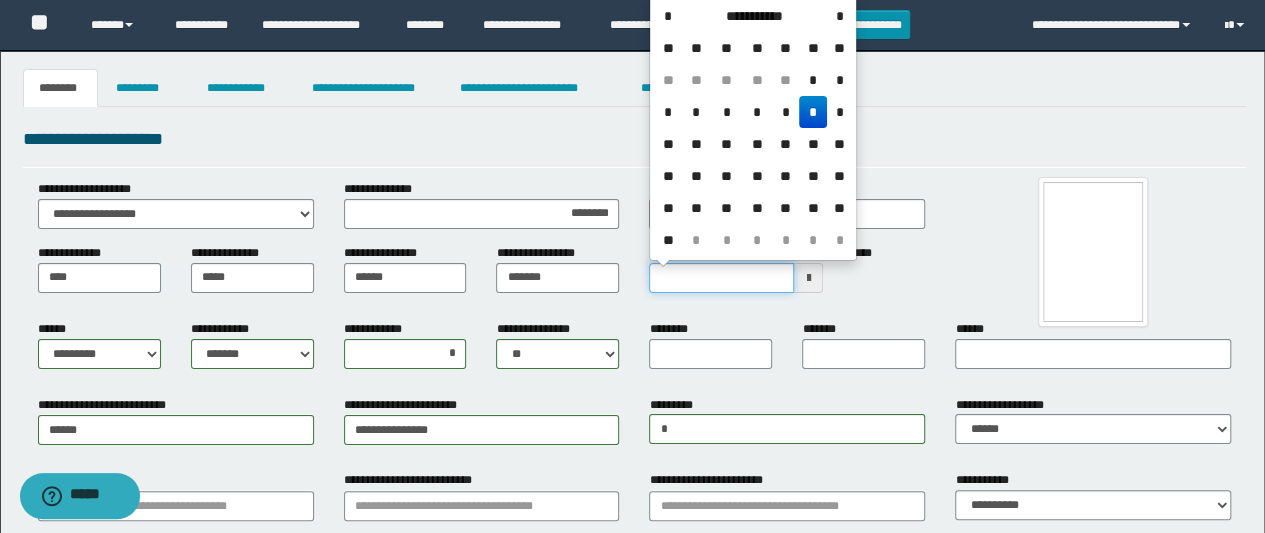 click on "**********" at bounding box center (721, 278) 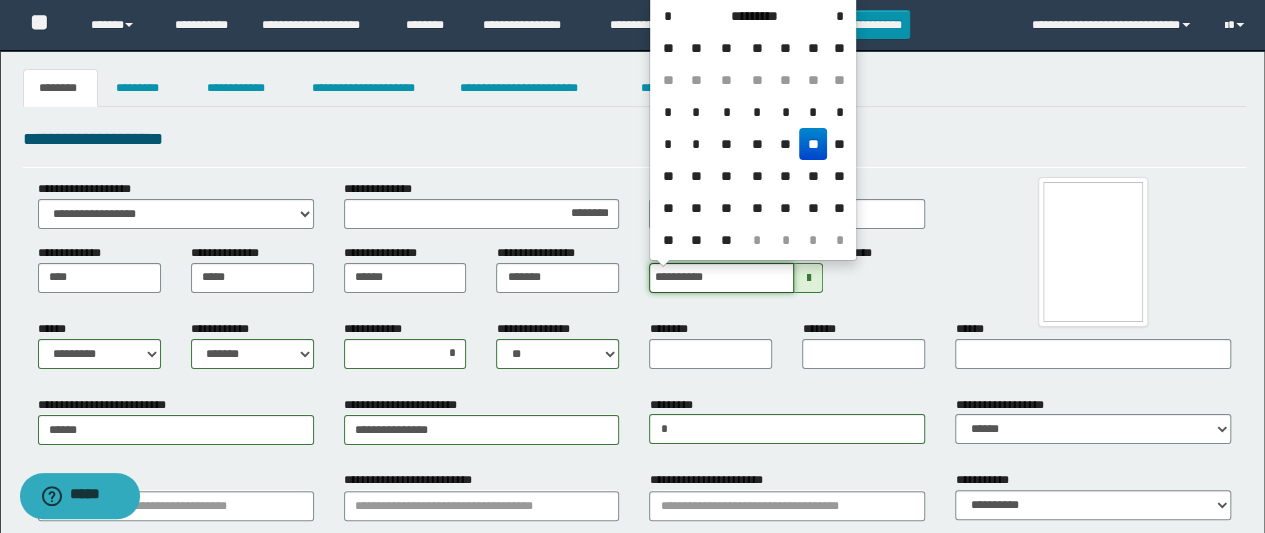 type on "**********" 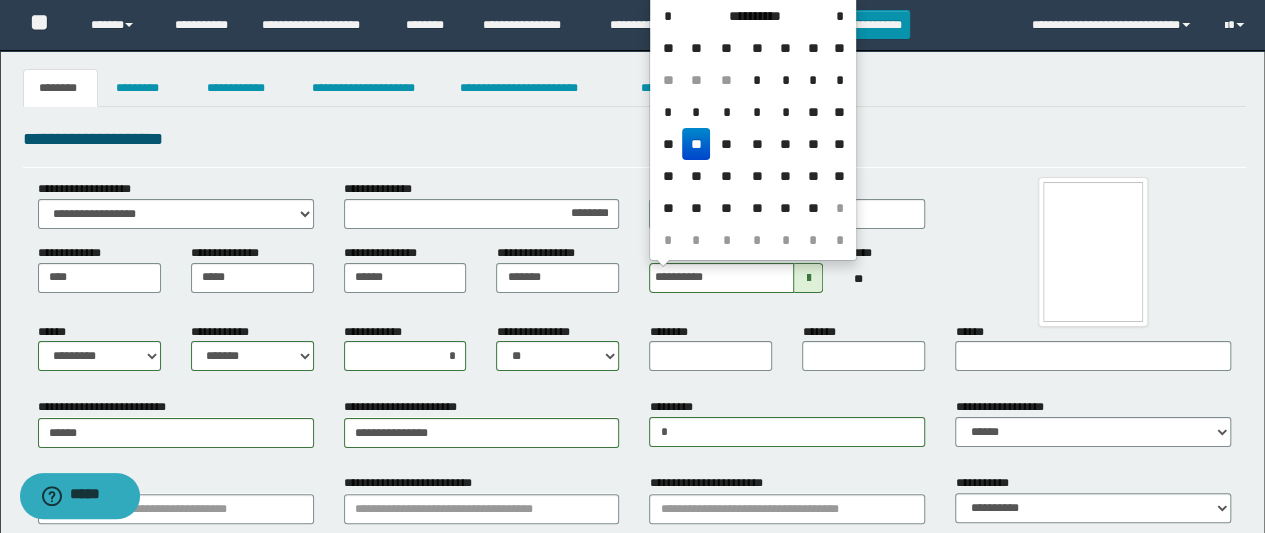 click on "**" at bounding box center (696, 144) 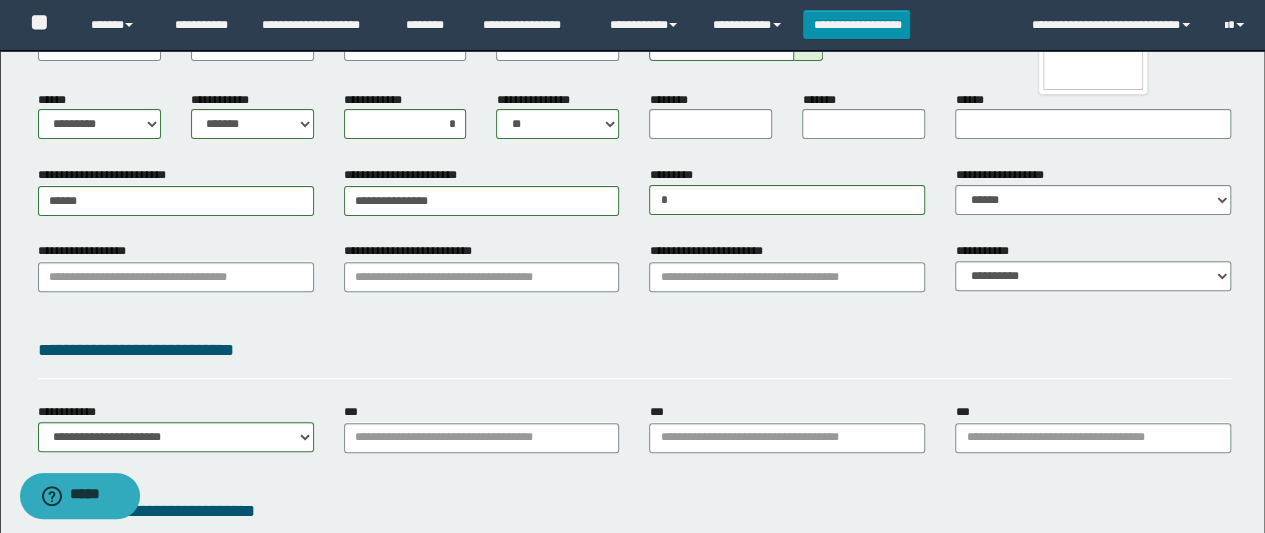 scroll, scrollTop: 200, scrollLeft: 0, axis: vertical 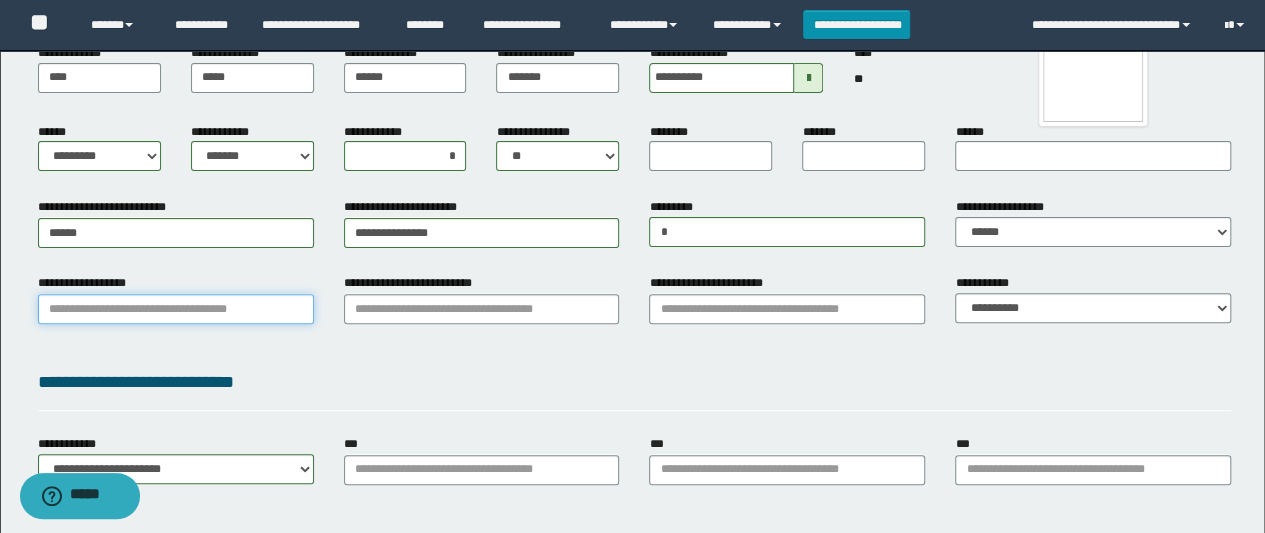 click on "**********" at bounding box center (176, 309) 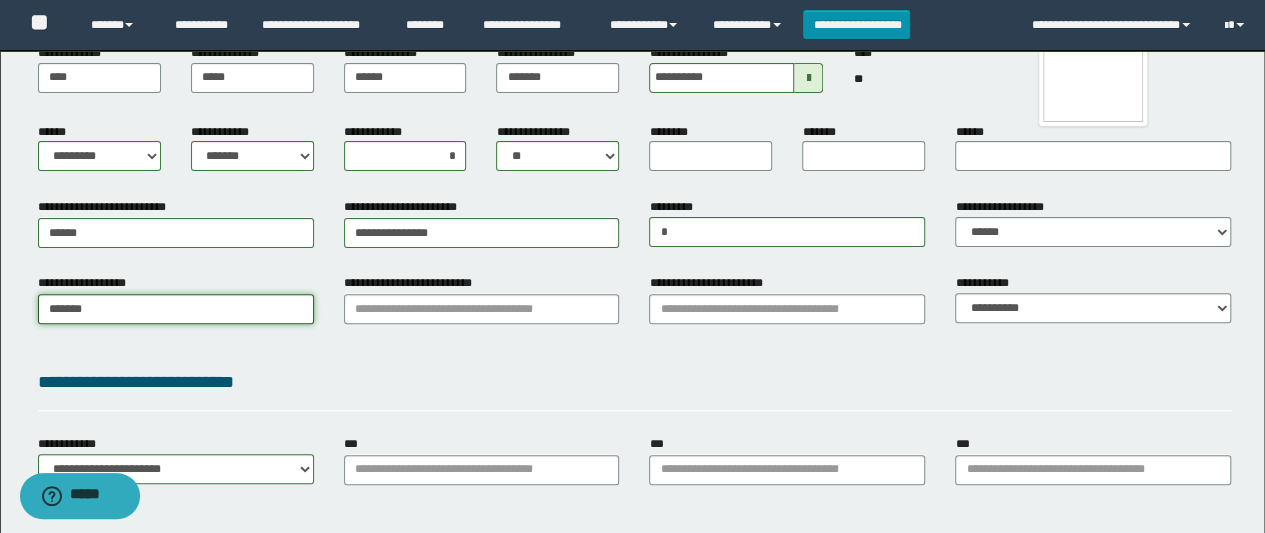 type on "********" 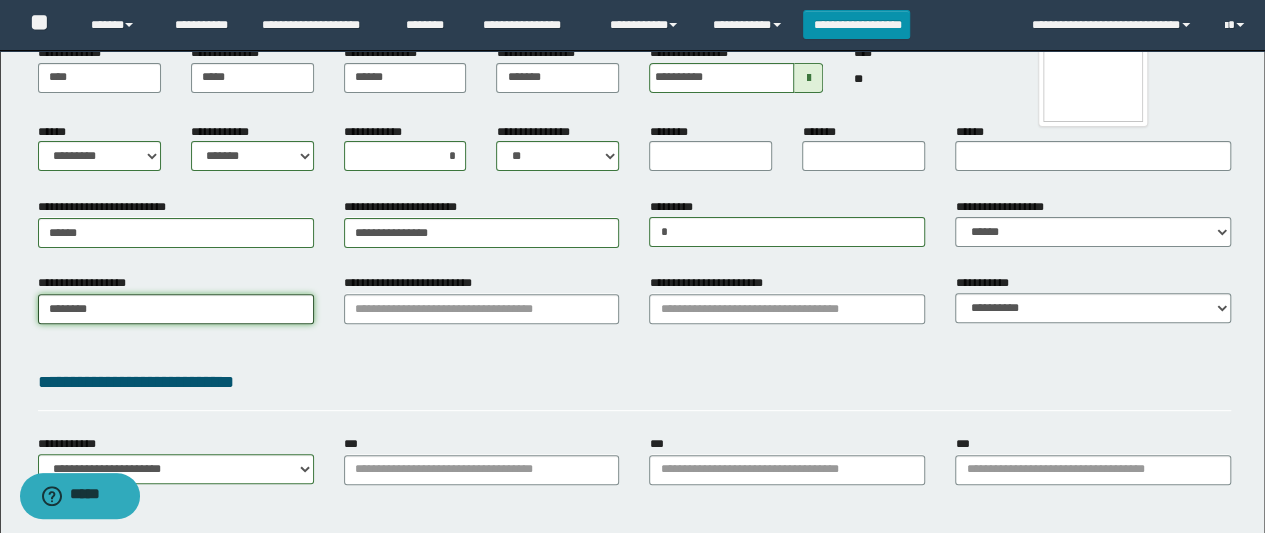 type on "********" 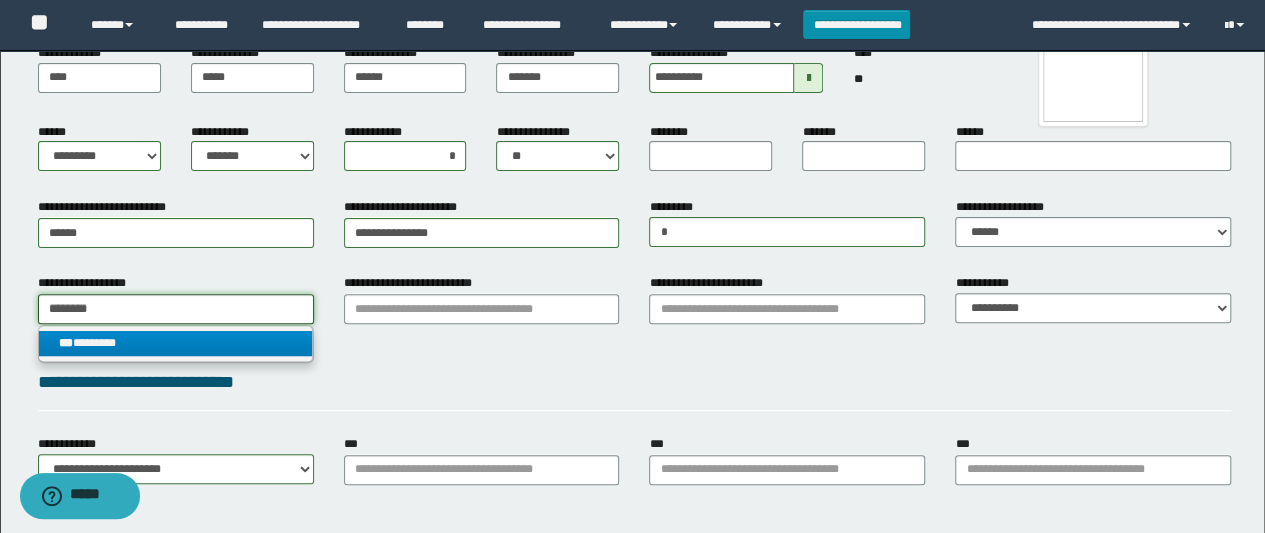 type on "********" 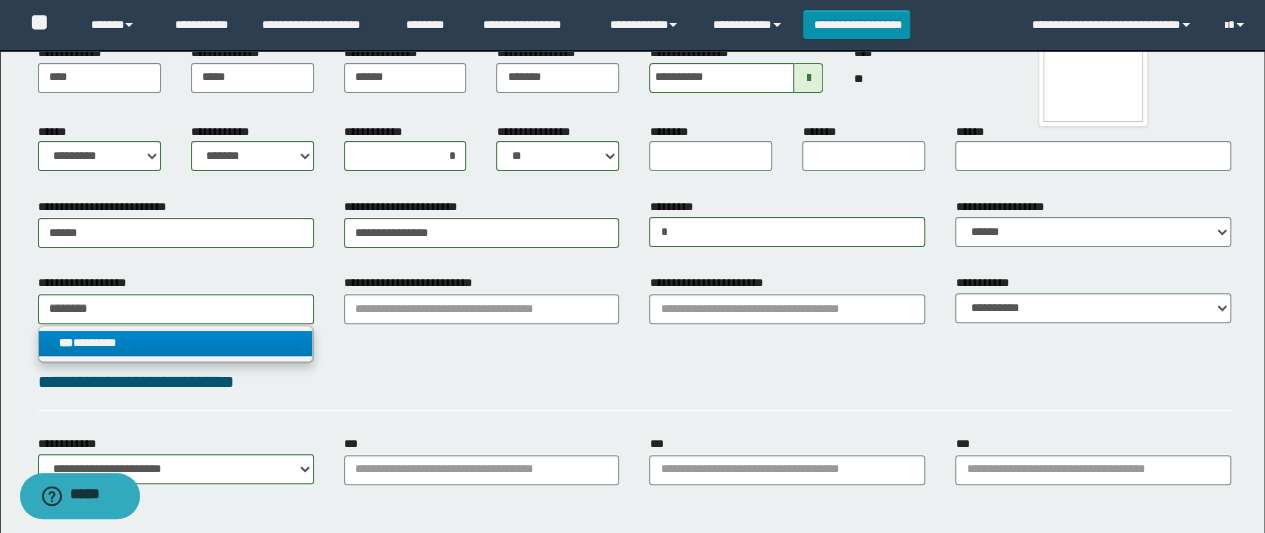 click on "*** ********" at bounding box center (175, 343) 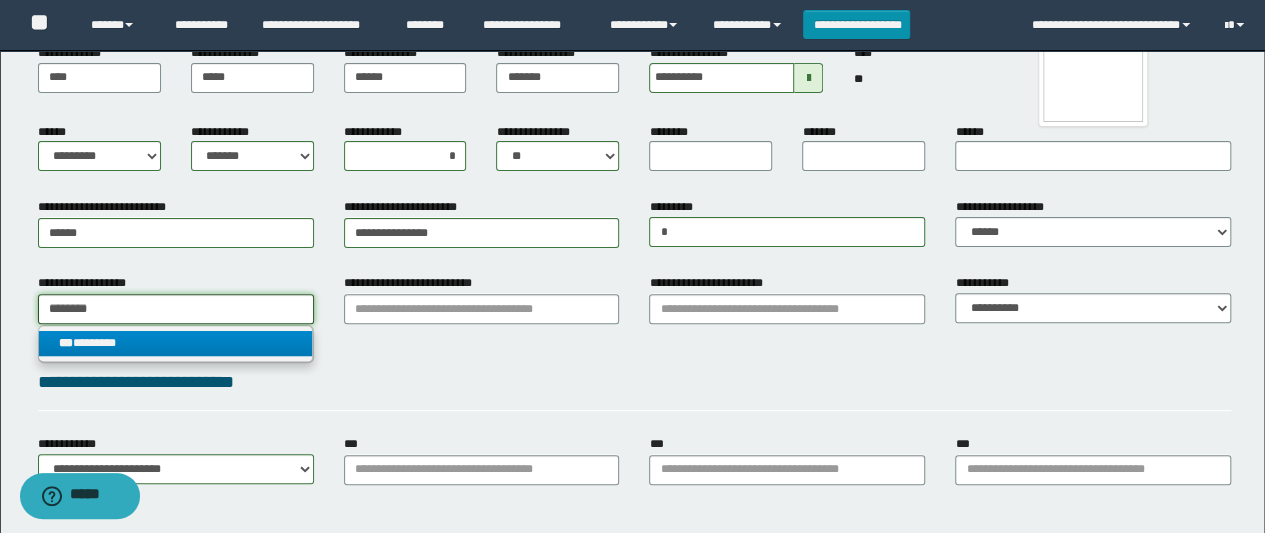 type 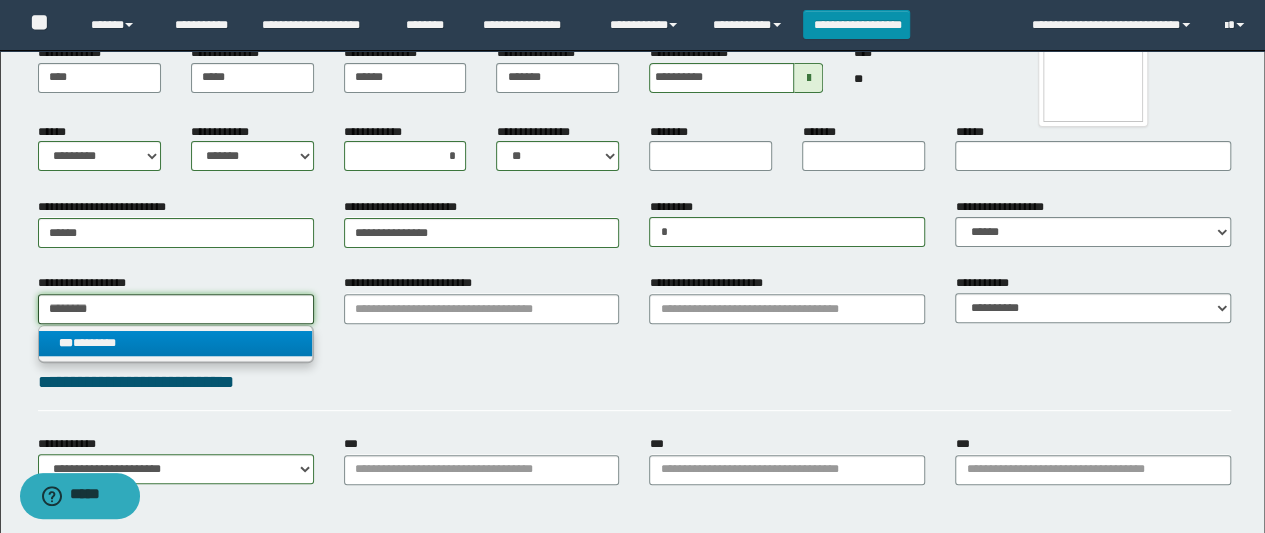 type on "********" 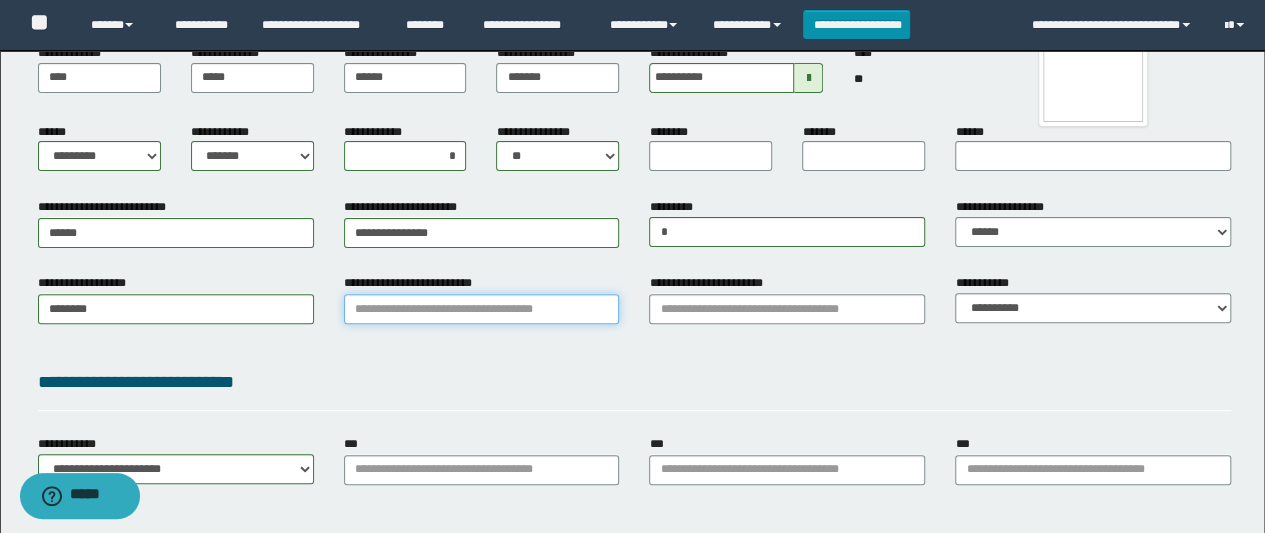 click on "**********" at bounding box center [482, 309] 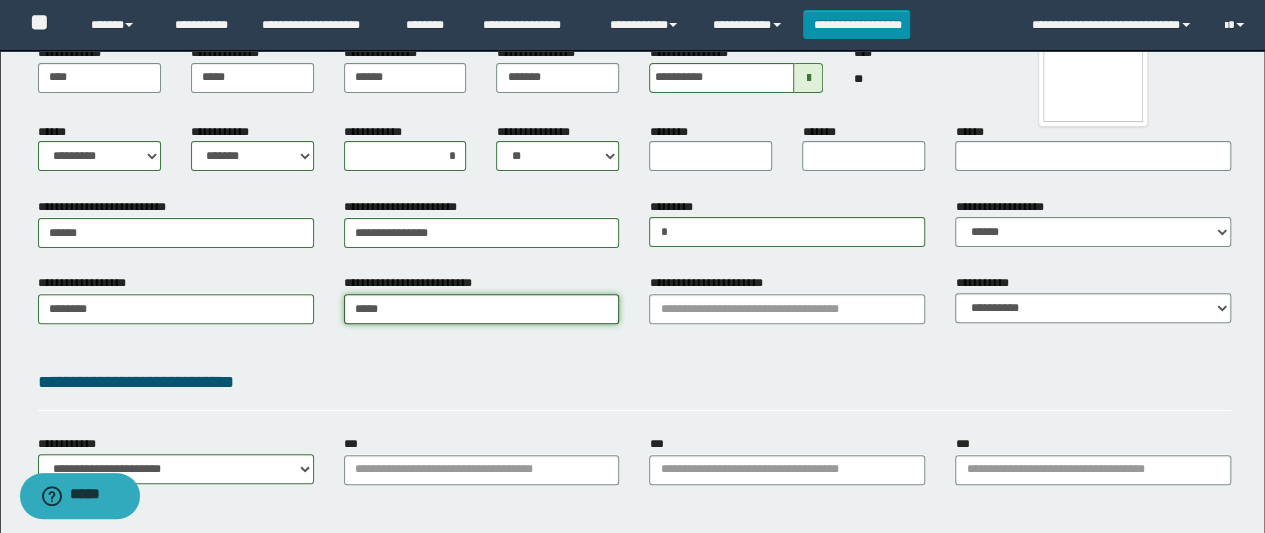 type on "******" 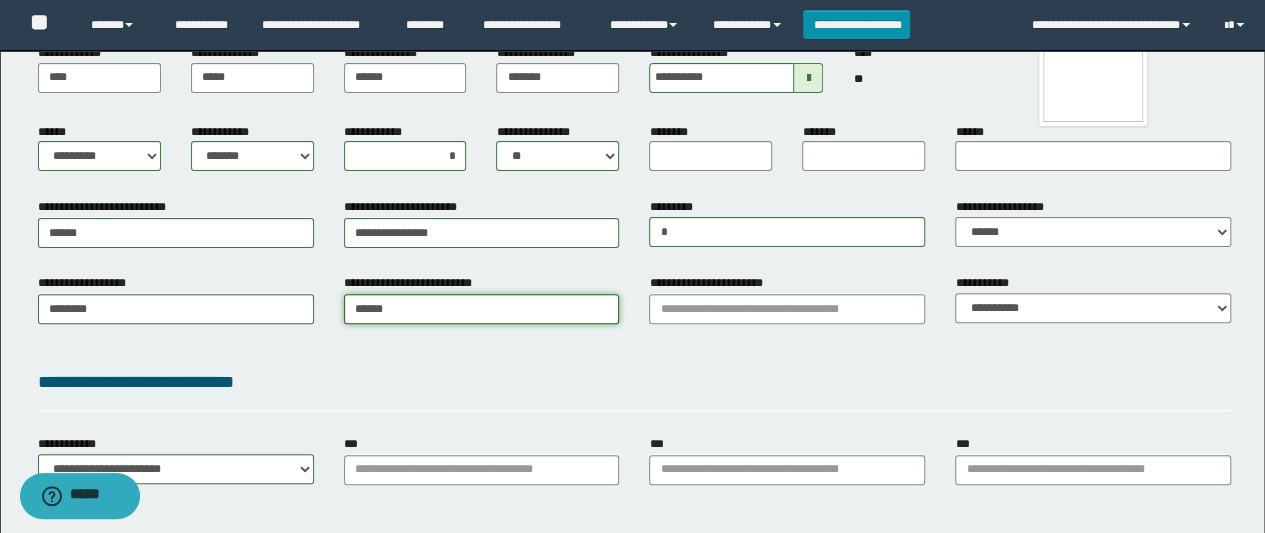 type on "******" 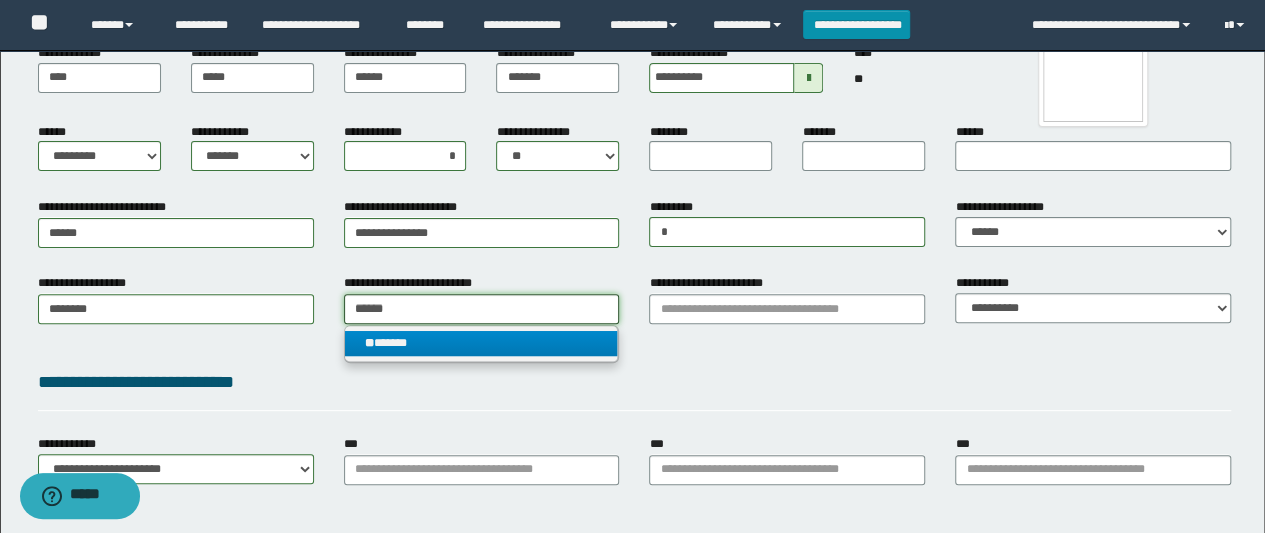 type on "******" 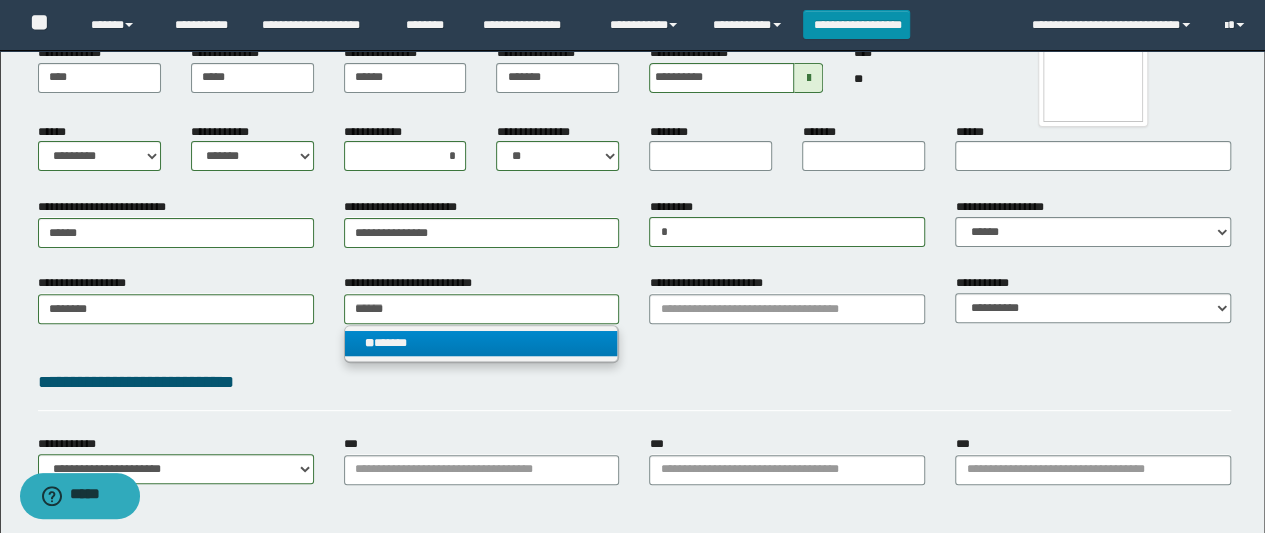 click on "** ******" at bounding box center [481, 343] 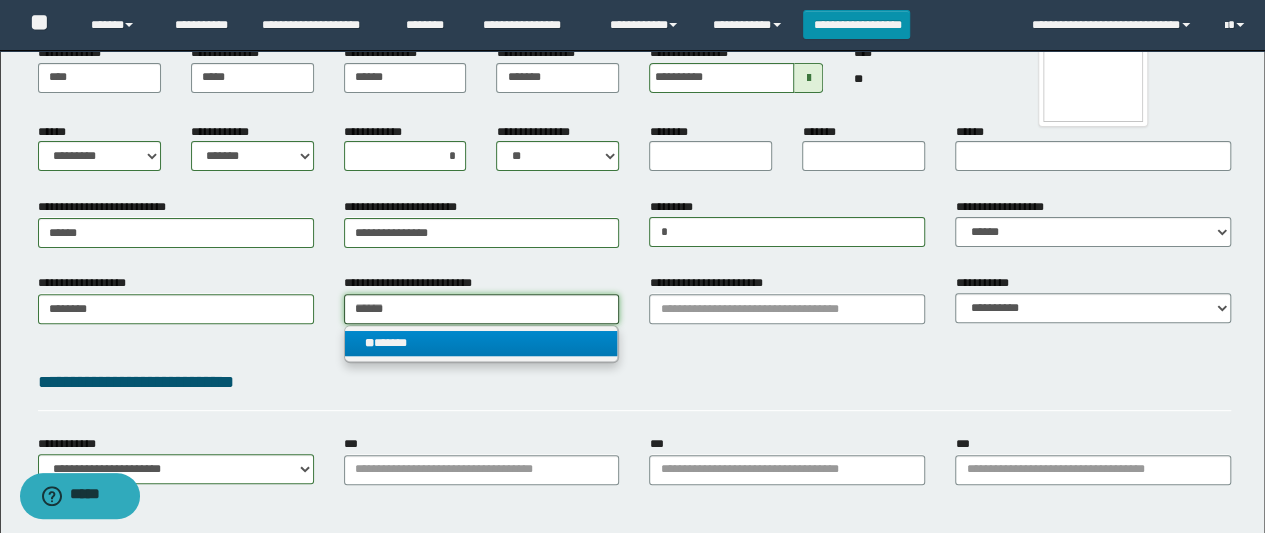 type 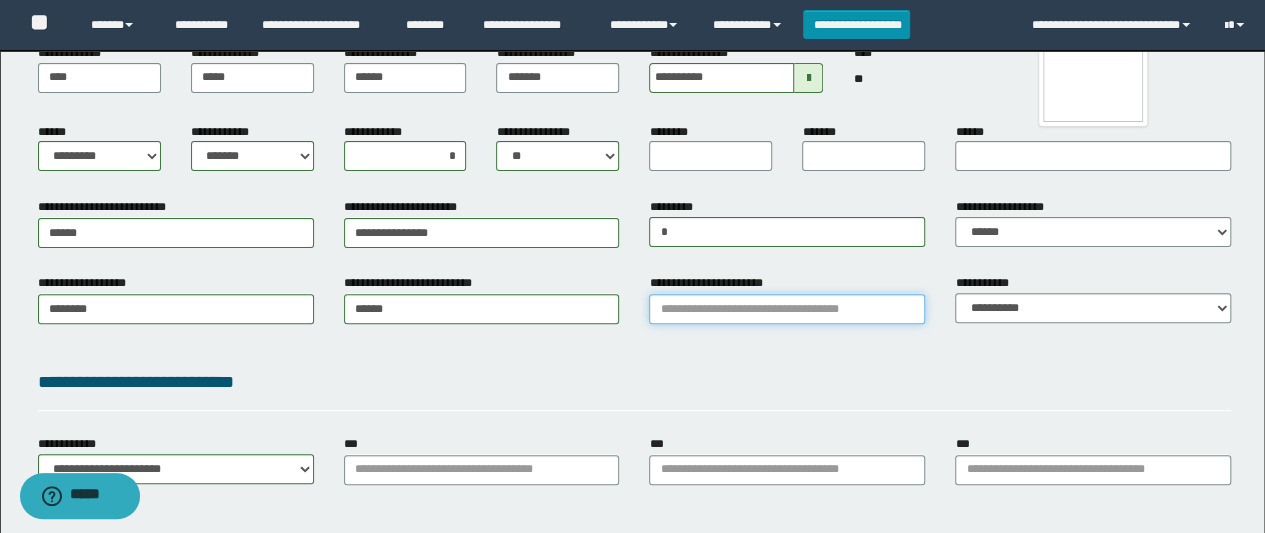 click on "**********" at bounding box center [787, 309] 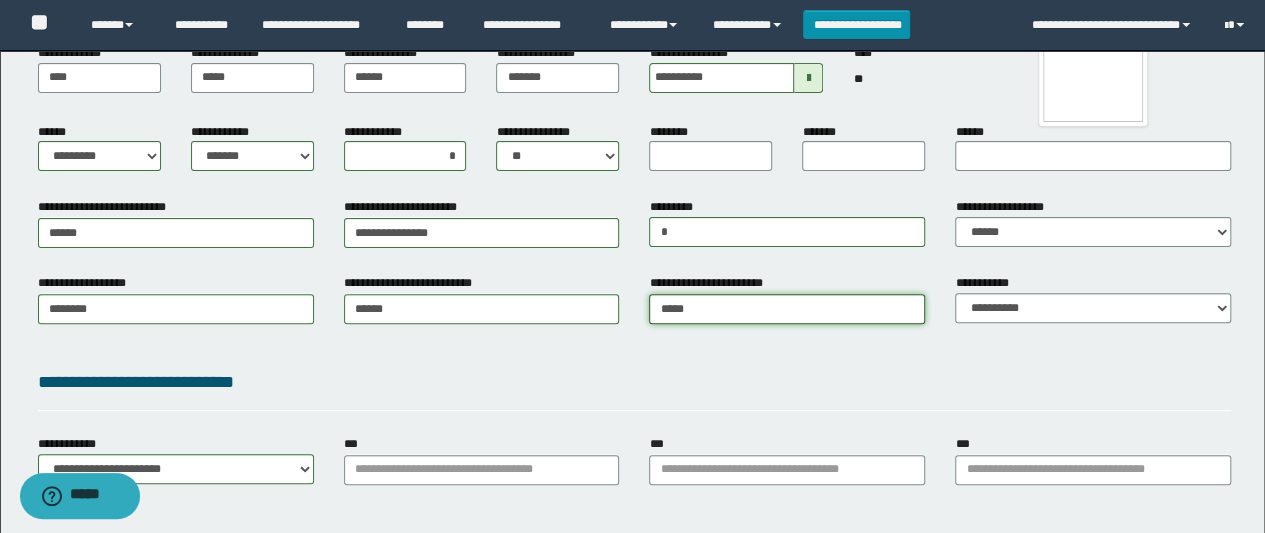 type on "******" 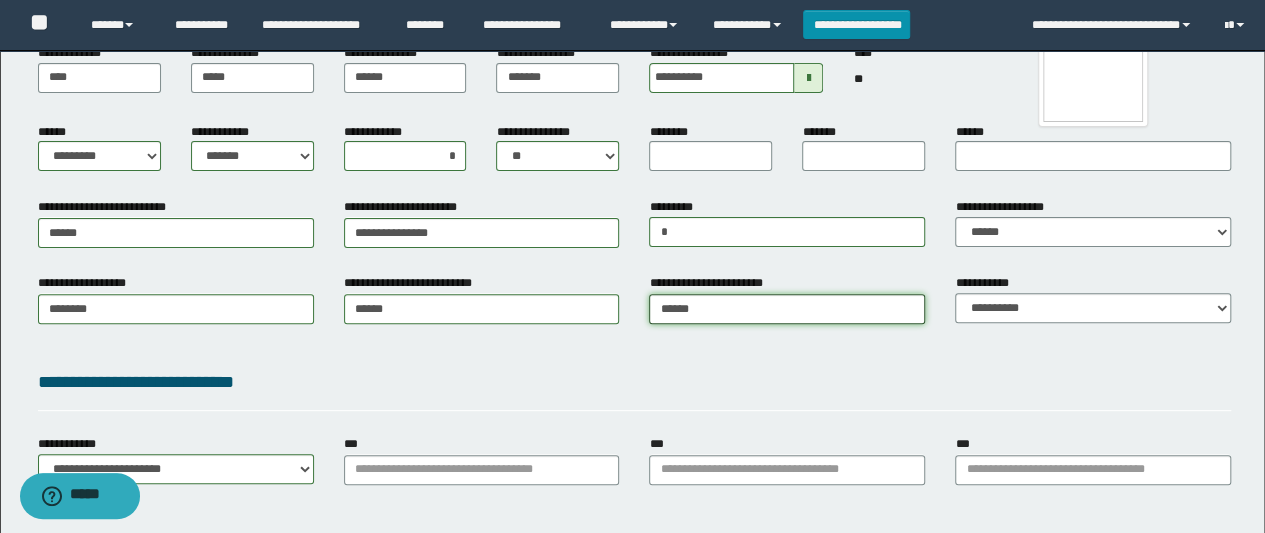 type on "******" 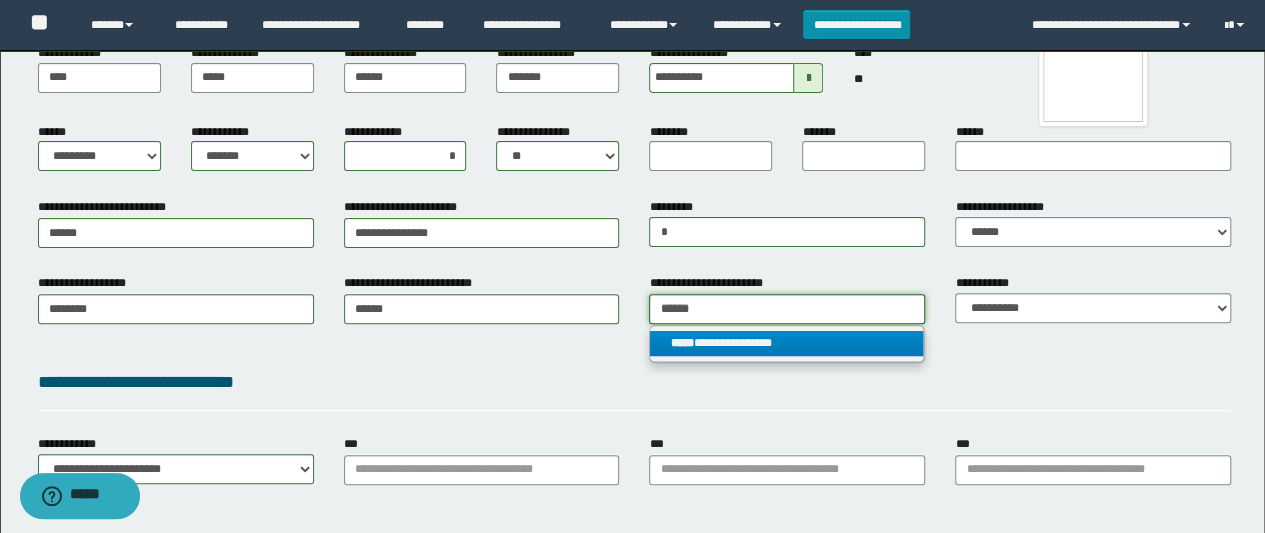 type on "******" 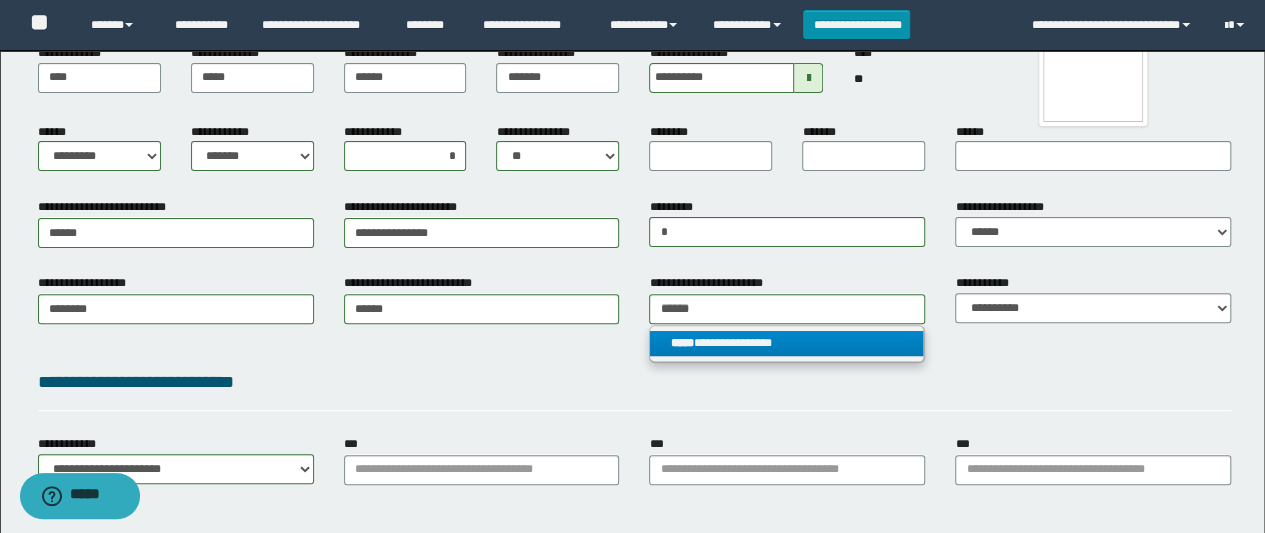 click on "**********" at bounding box center [786, 343] 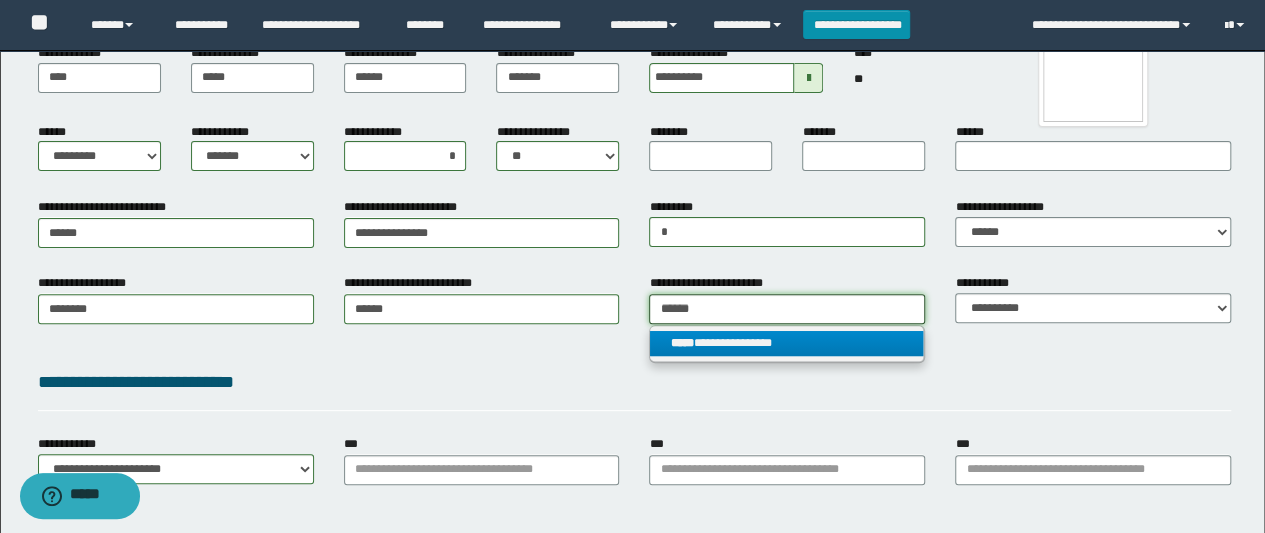 type 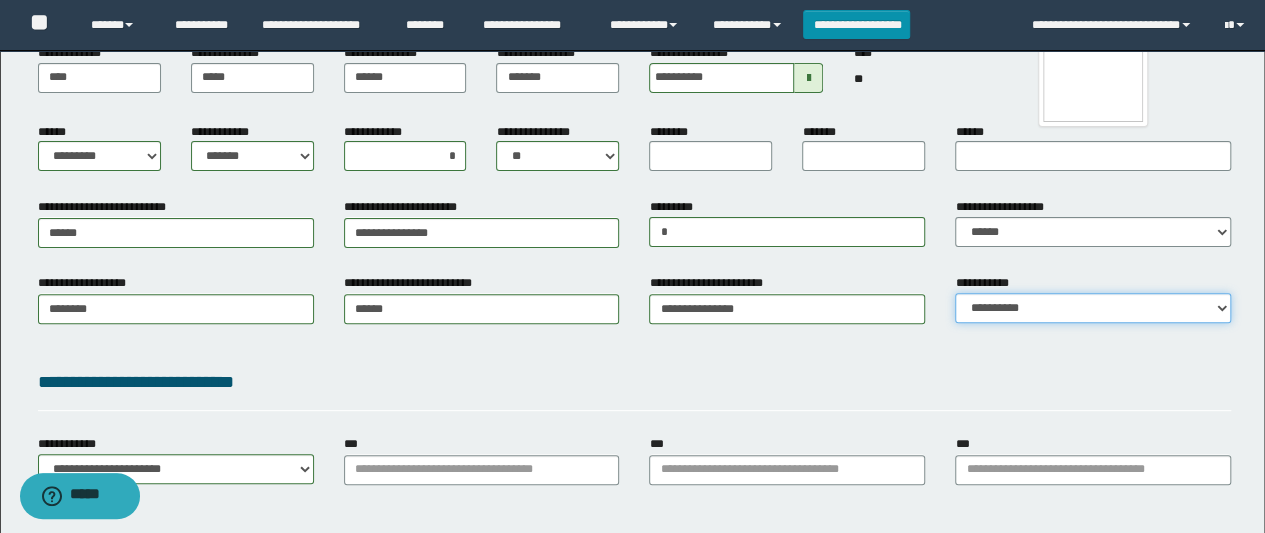 click on "**********" at bounding box center (1093, 308) 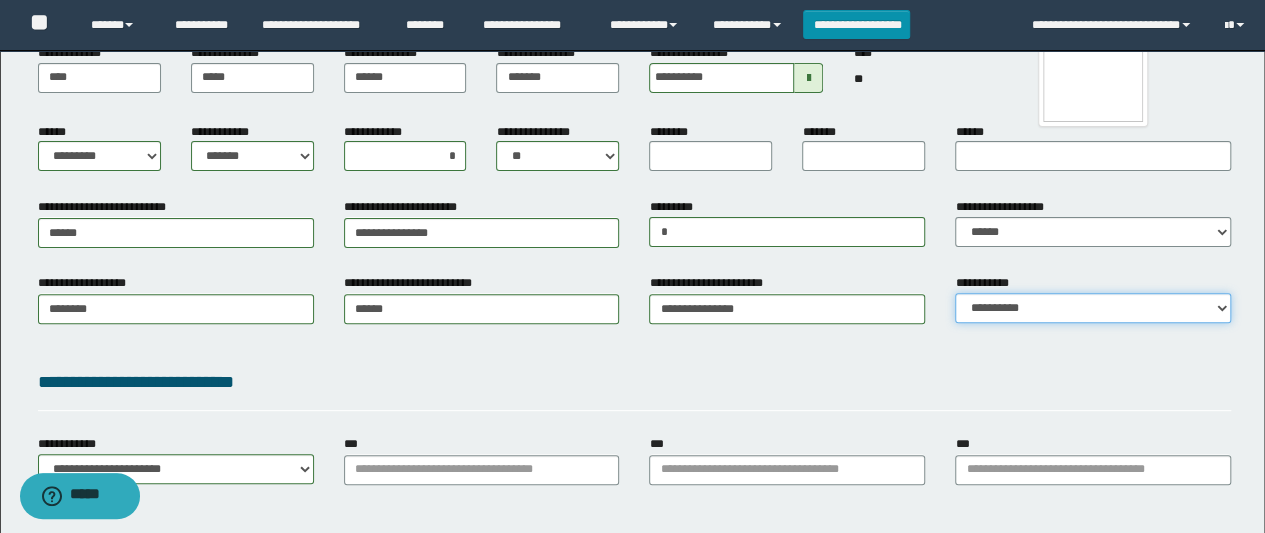 select on "*" 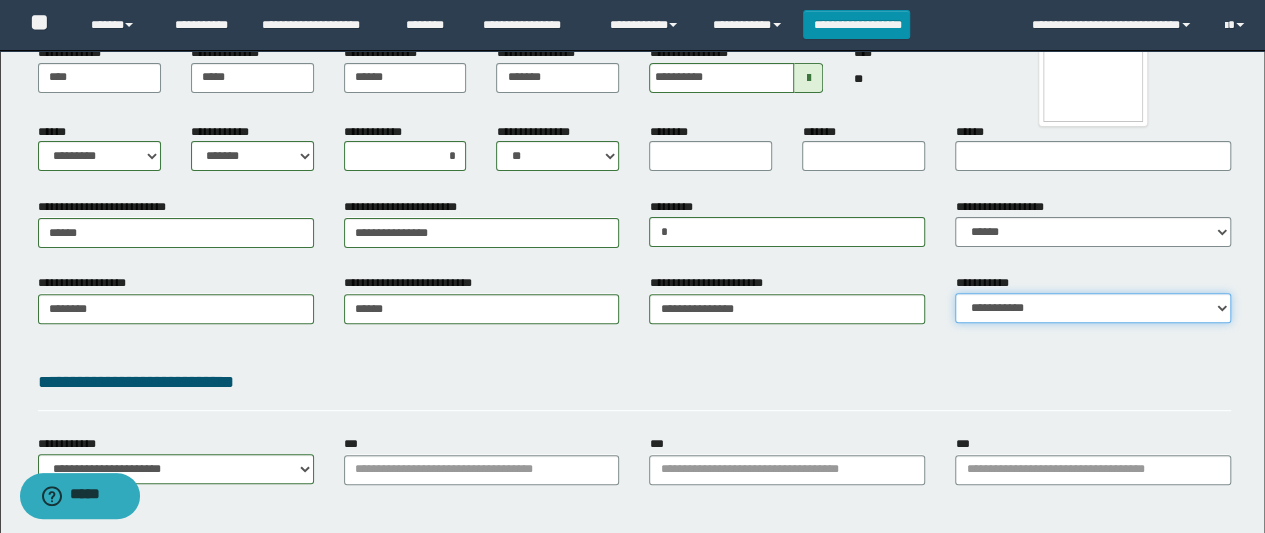 click on "**********" at bounding box center [1093, 308] 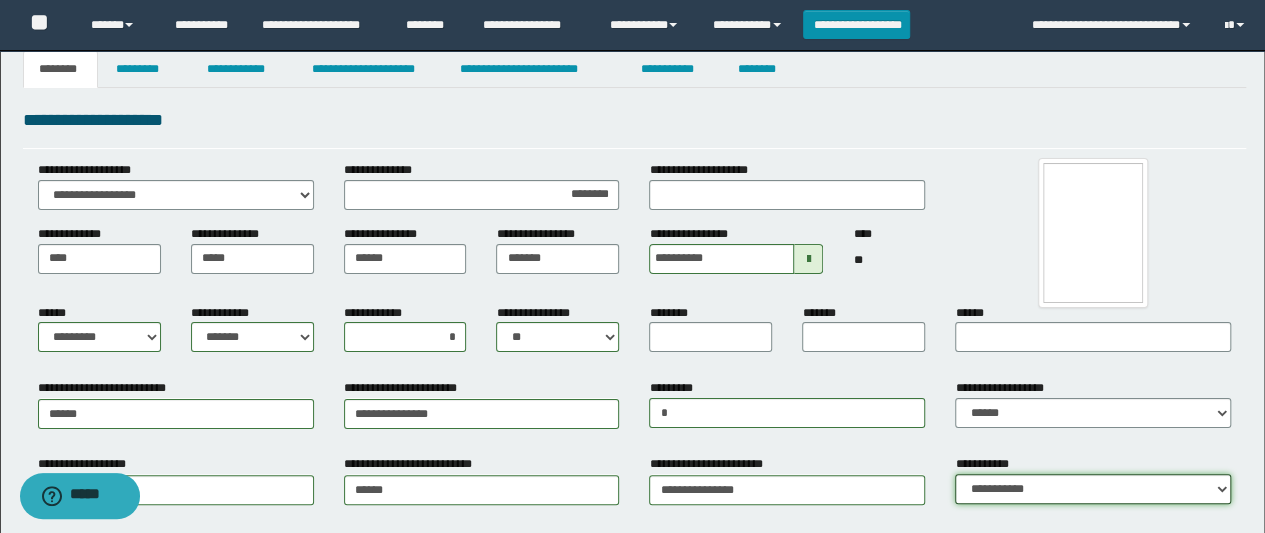 scroll, scrollTop: 0, scrollLeft: 0, axis: both 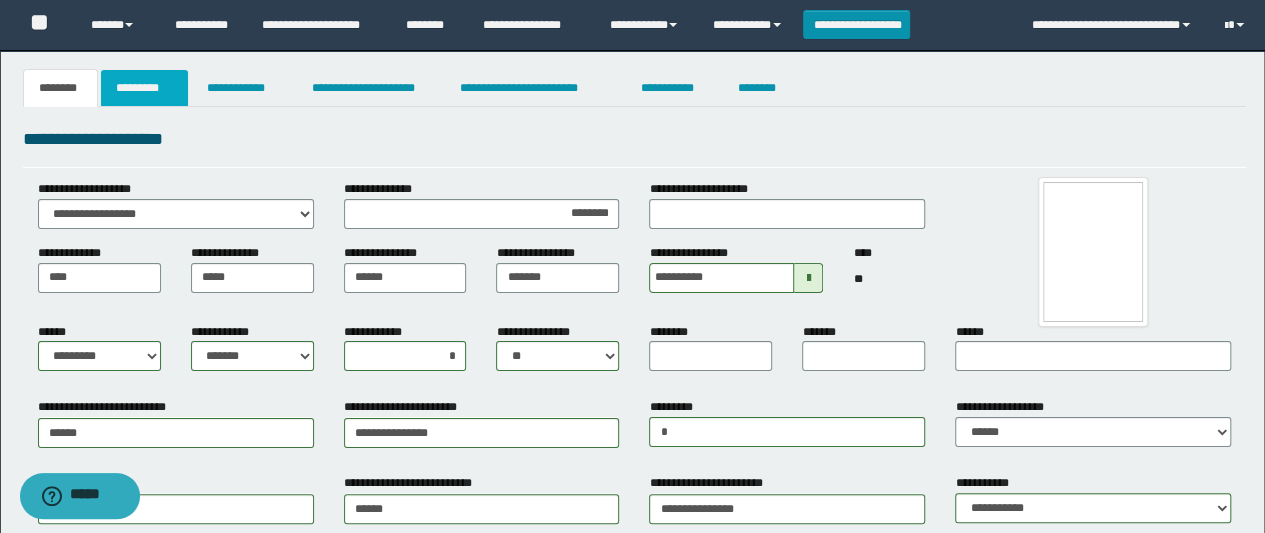click on "*********" at bounding box center [144, 88] 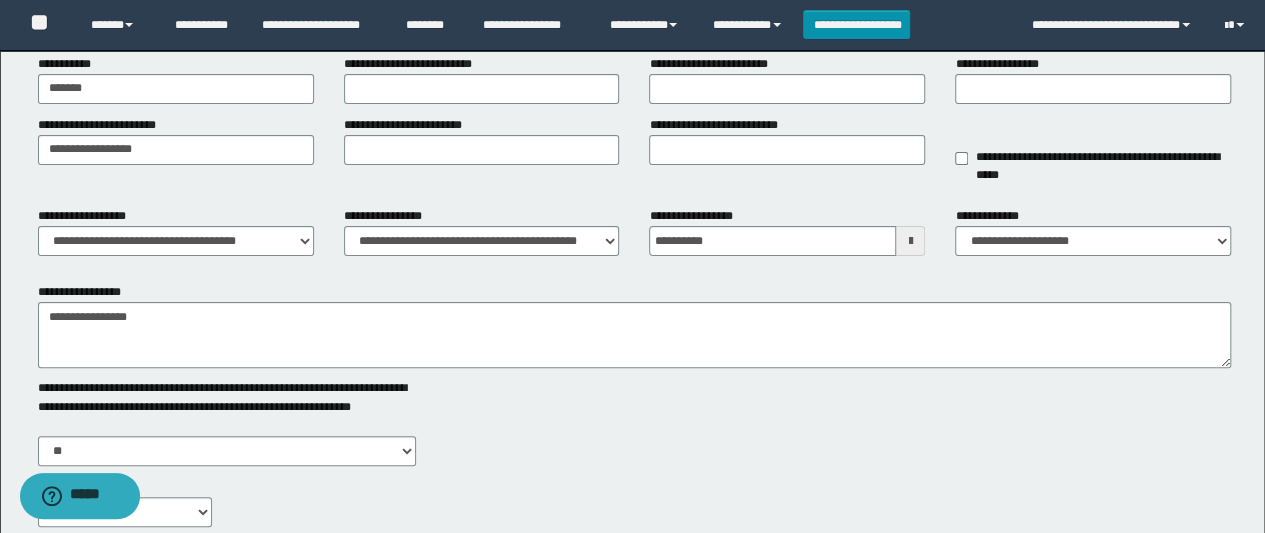 scroll, scrollTop: 0, scrollLeft: 0, axis: both 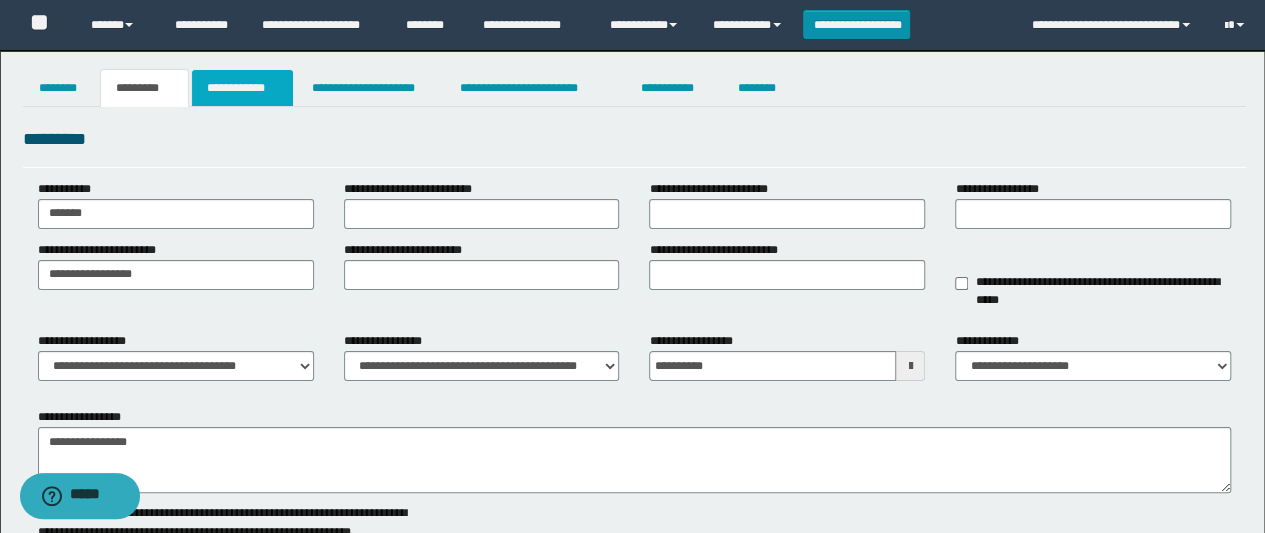 click on "**********" at bounding box center (243, 88) 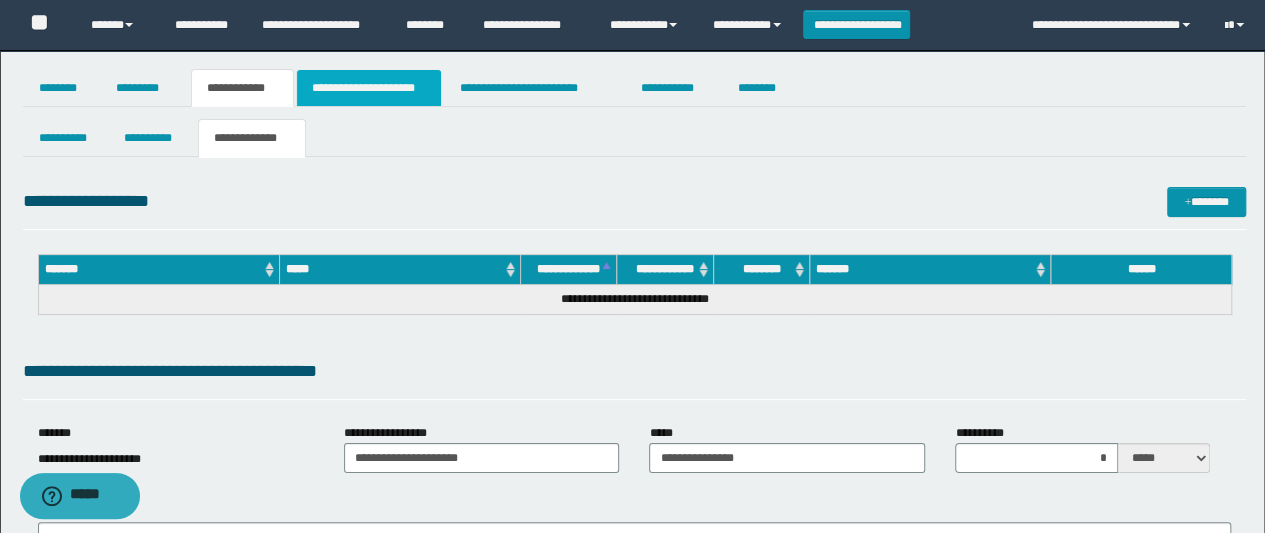 click on "**********" at bounding box center [369, 88] 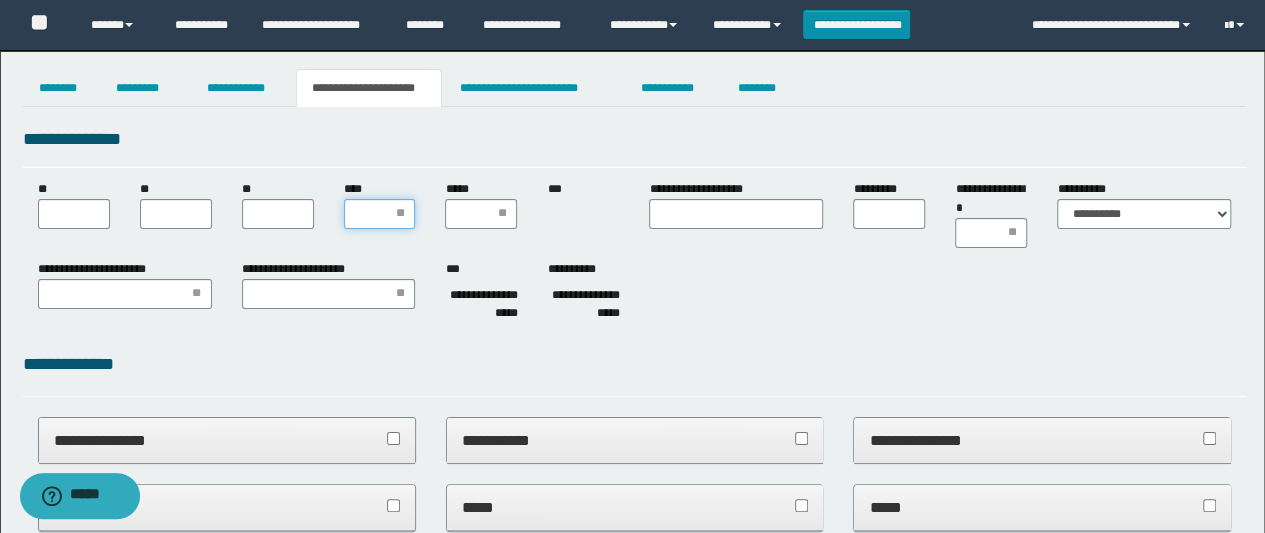 click on "****" at bounding box center [380, 214] 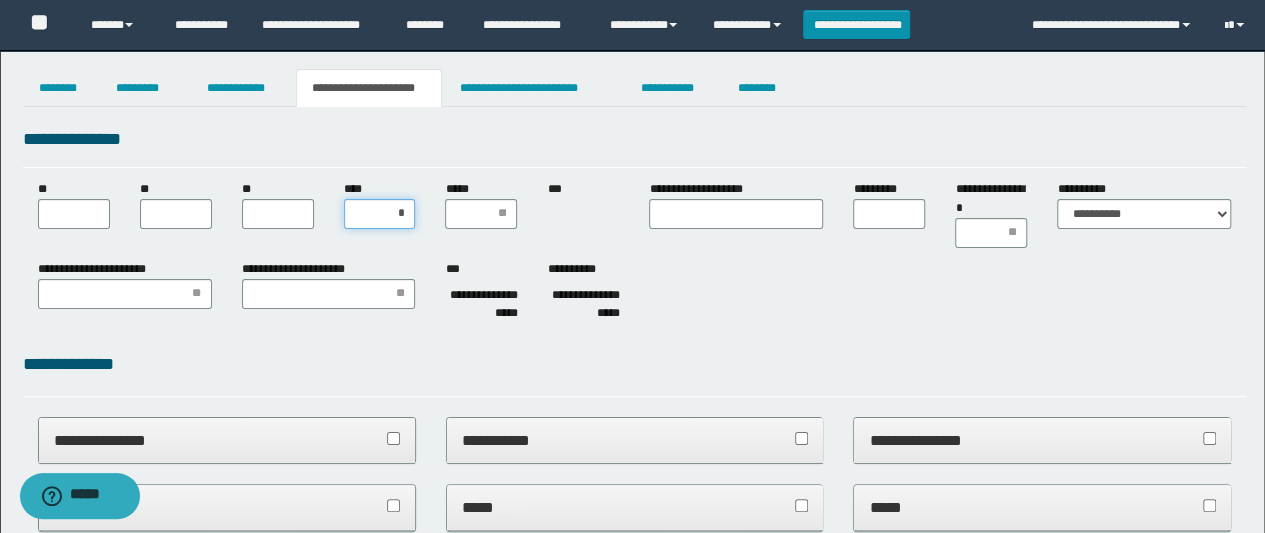 type on "**" 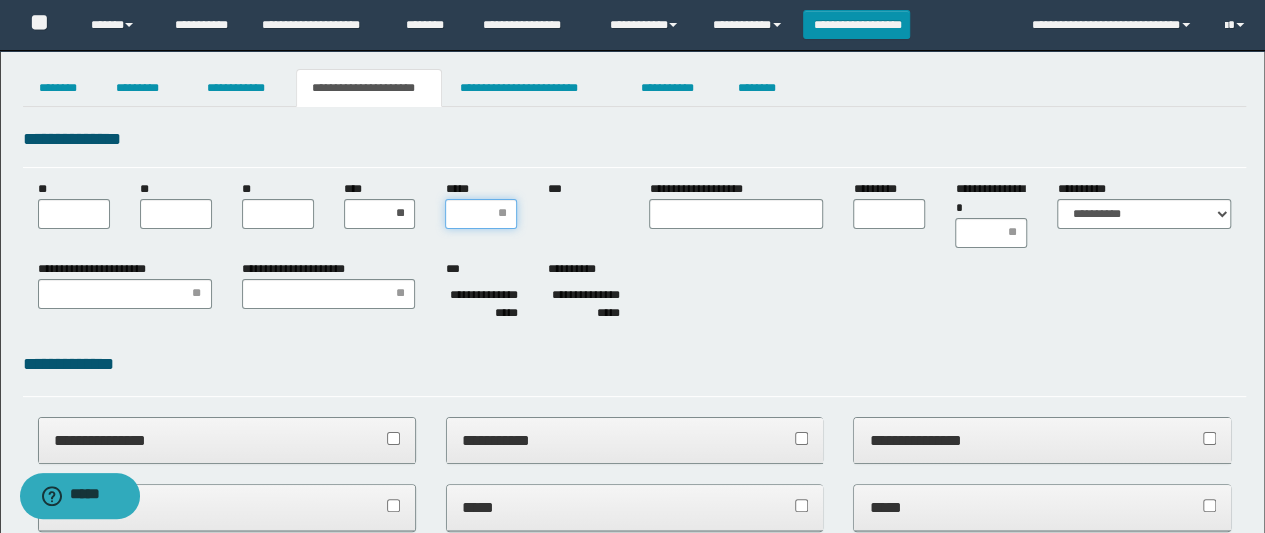 click on "*****" at bounding box center [481, 214] 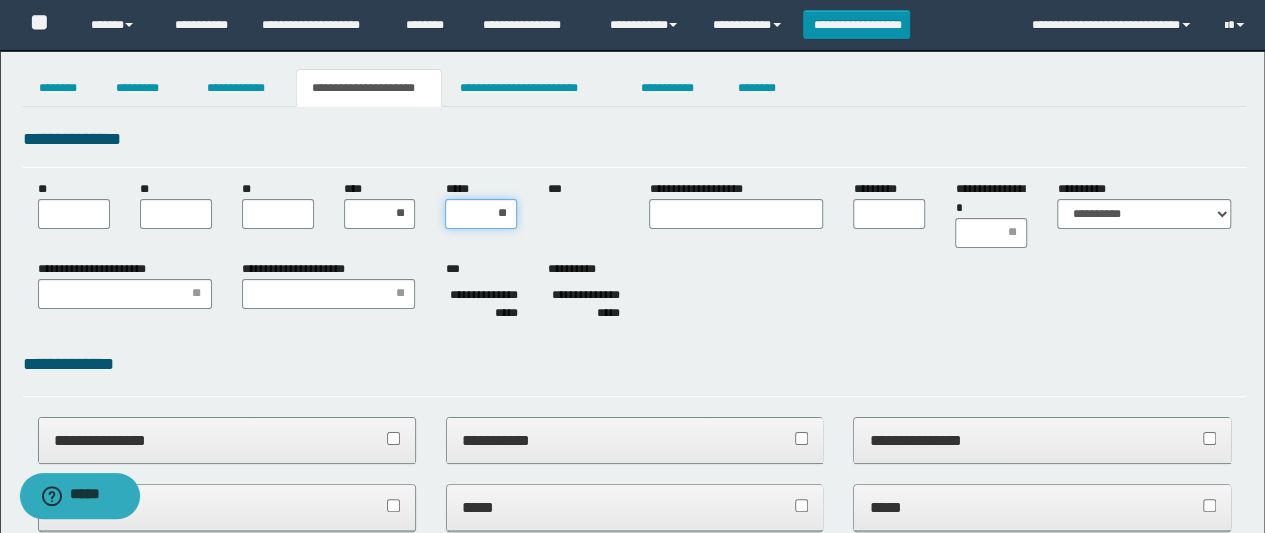 type on "***" 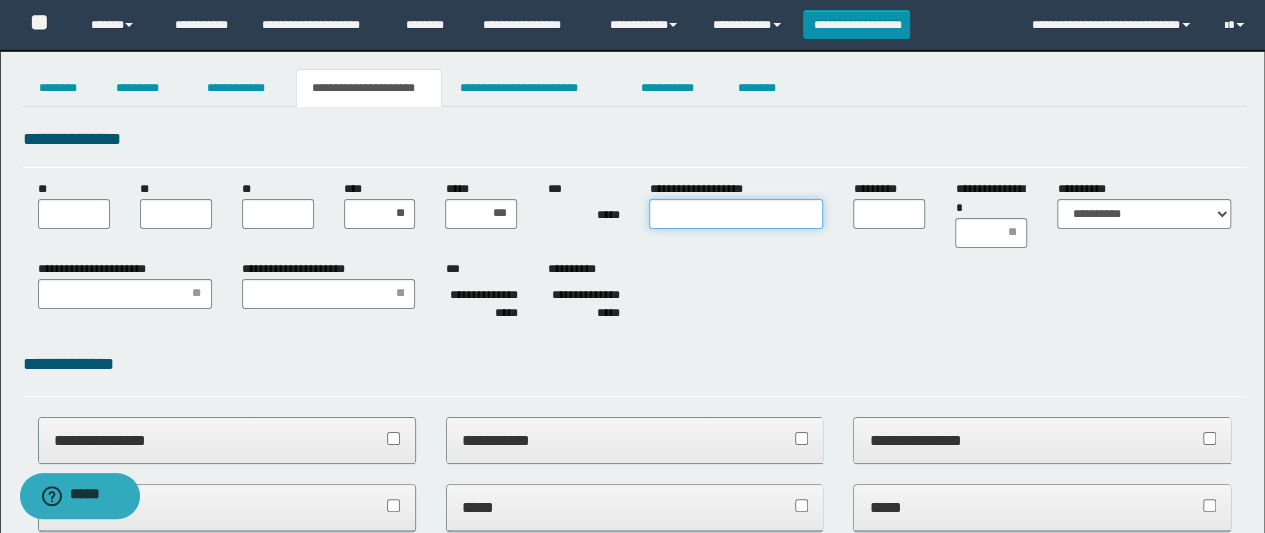 click on "**********" at bounding box center (736, 214) 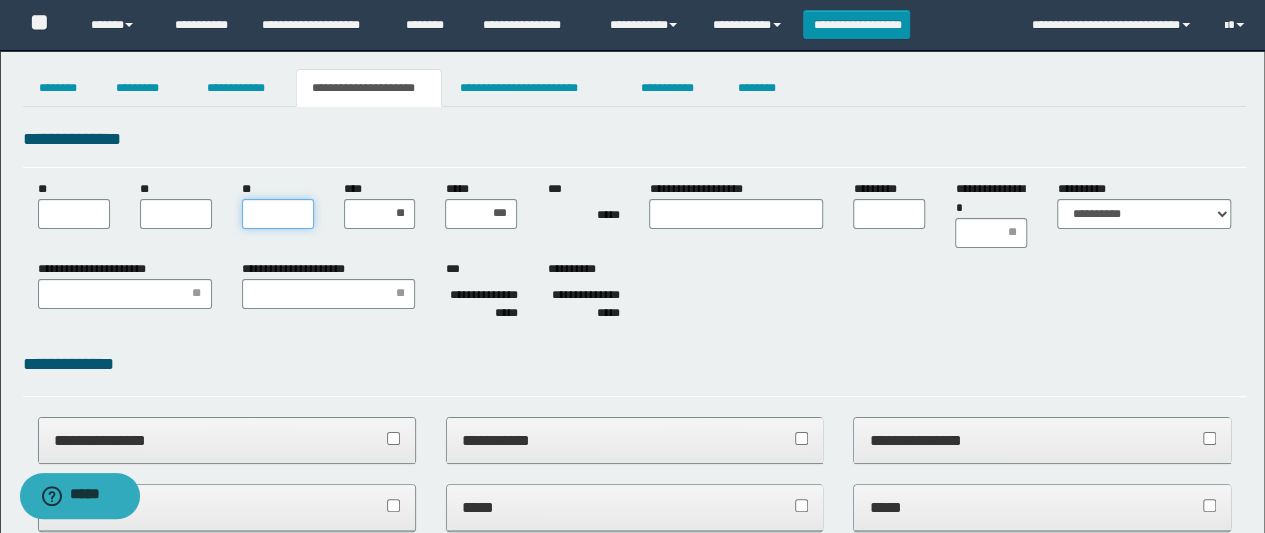click on "**" at bounding box center [278, 214] 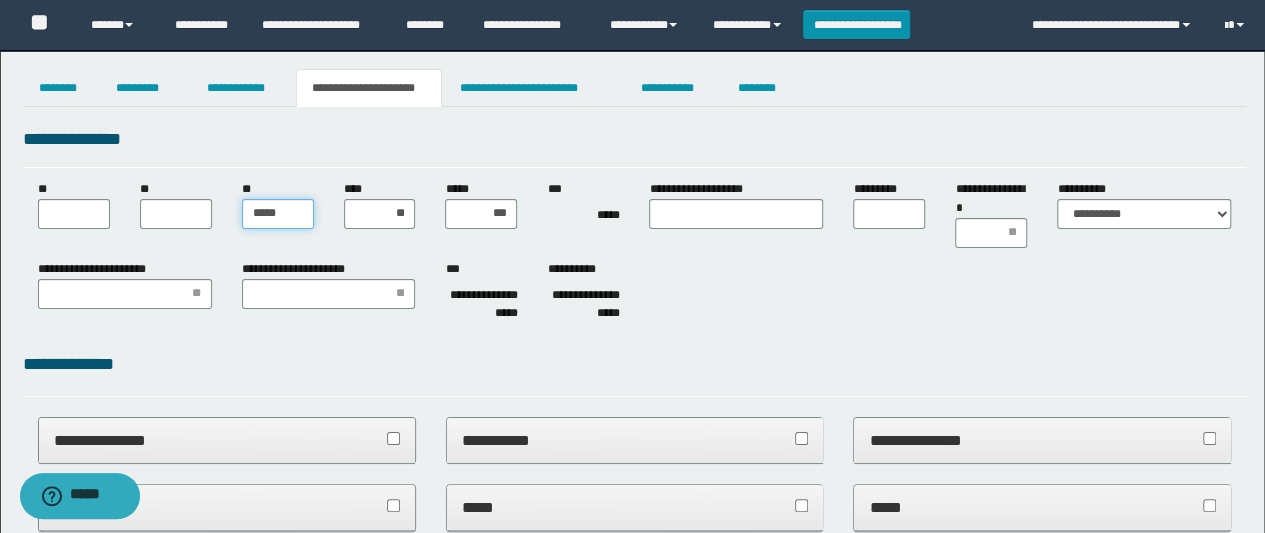 type on "******" 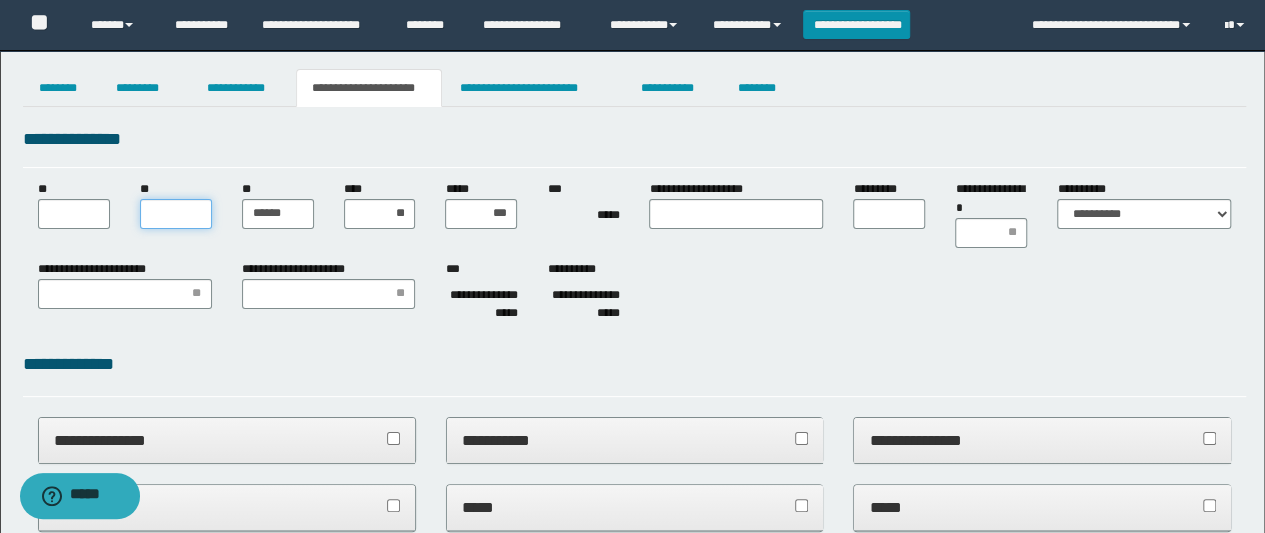click on "**" at bounding box center (176, 214) 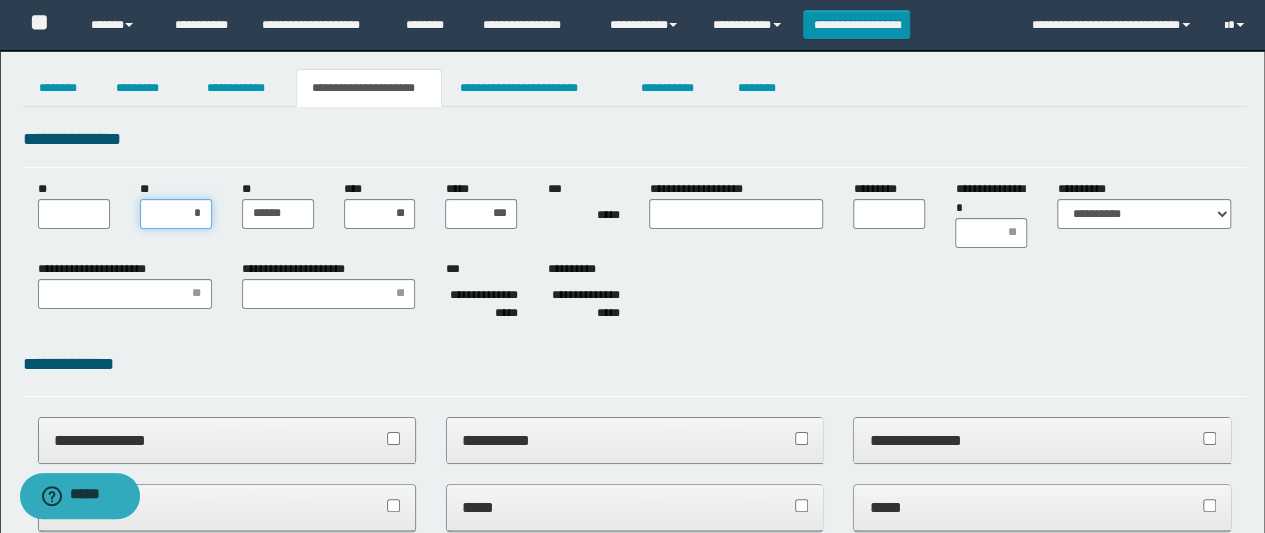 type on "**" 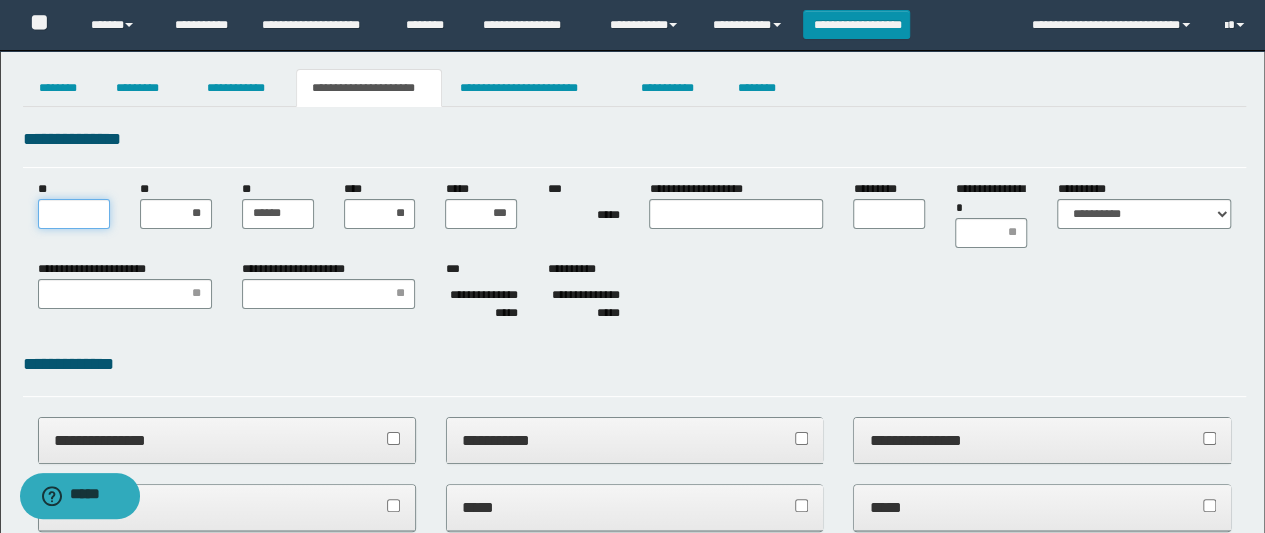 click on "**" at bounding box center [74, 214] 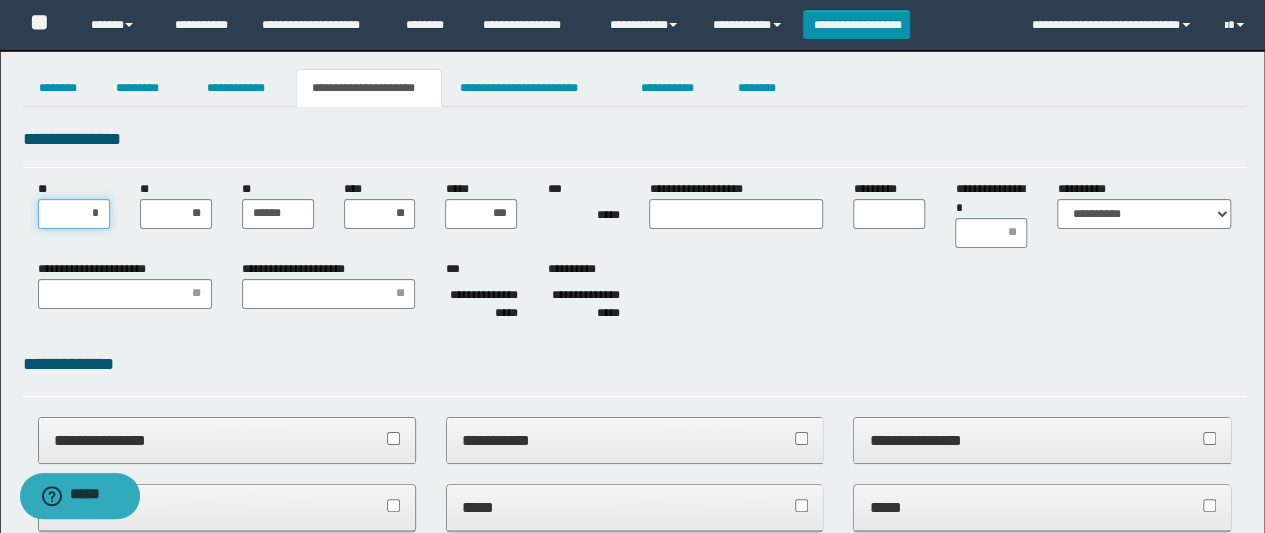 type on "**" 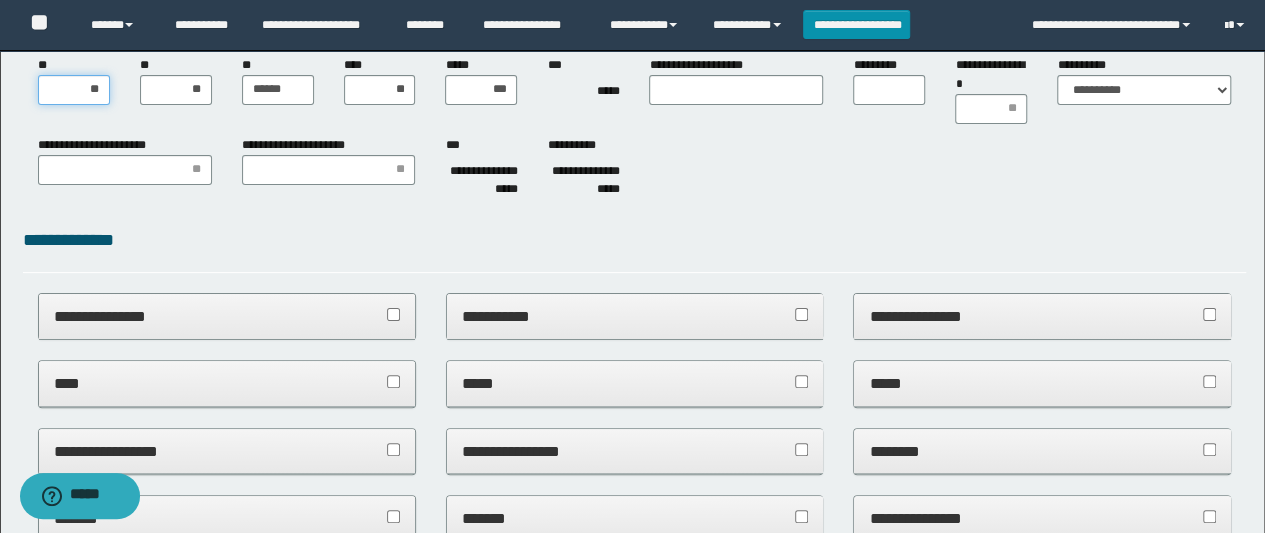 scroll, scrollTop: 0, scrollLeft: 0, axis: both 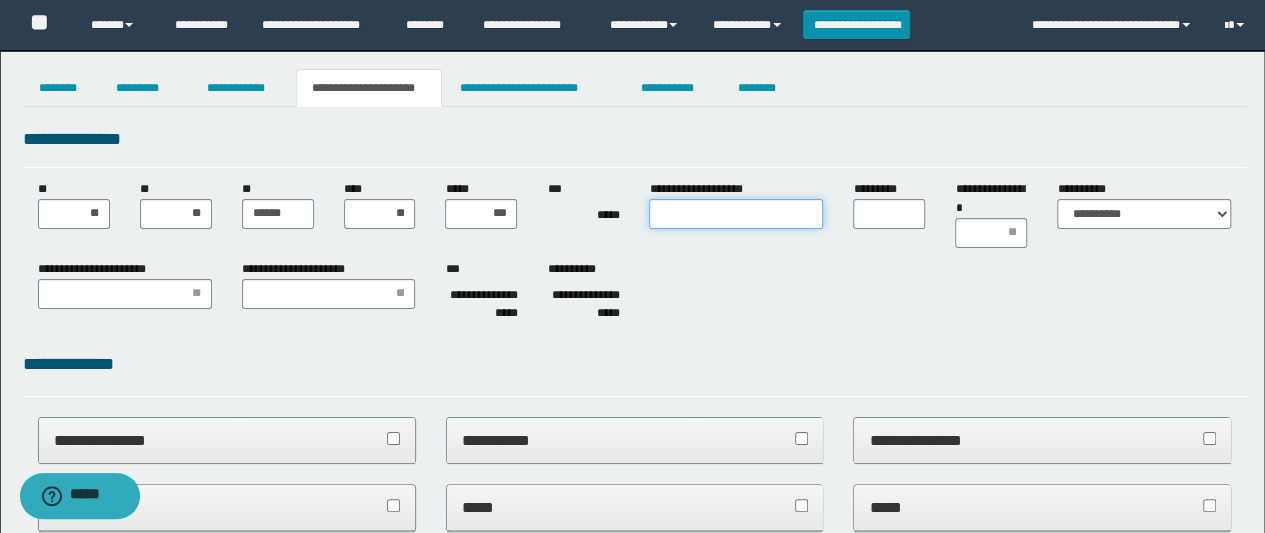 click on "**********" at bounding box center (736, 214) 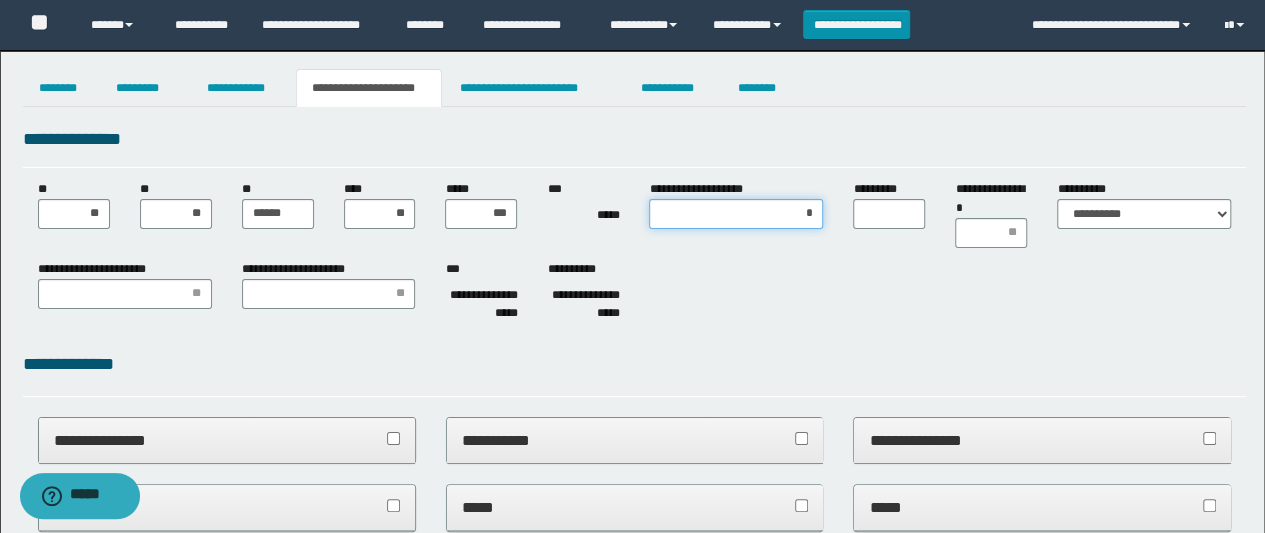 type on "**" 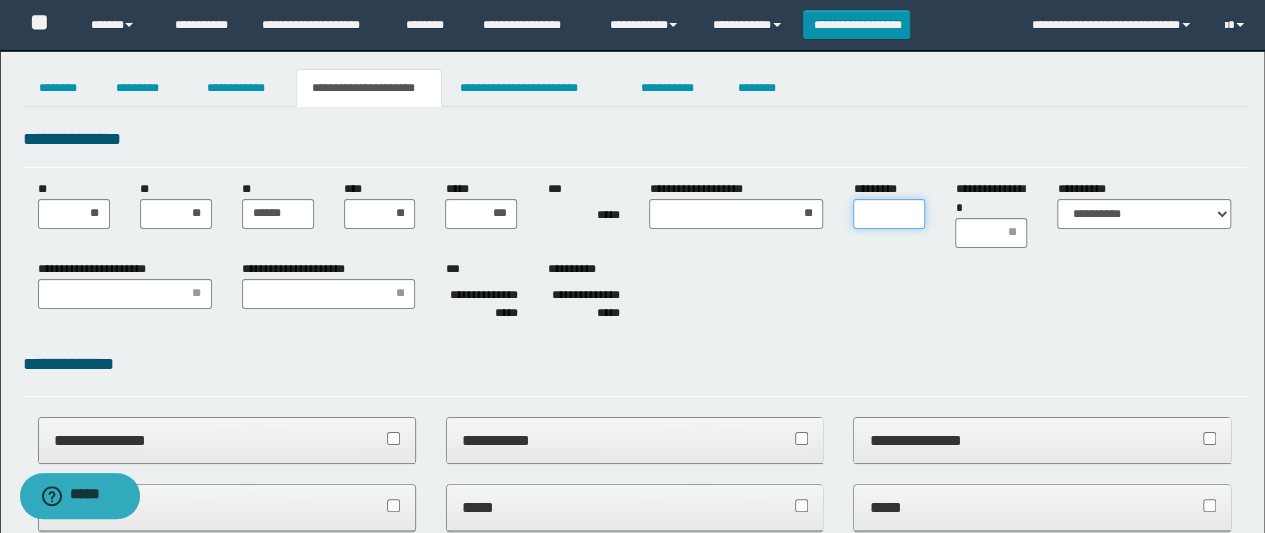 click on "*********" at bounding box center (889, 214) 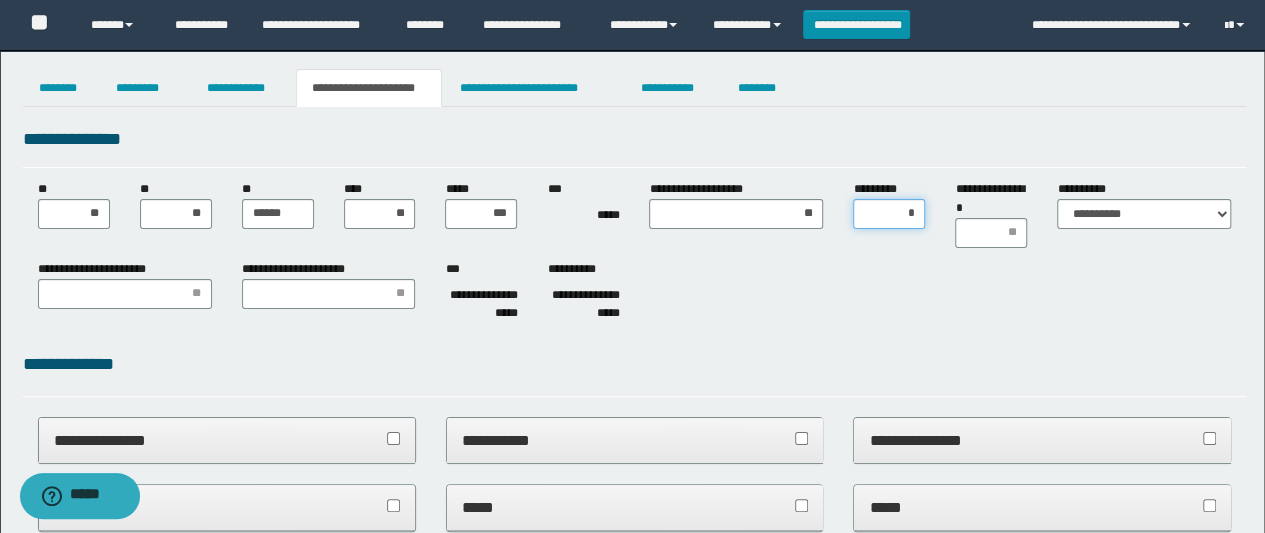 type on "**" 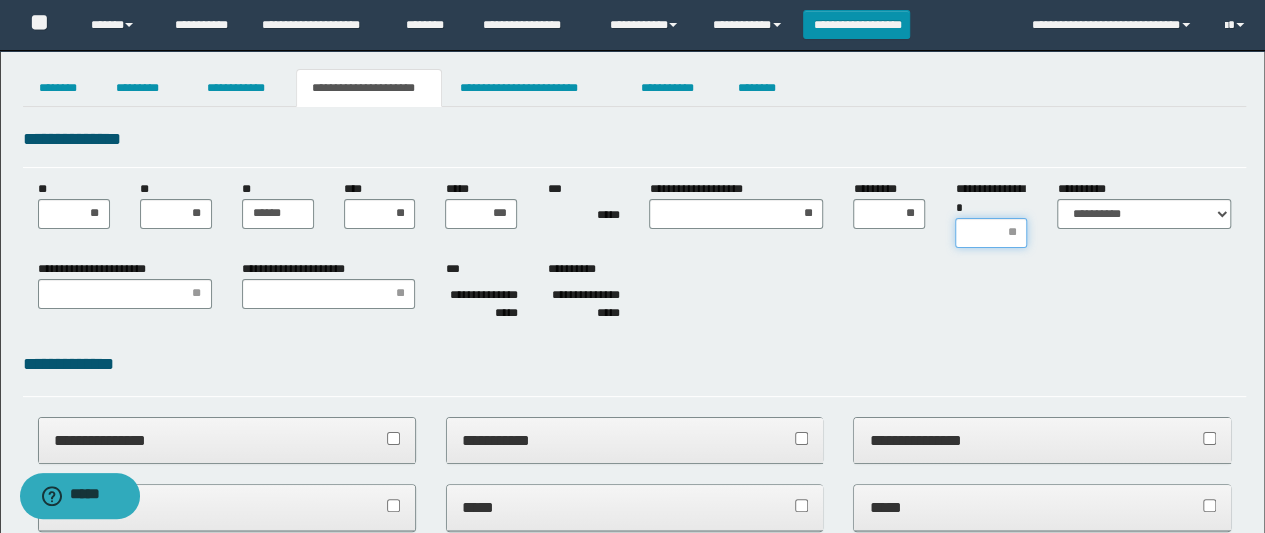 click on "**********" at bounding box center [991, 233] 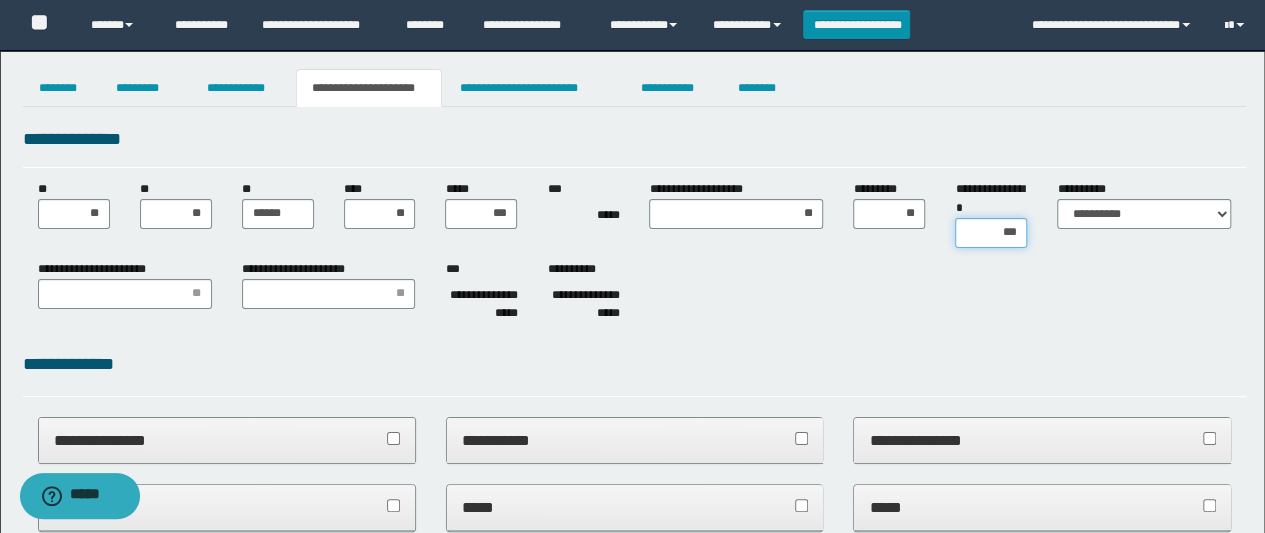 type on "****" 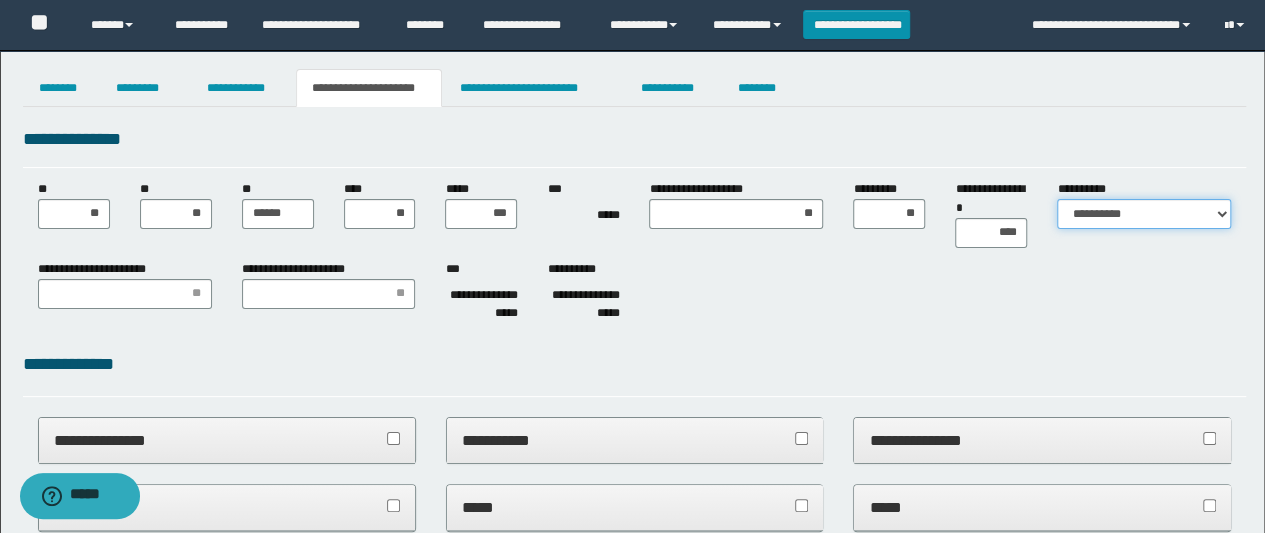 click on "**********" at bounding box center [1144, 214] 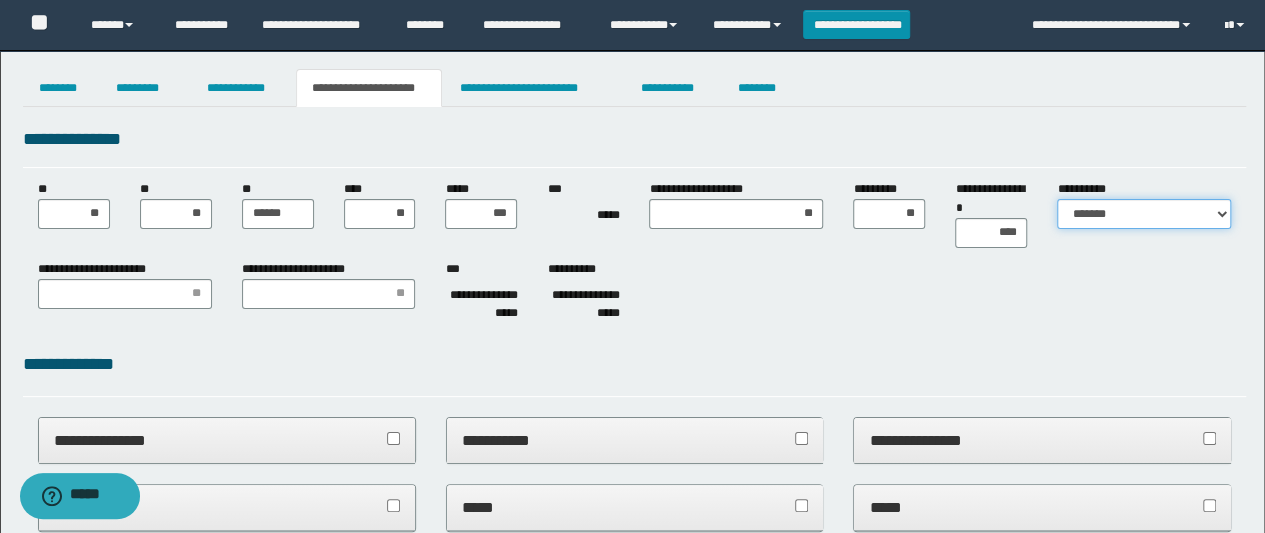 click on "**********" at bounding box center (1144, 214) 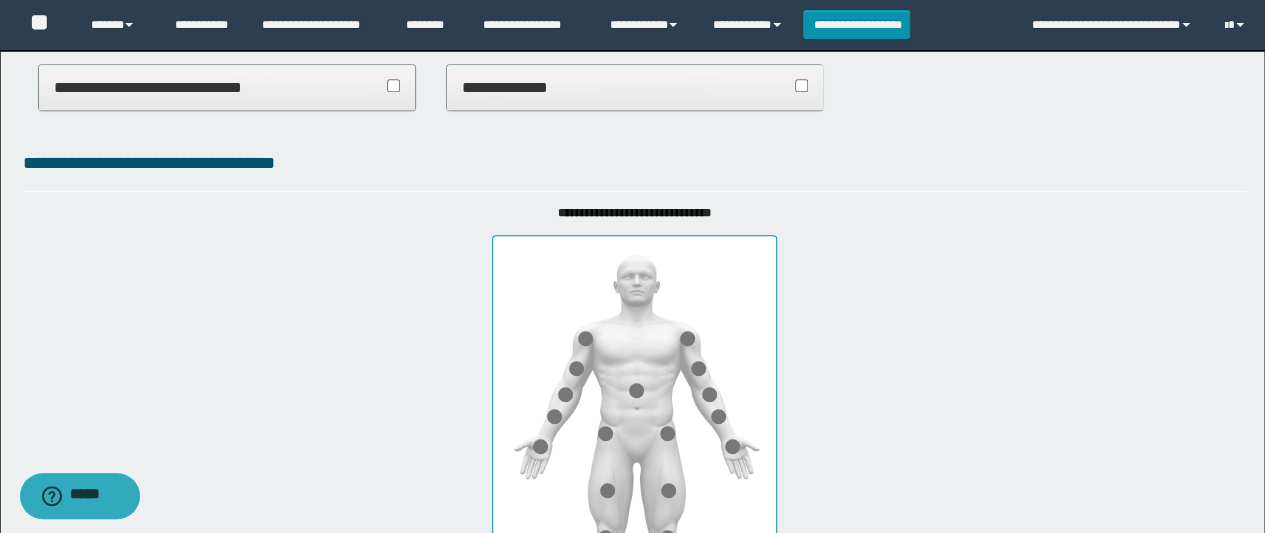 scroll, scrollTop: 1100, scrollLeft: 0, axis: vertical 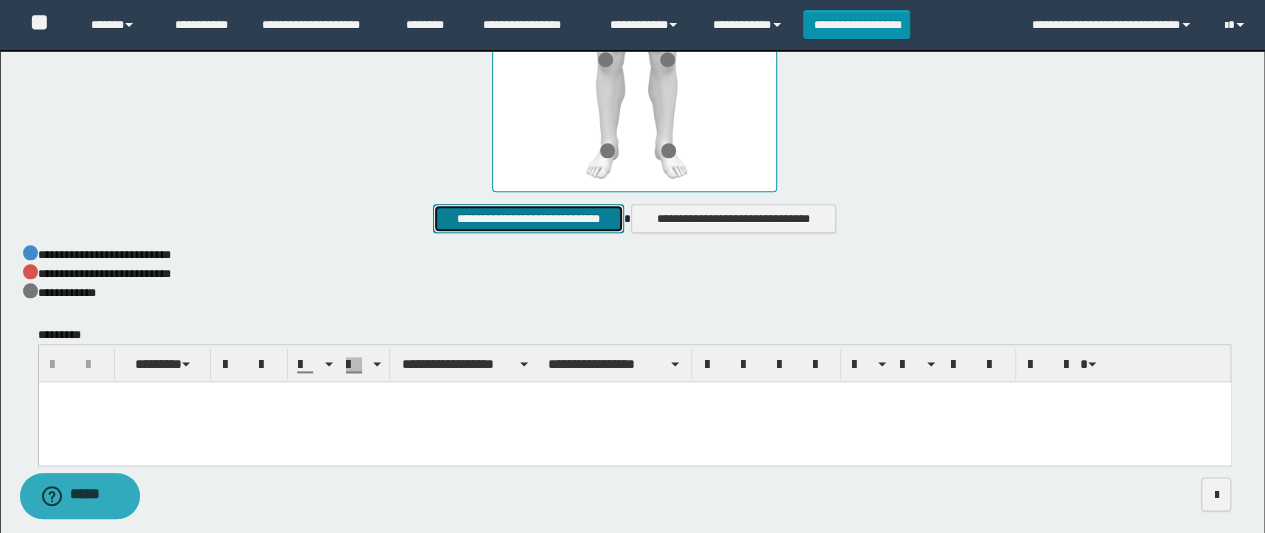click on "**********" at bounding box center [528, 218] 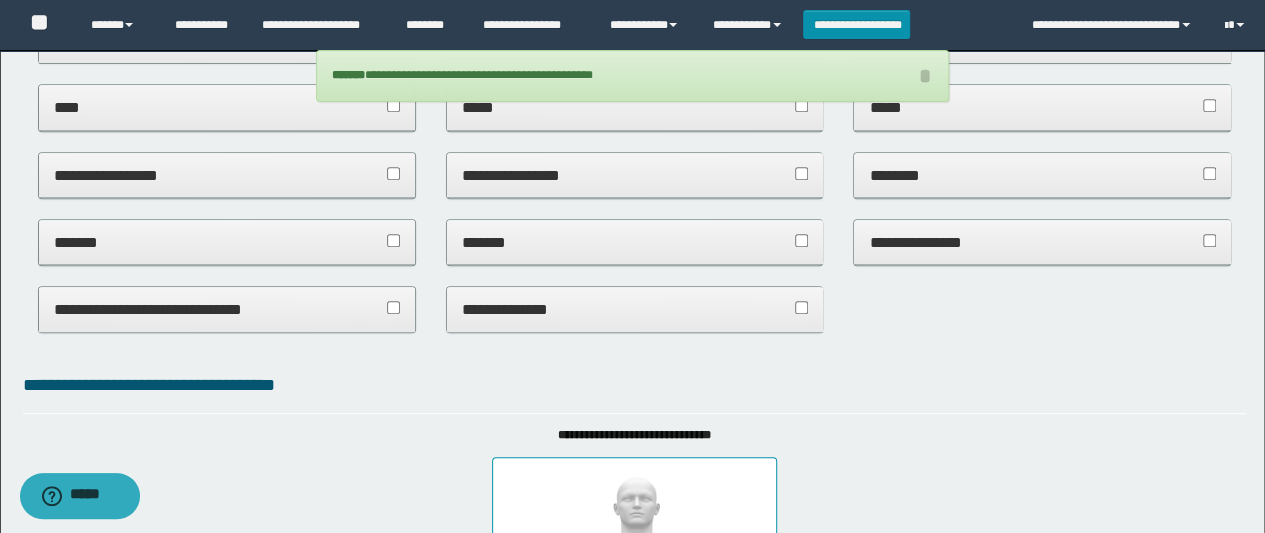 scroll, scrollTop: 0, scrollLeft: 0, axis: both 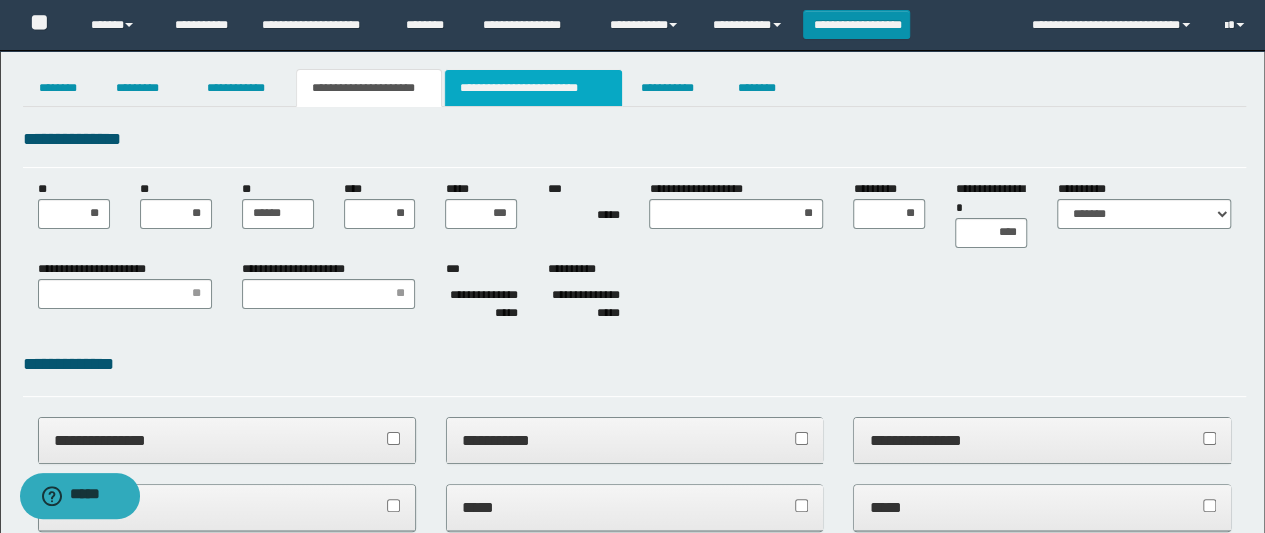 click on "**********" at bounding box center (533, 88) 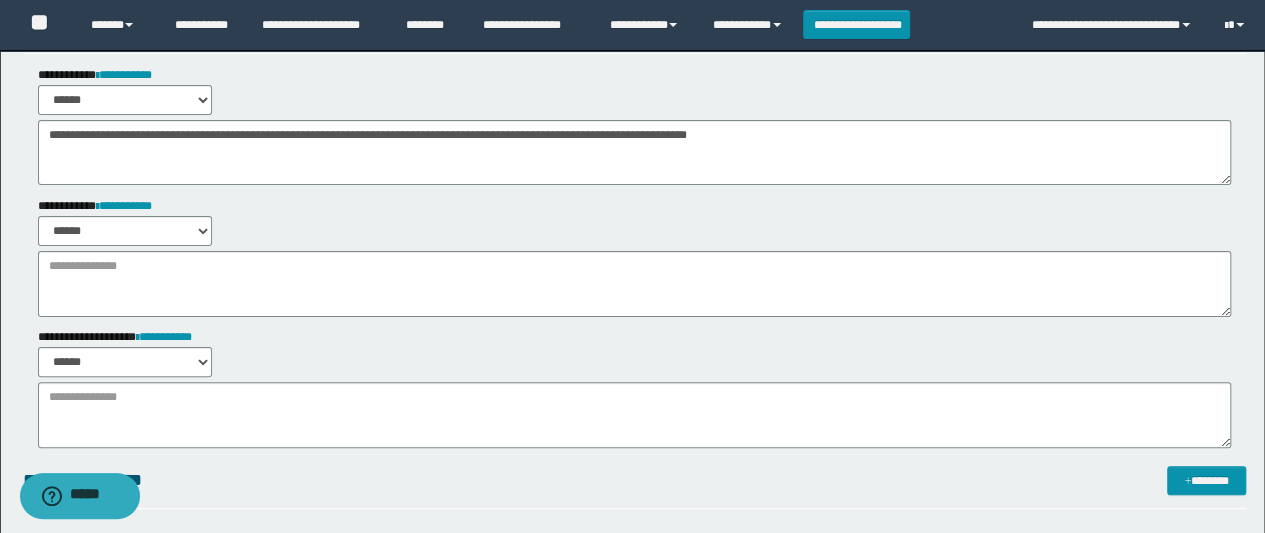 scroll, scrollTop: 200, scrollLeft: 0, axis: vertical 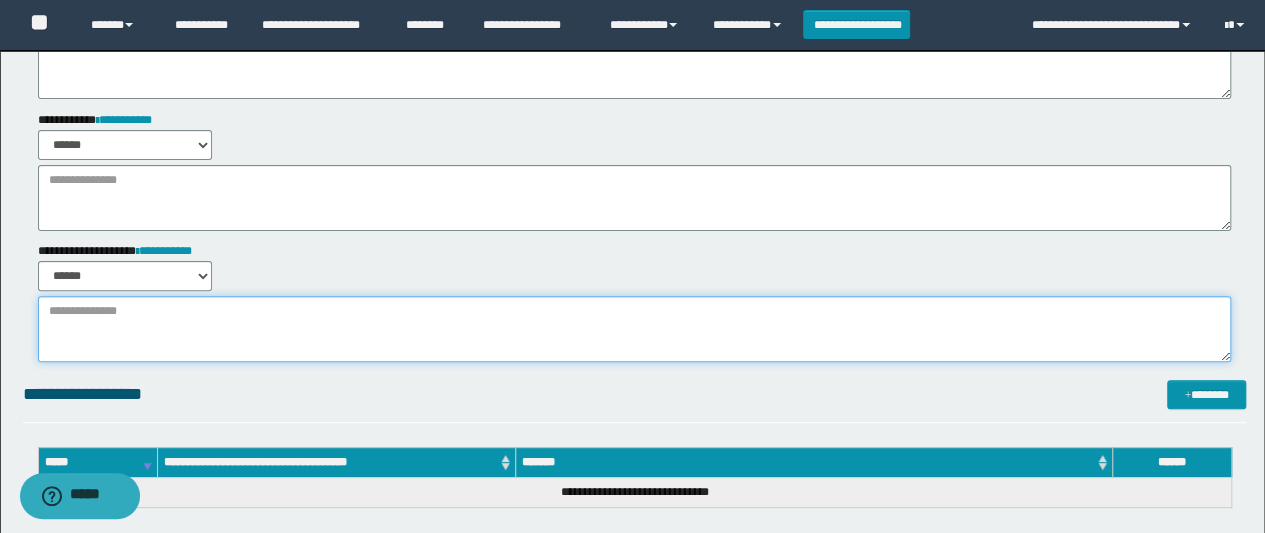 click at bounding box center (635, 329) 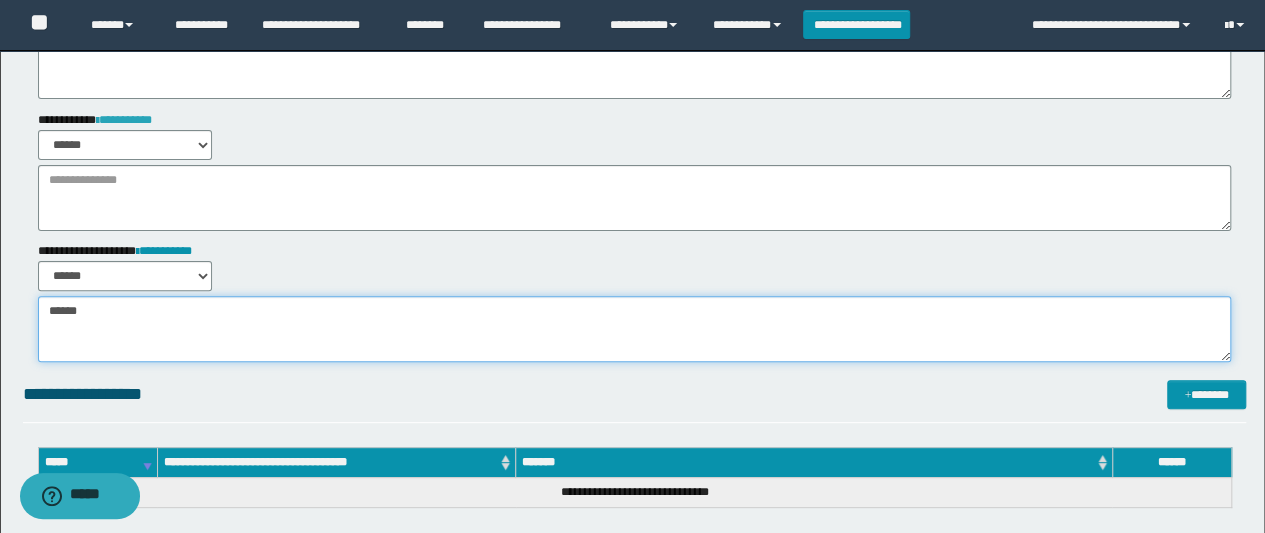 type on "******" 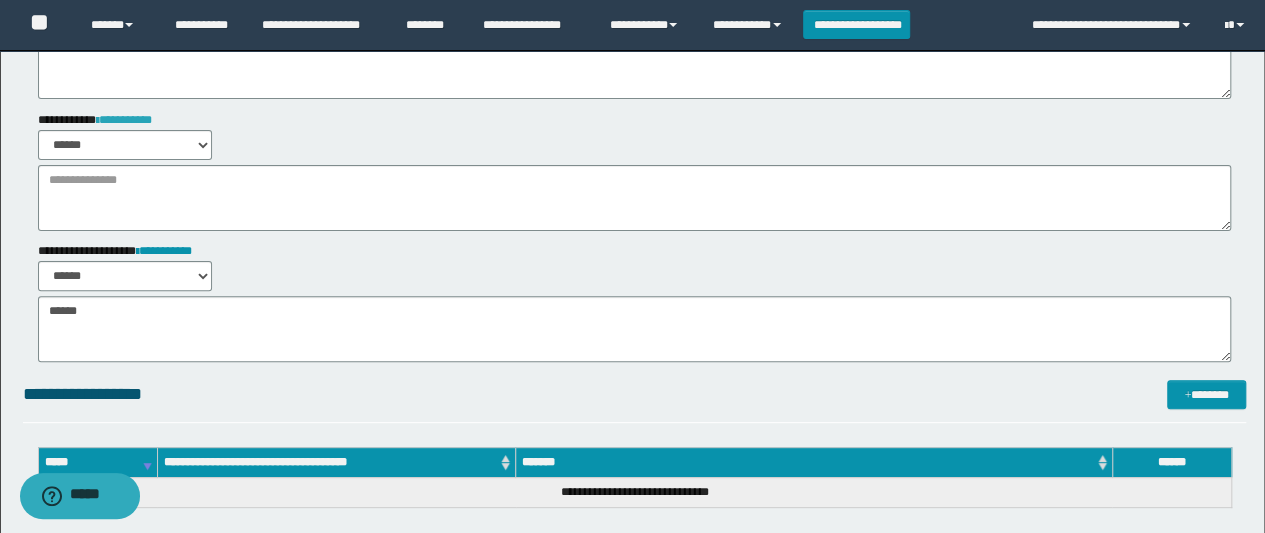 click on "**********" at bounding box center (124, 120) 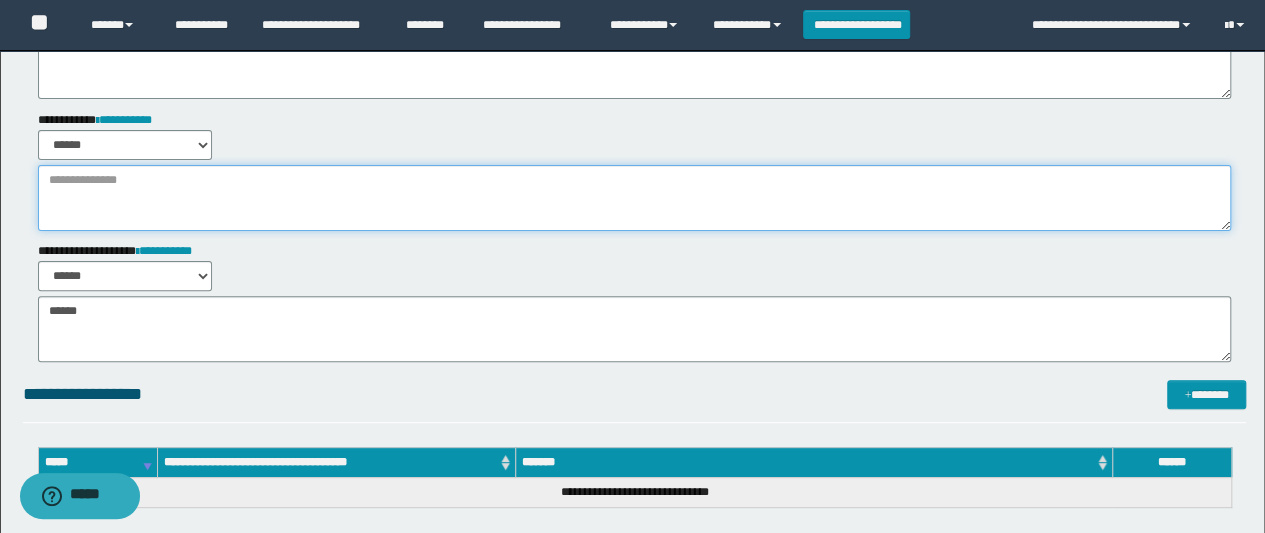 click at bounding box center [635, 198] 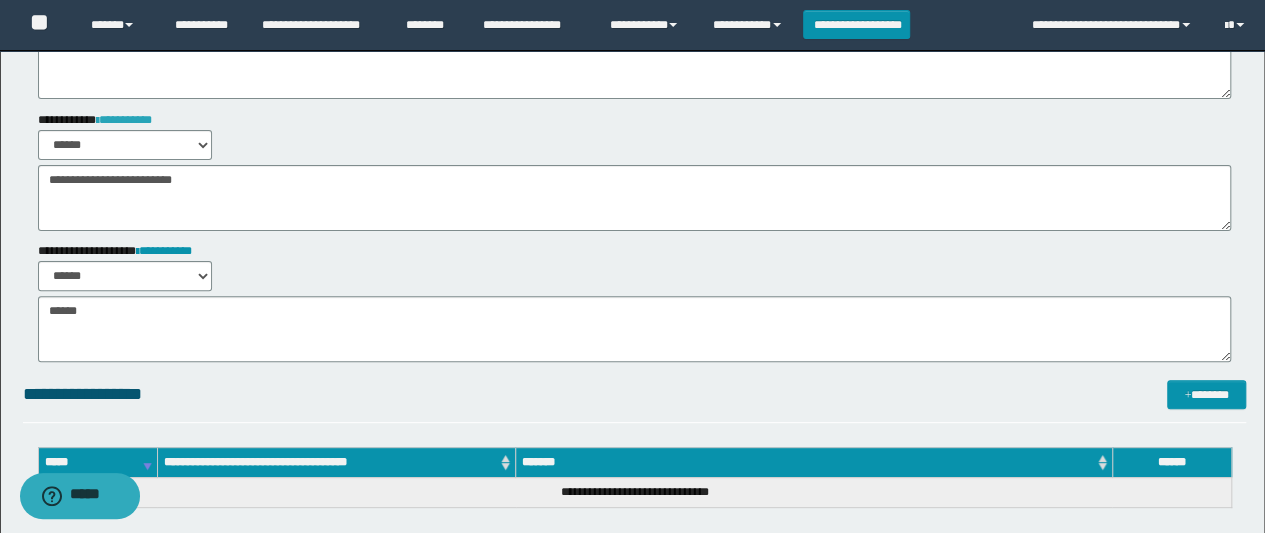 click on "**********" at bounding box center [124, 120] 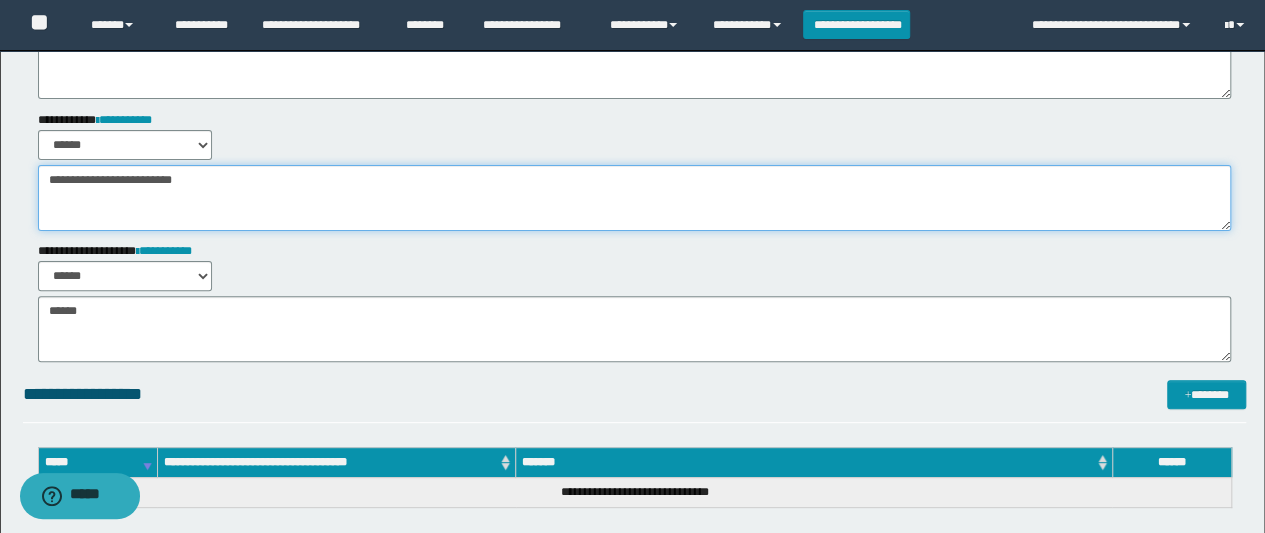 click on "**********" at bounding box center (635, 198) 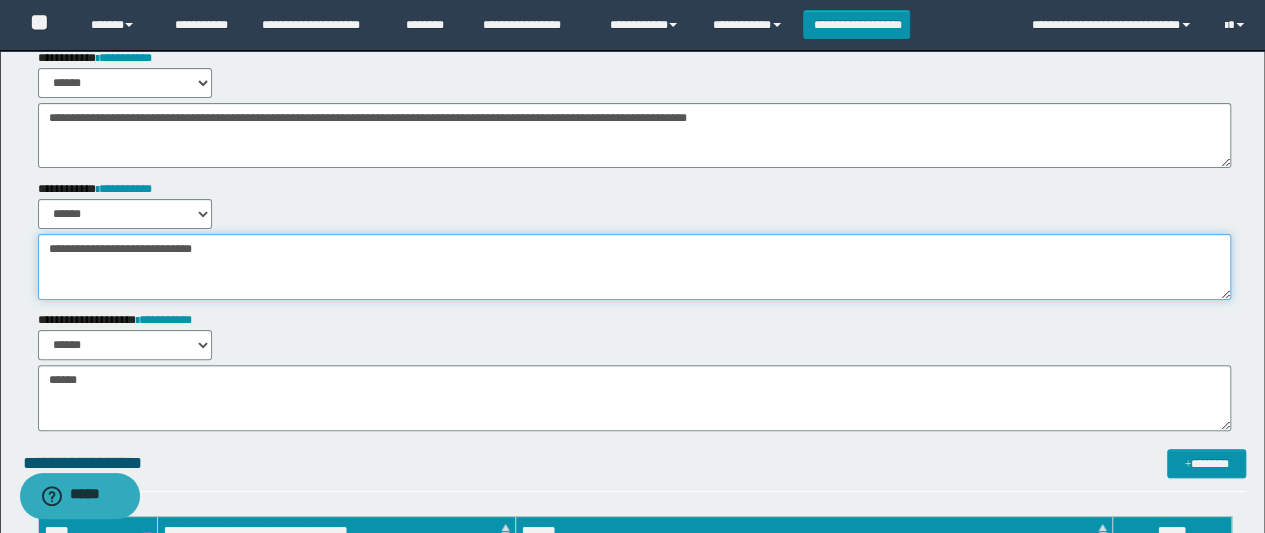scroll, scrollTop: 100, scrollLeft: 0, axis: vertical 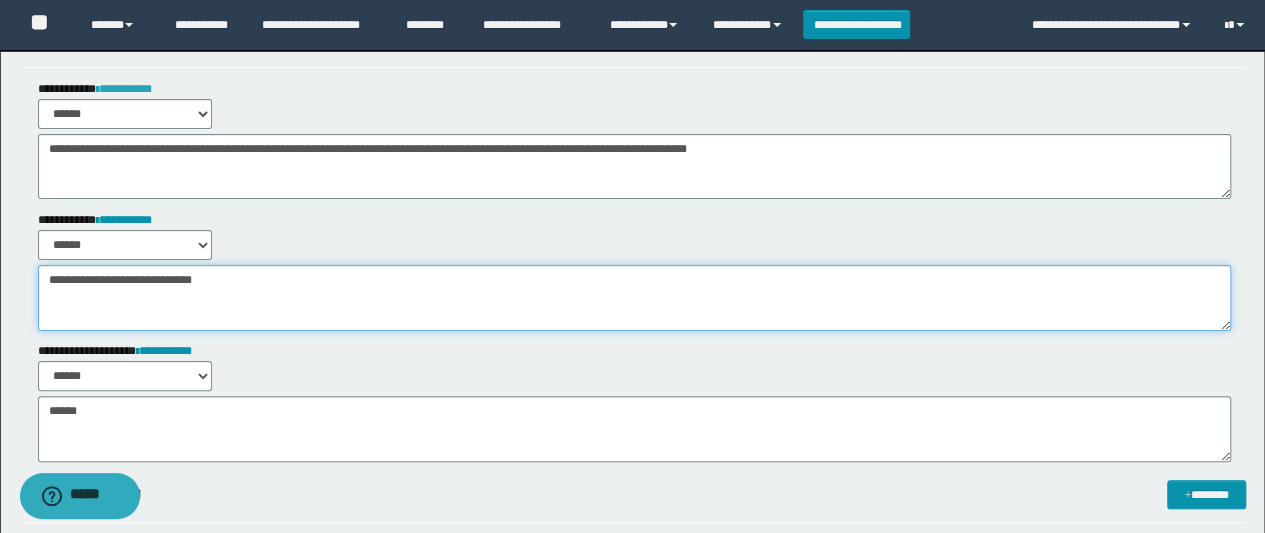 type on "**********" 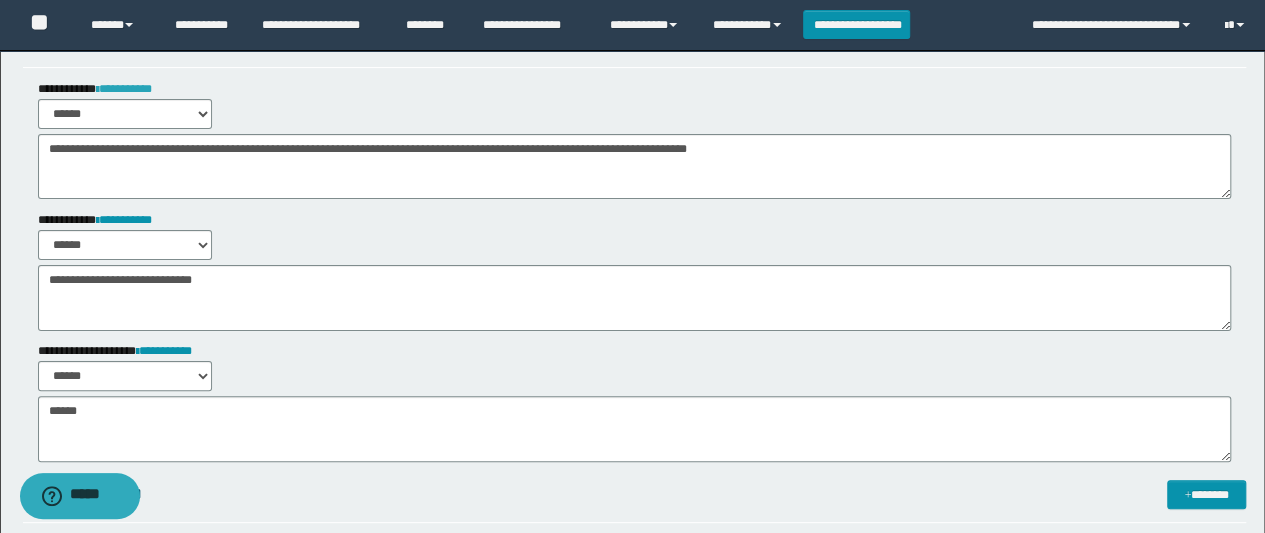 click on "**********" at bounding box center [124, 89] 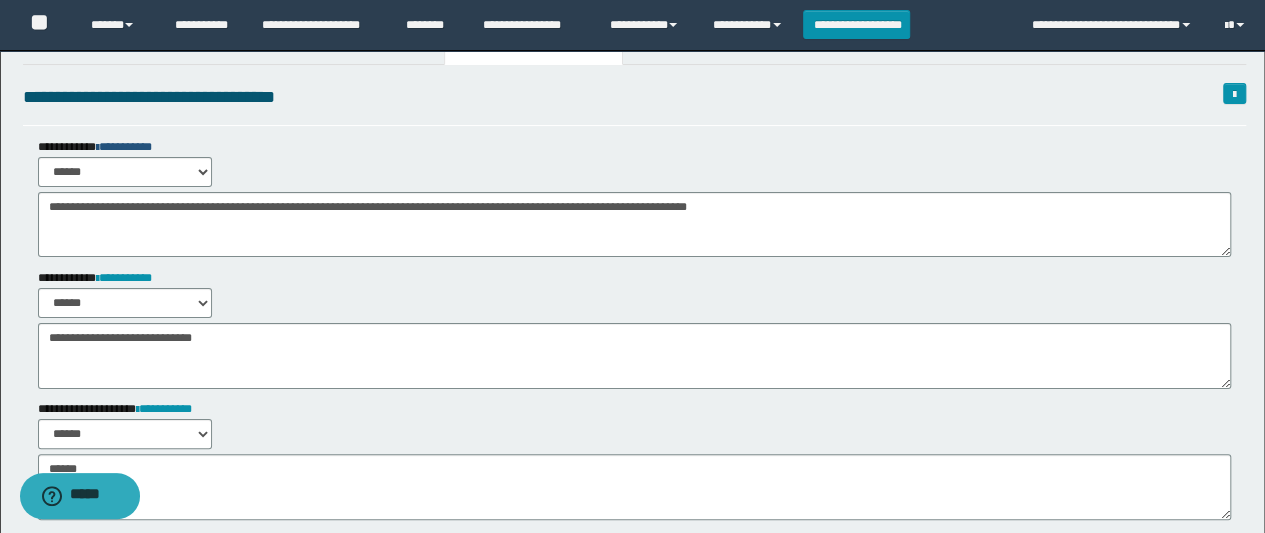 scroll, scrollTop: 0, scrollLeft: 0, axis: both 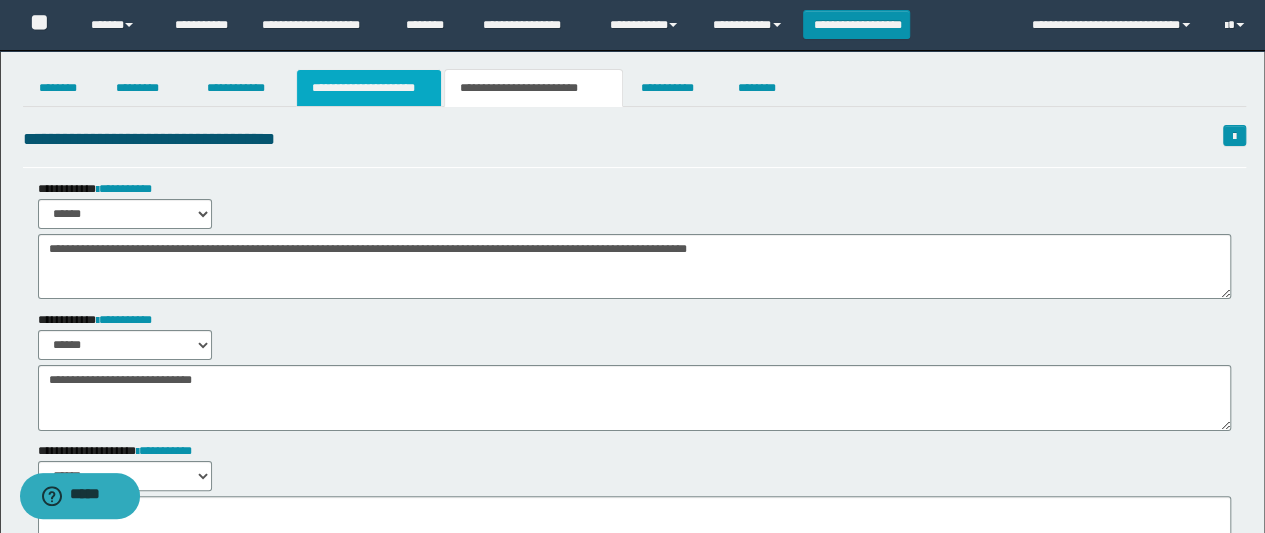 click on "**********" at bounding box center [369, 88] 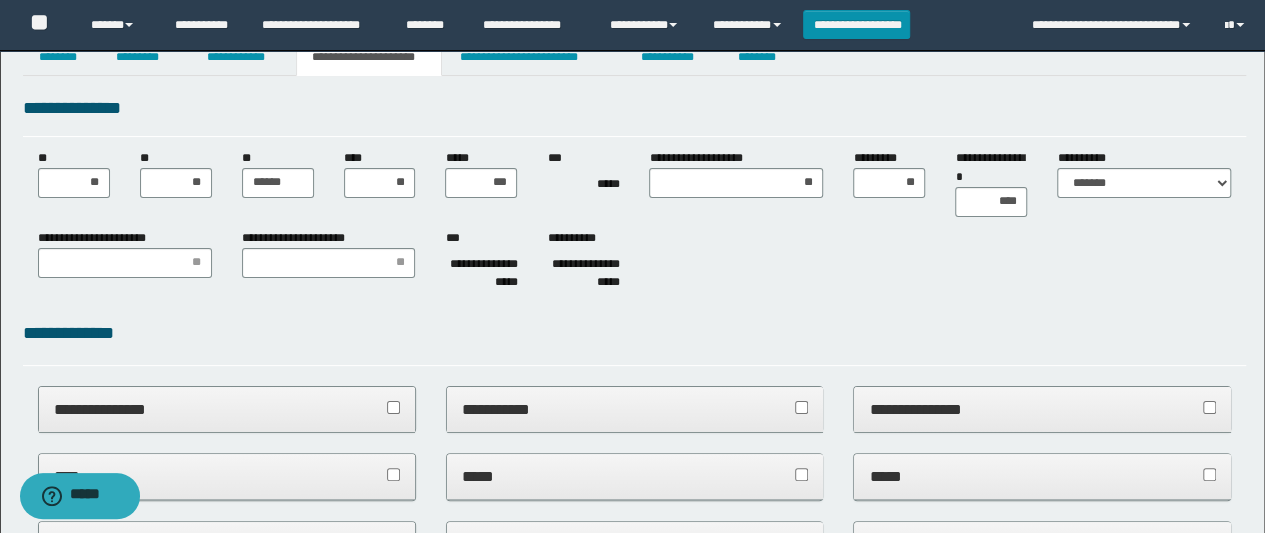 scroll, scrollTop: 0, scrollLeft: 0, axis: both 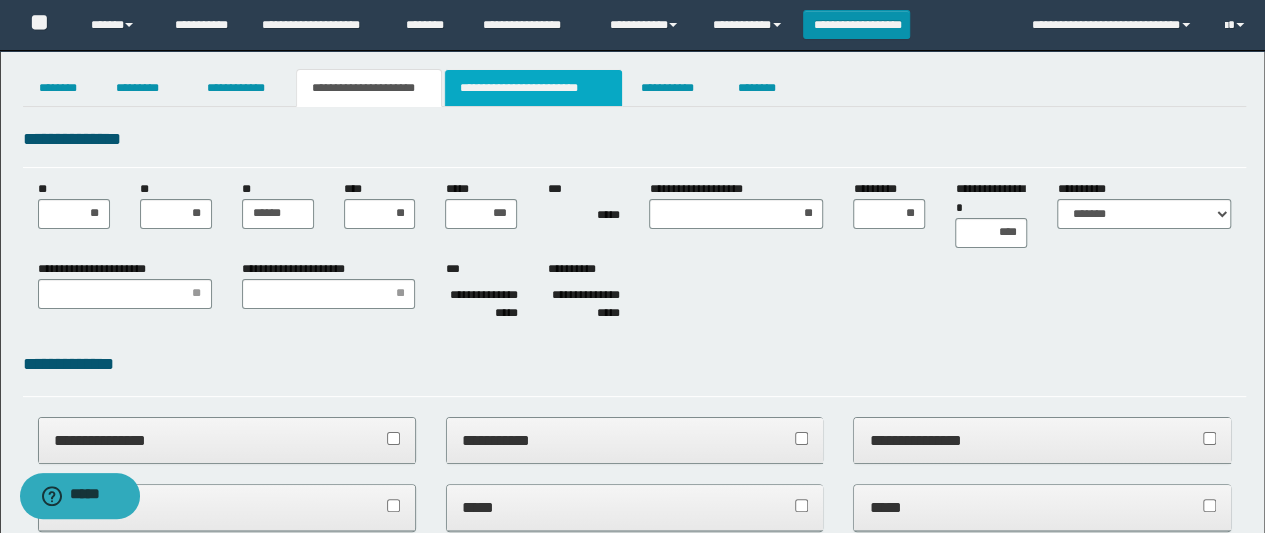 click on "**********" at bounding box center [533, 88] 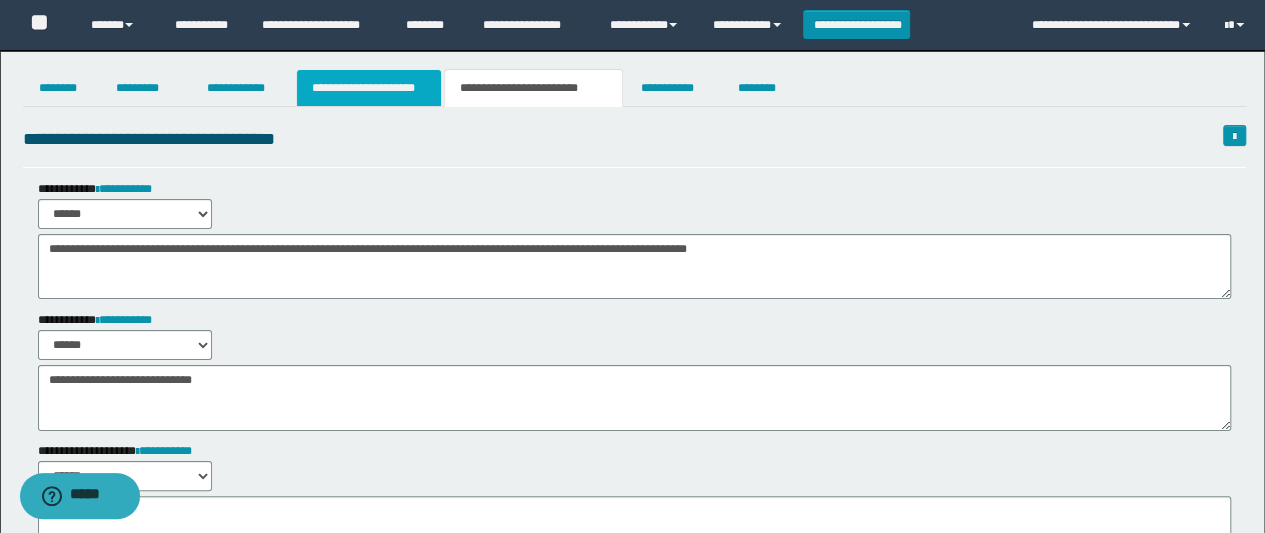 click on "**********" at bounding box center (369, 88) 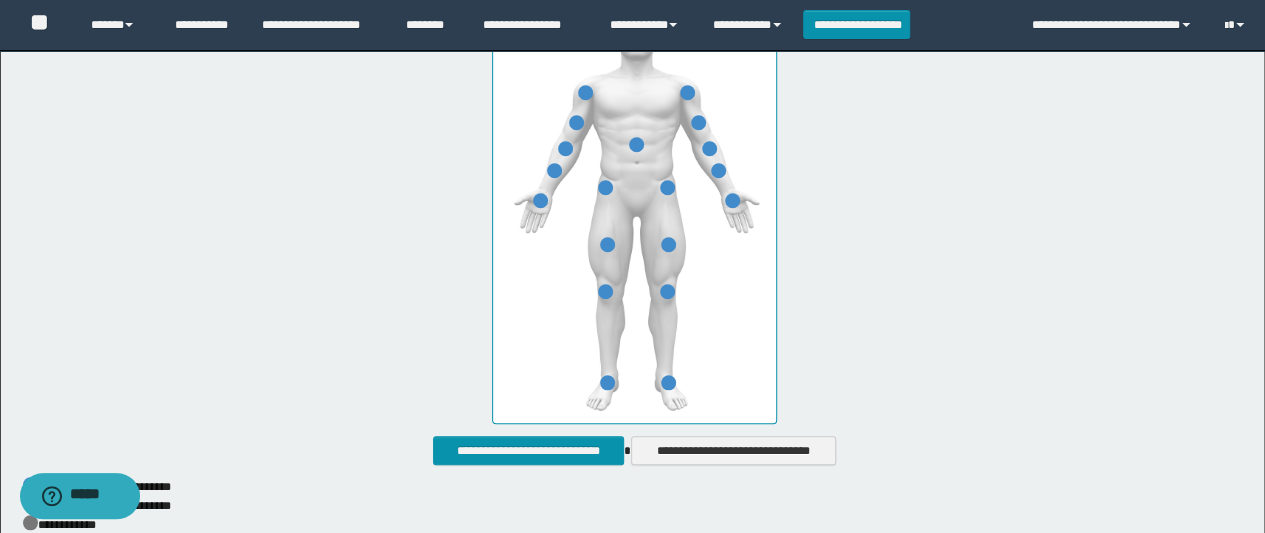 scroll, scrollTop: 784, scrollLeft: 0, axis: vertical 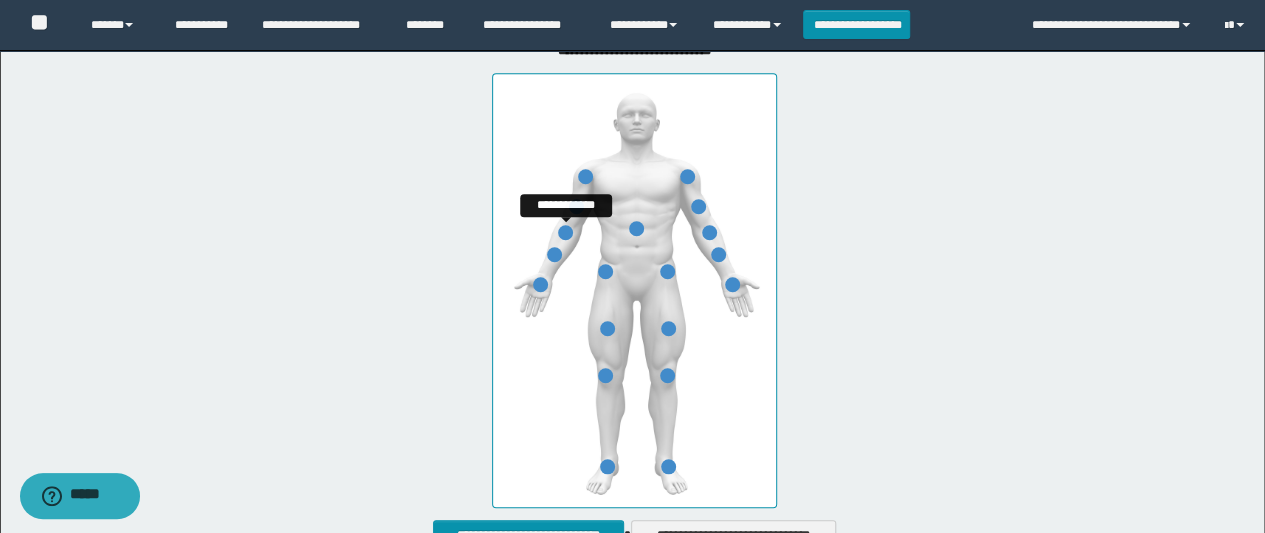 click at bounding box center [565, 232] 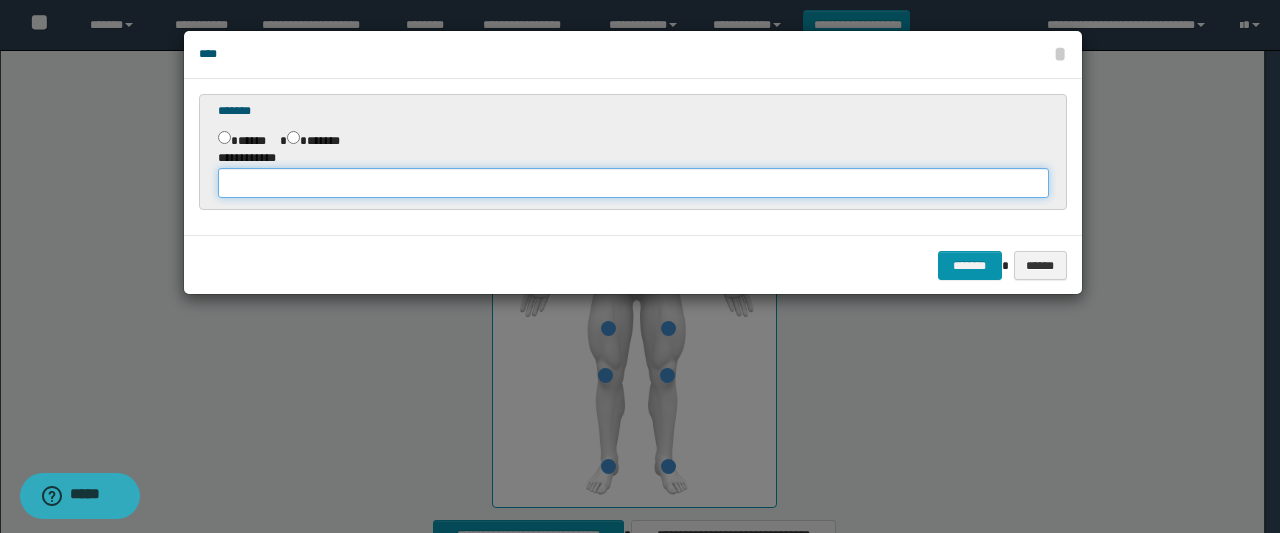 click at bounding box center (633, 183) 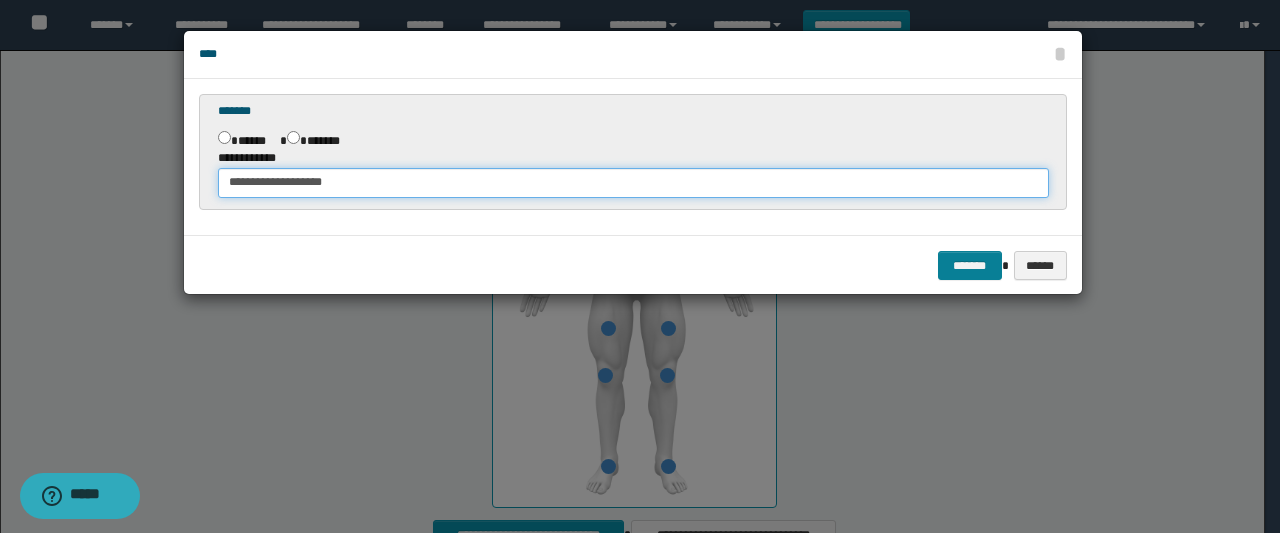 type on "**********" 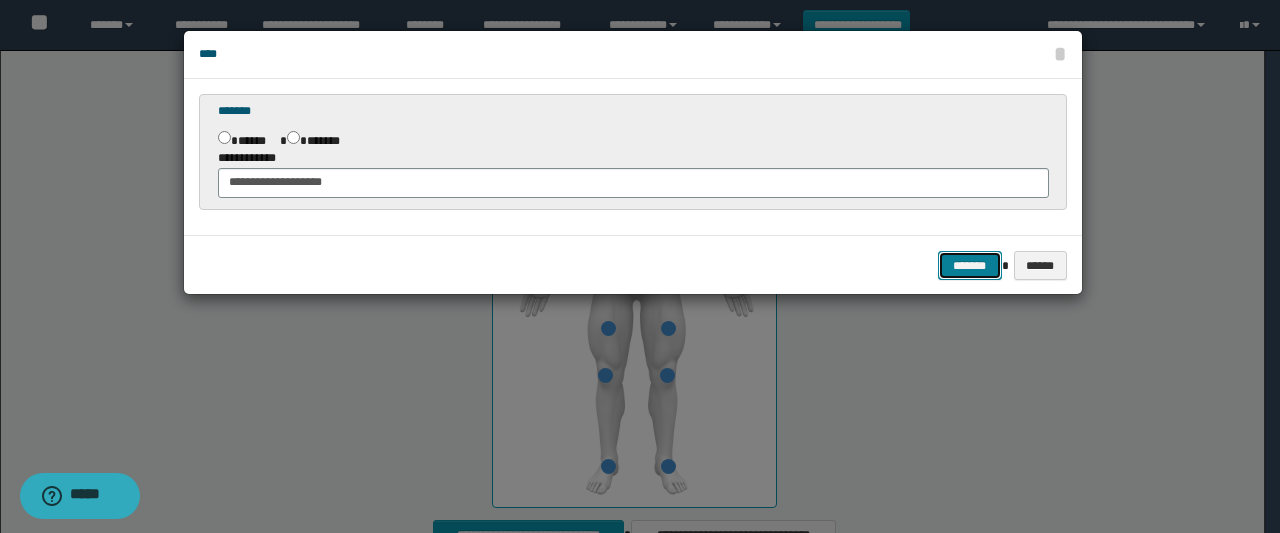 click on "*******" at bounding box center [970, 265] 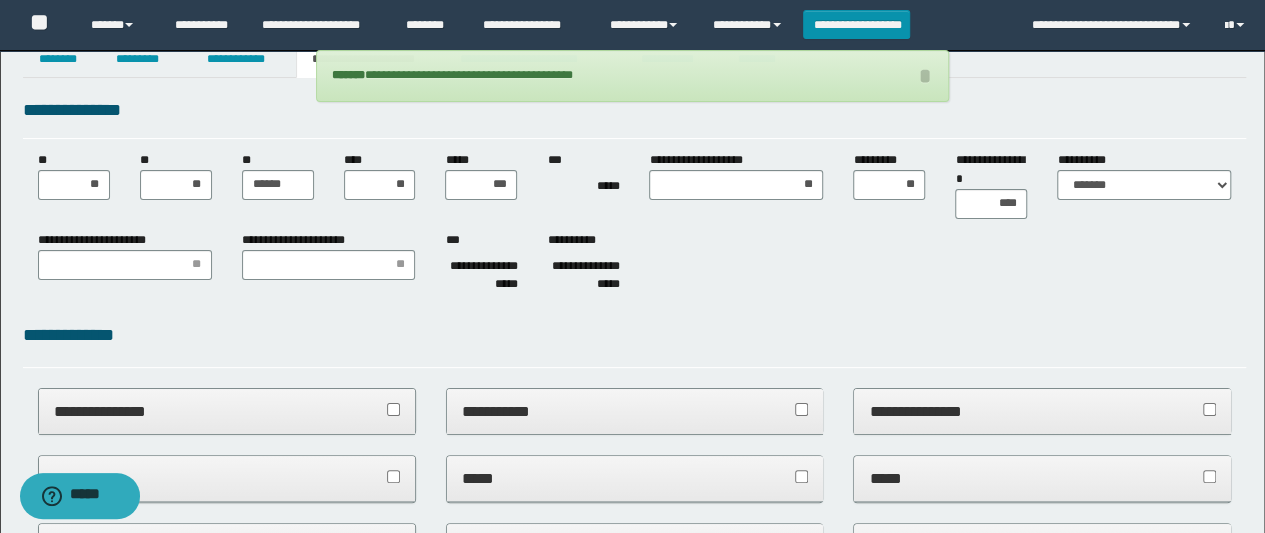 scroll, scrollTop: 0, scrollLeft: 0, axis: both 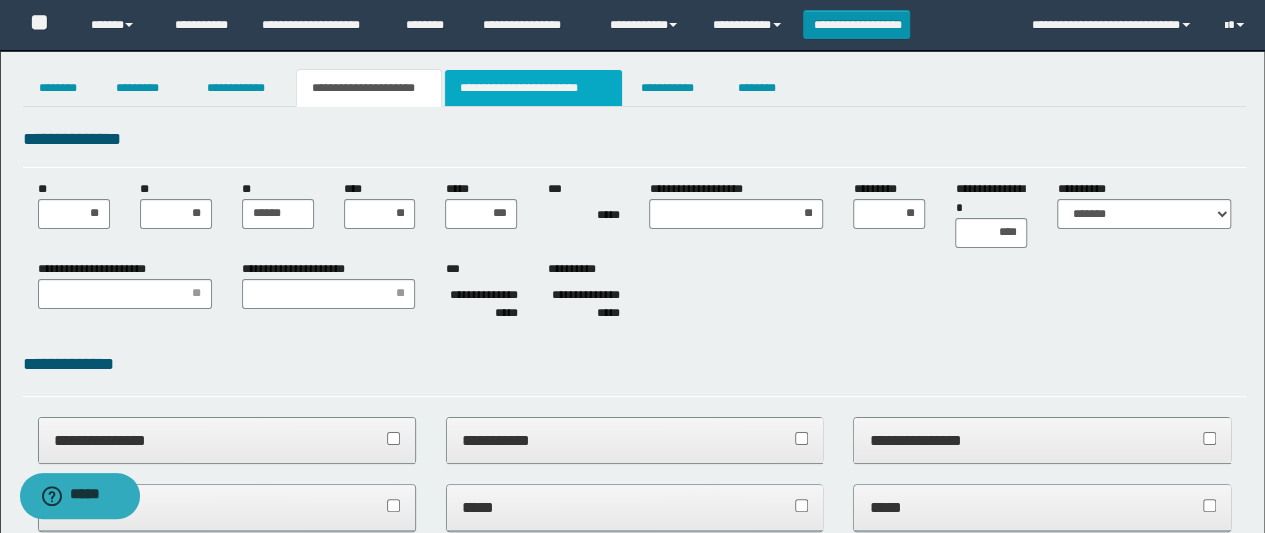 click on "**********" at bounding box center (533, 88) 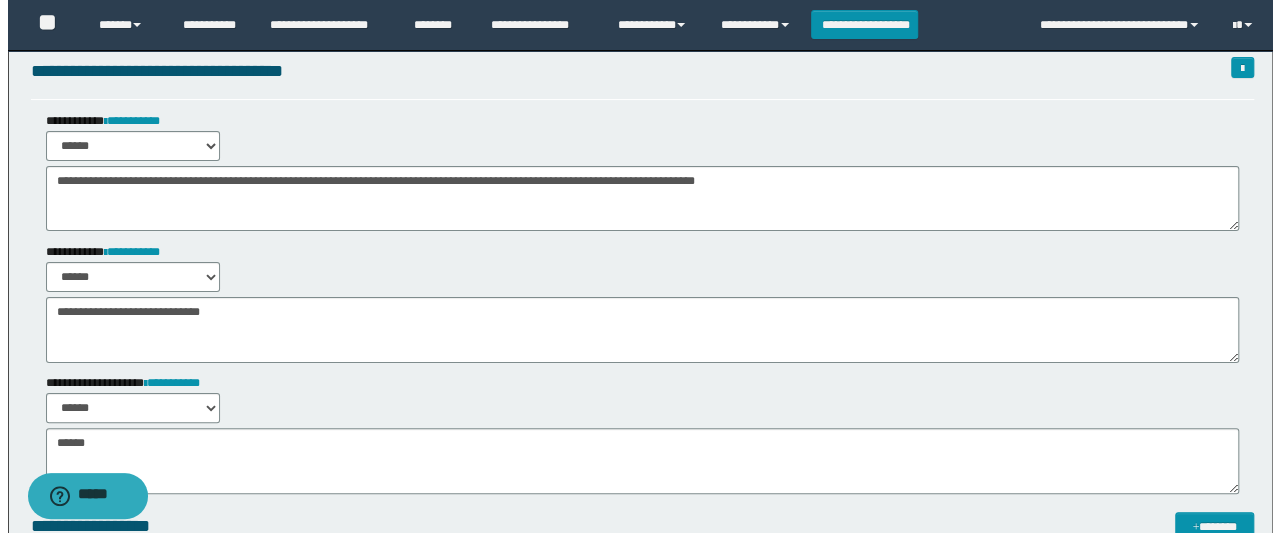 scroll, scrollTop: 0, scrollLeft: 0, axis: both 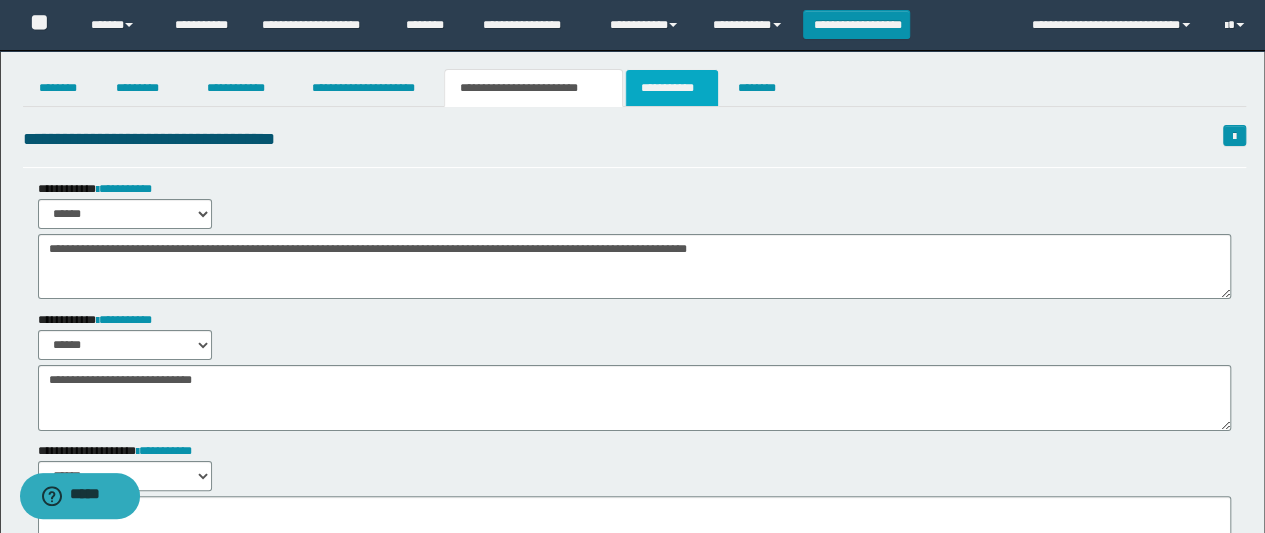 click on "**********" at bounding box center [672, 88] 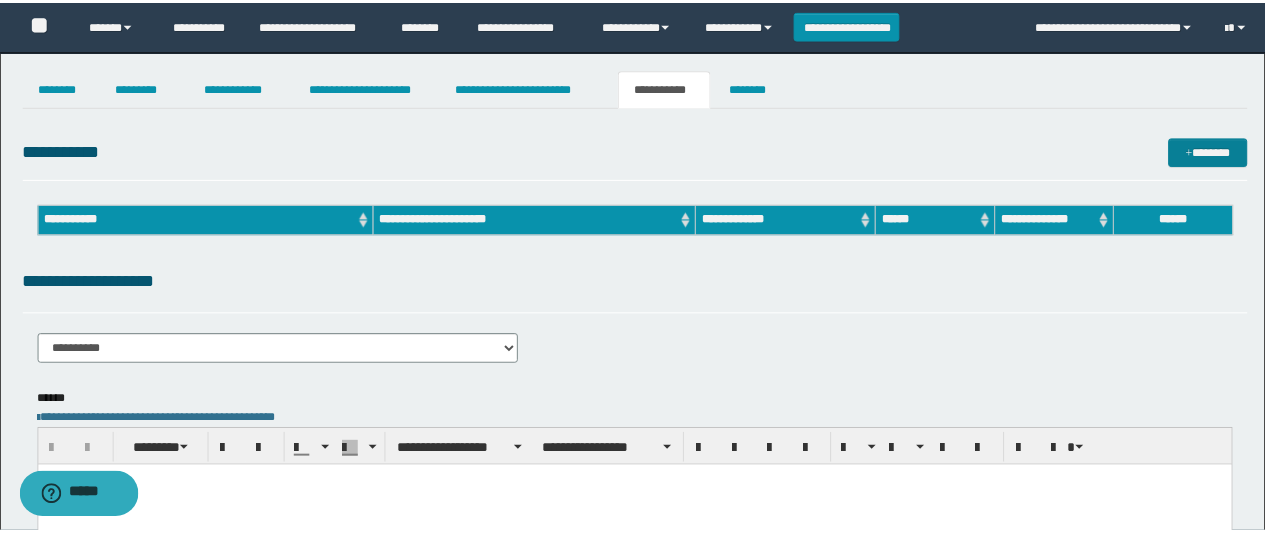 scroll, scrollTop: 0, scrollLeft: 0, axis: both 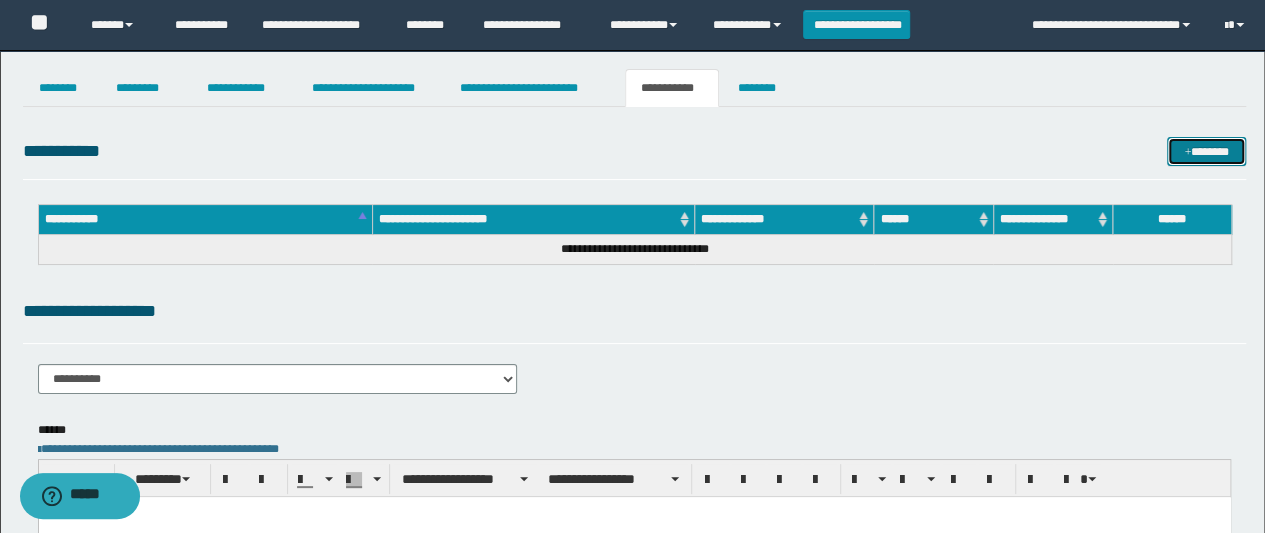 click on "*******" at bounding box center [1206, 151] 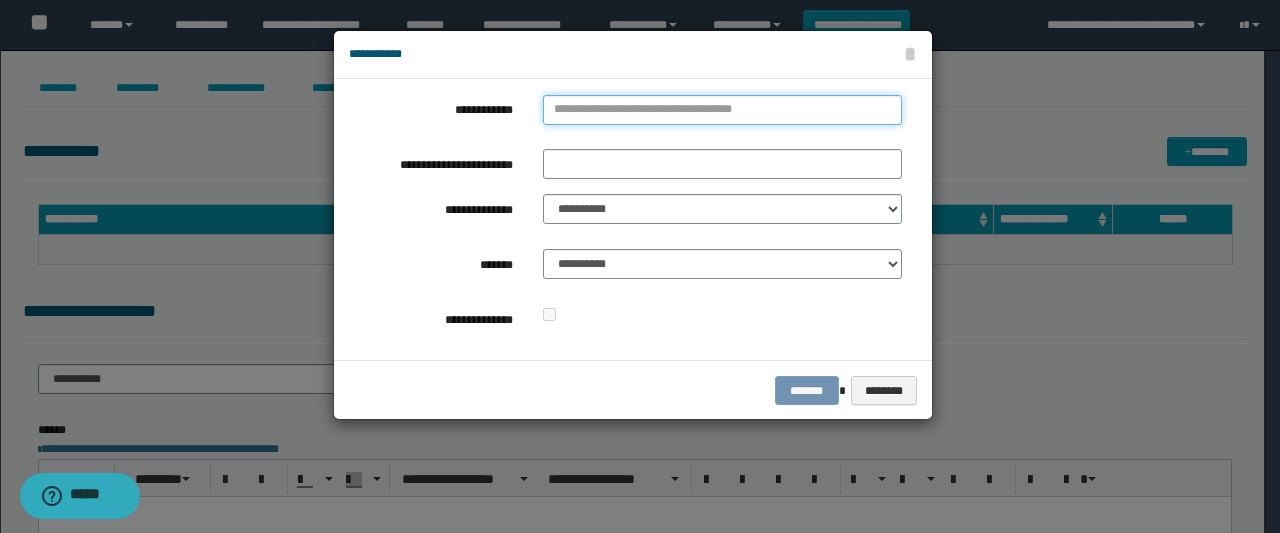 click on "**********" at bounding box center (722, 110) 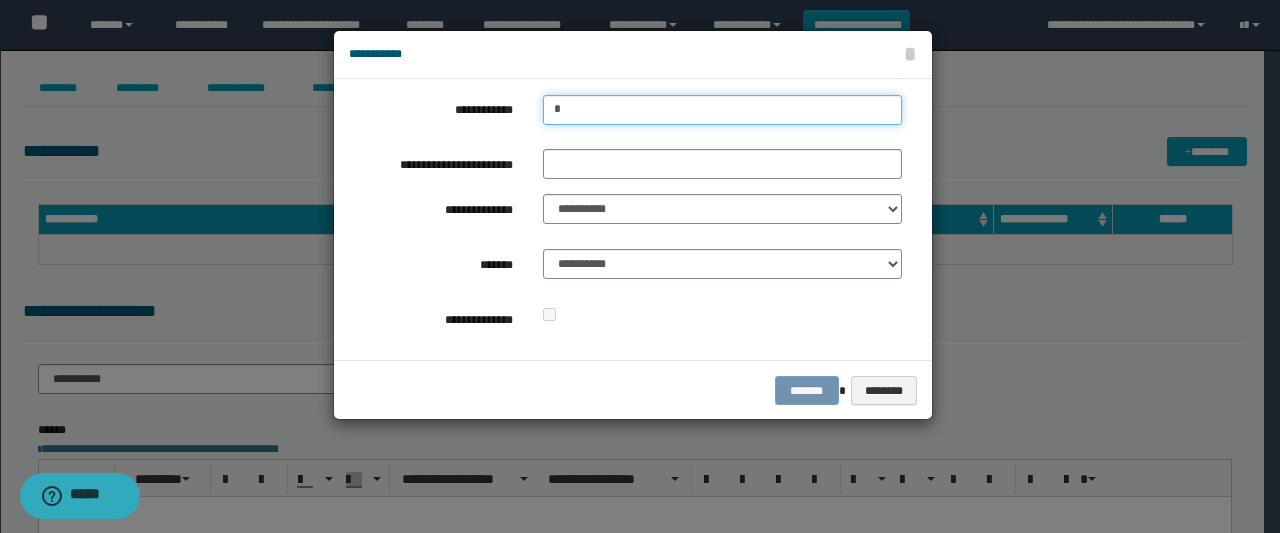 type on "**" 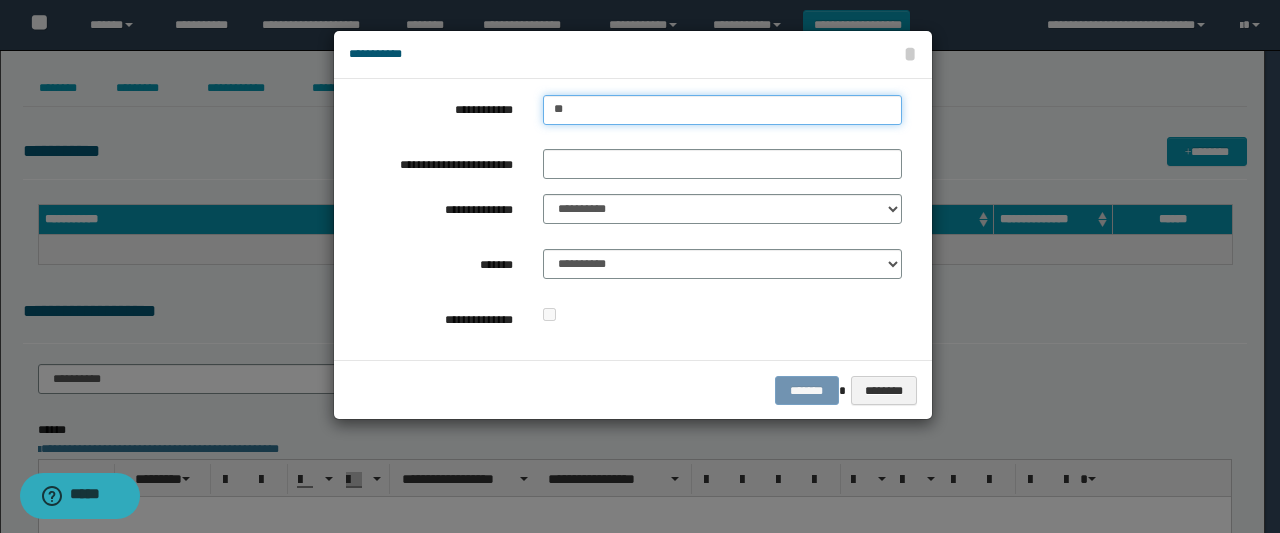 type on "**" 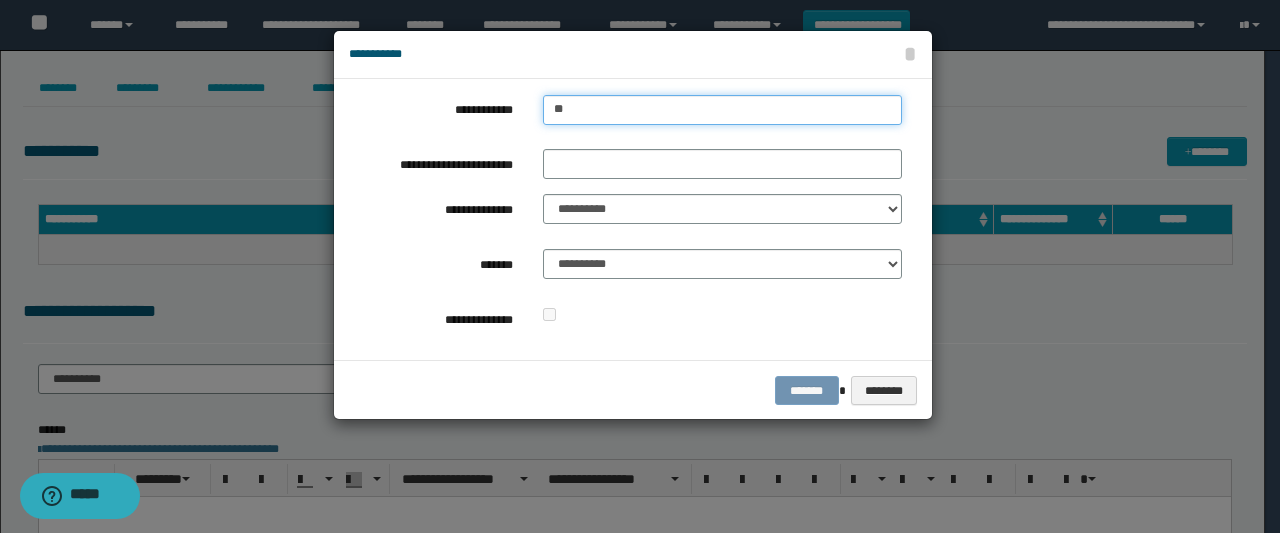 type 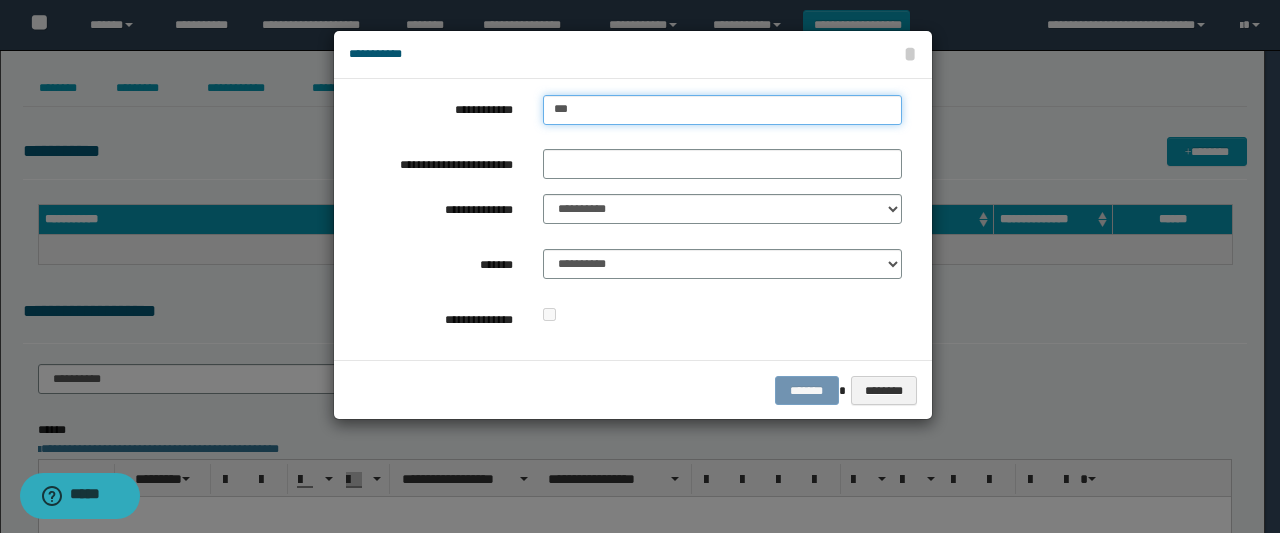 type on "****" 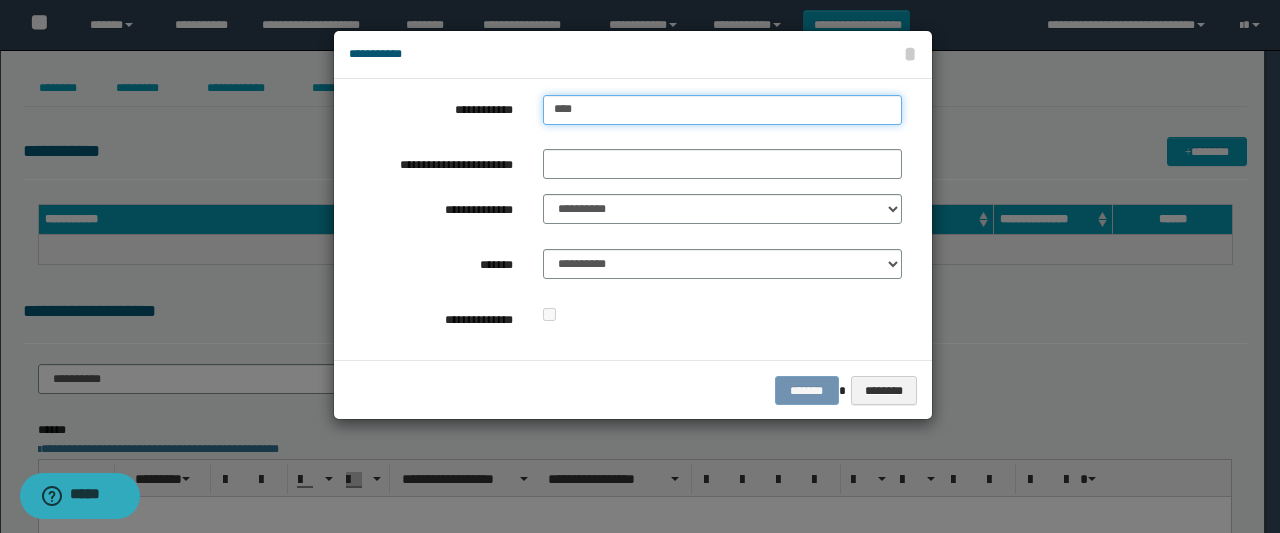 type on "****" 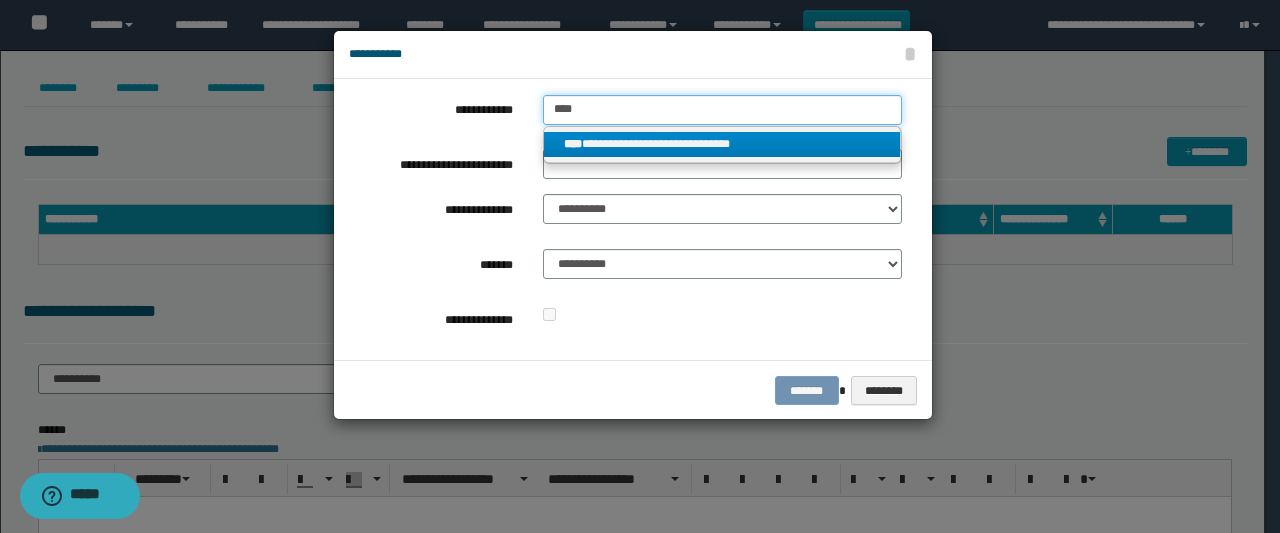 type on "****" 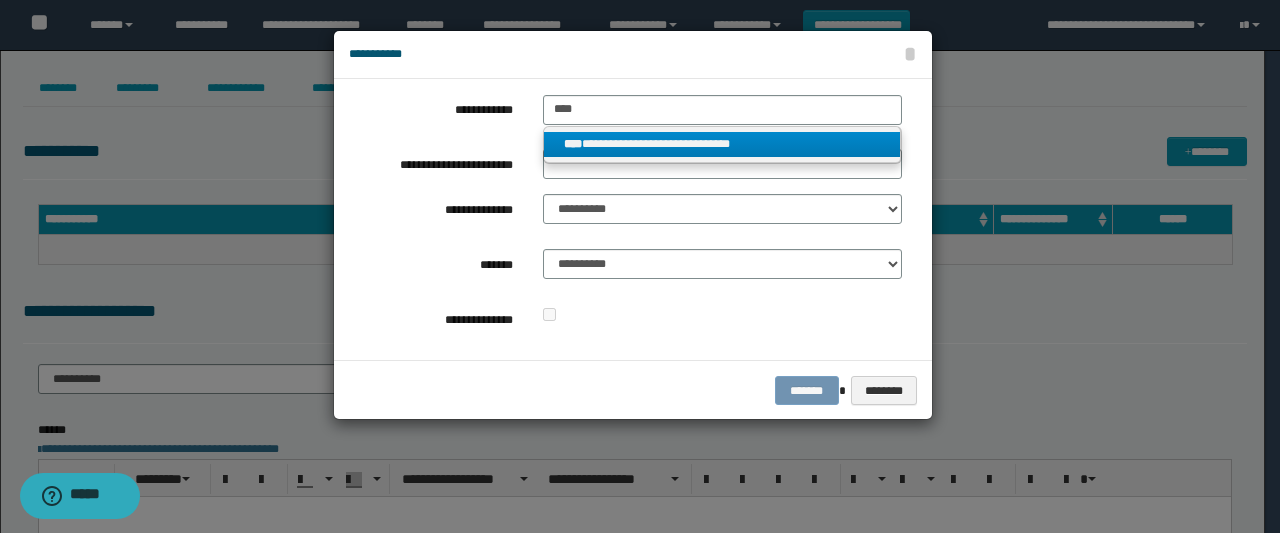 click on "**********" at bounding box center (722, 144) 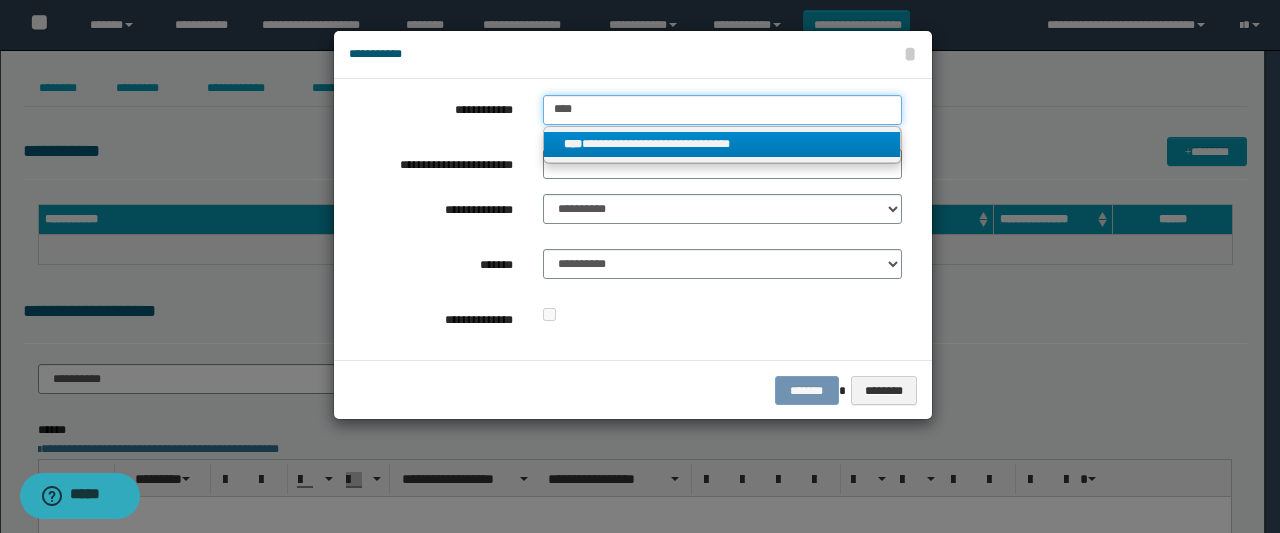 type 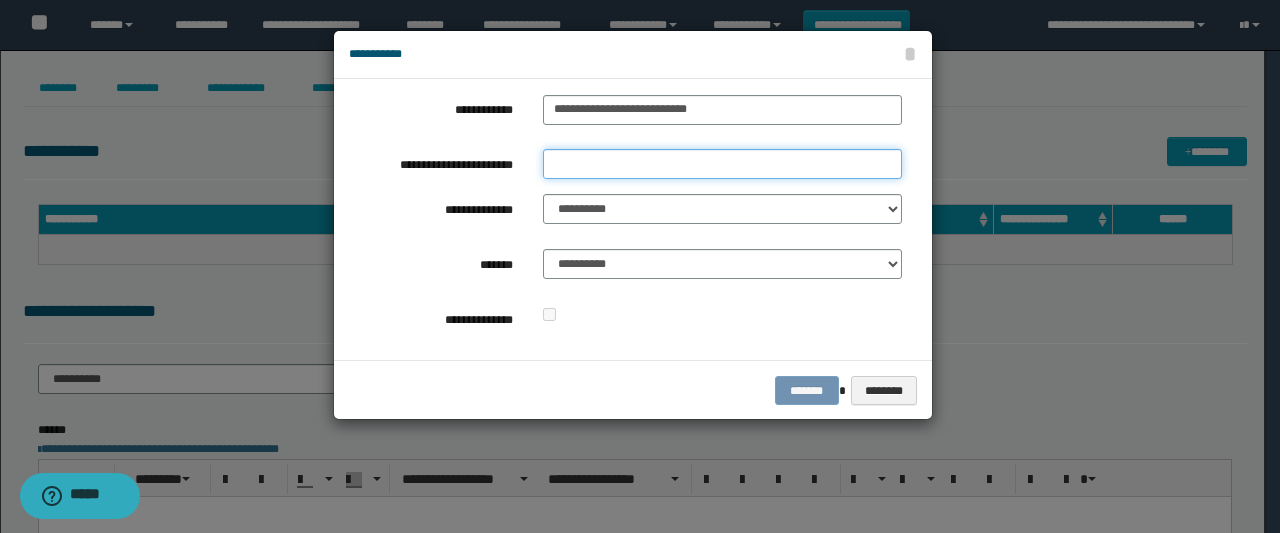 click on "**********" at bounding box center [722, 164] 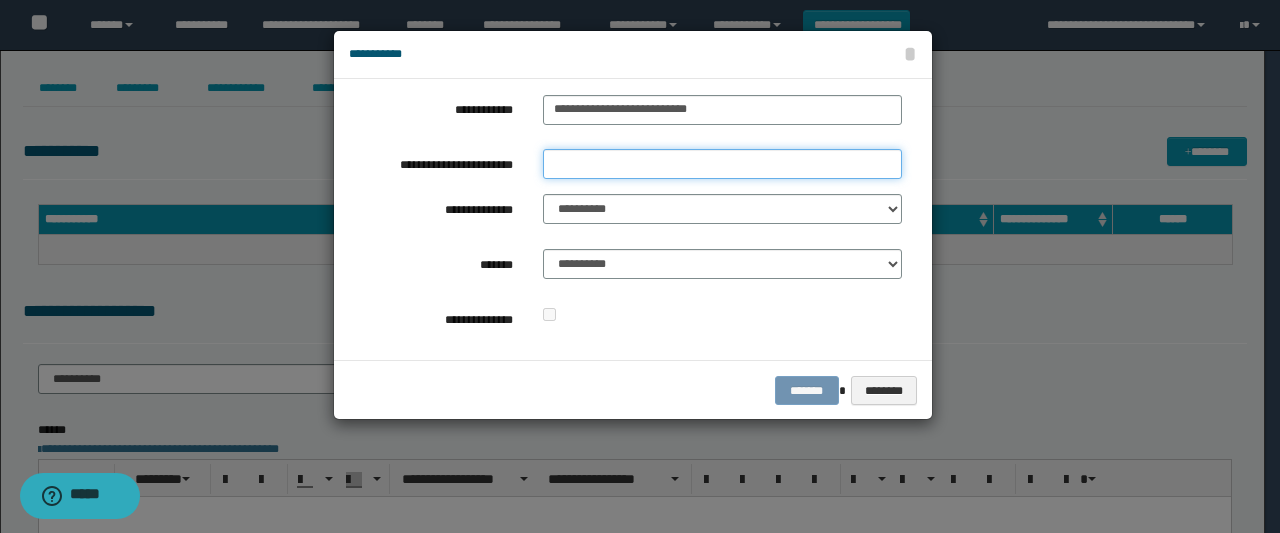 type on "**" 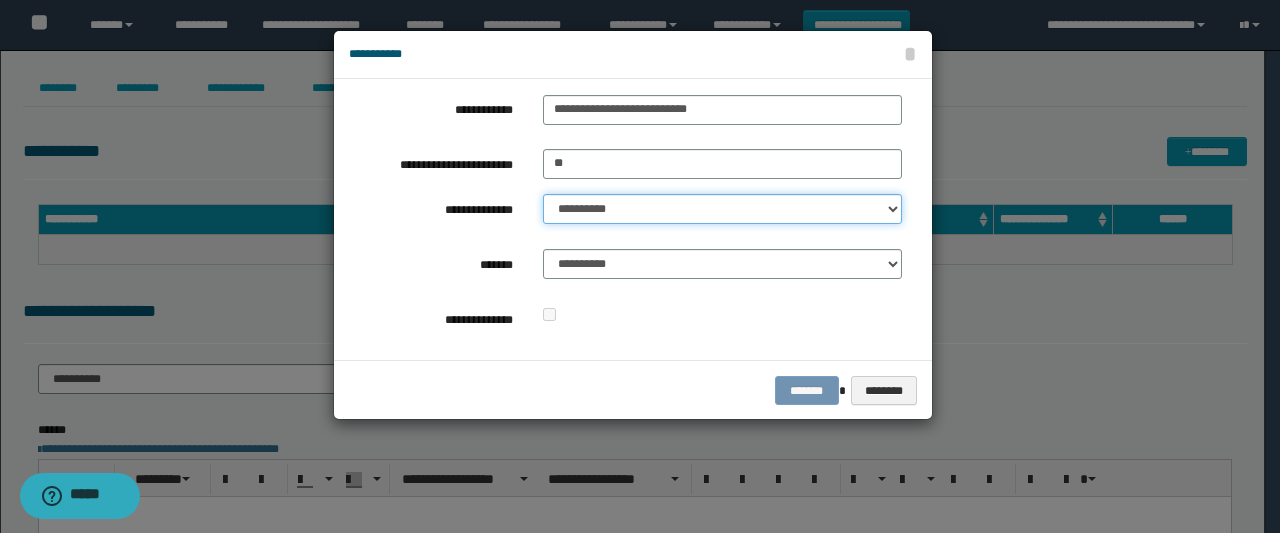 click on "**********" at bounding box center [722, 209] 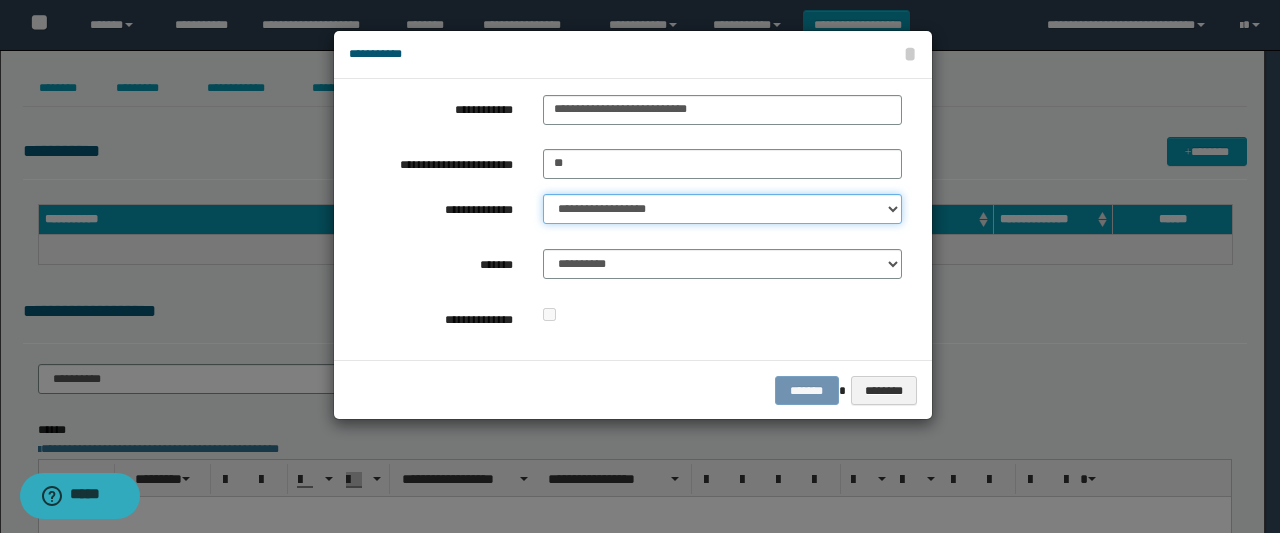 click on "**********" at bounding box center [722, 209] 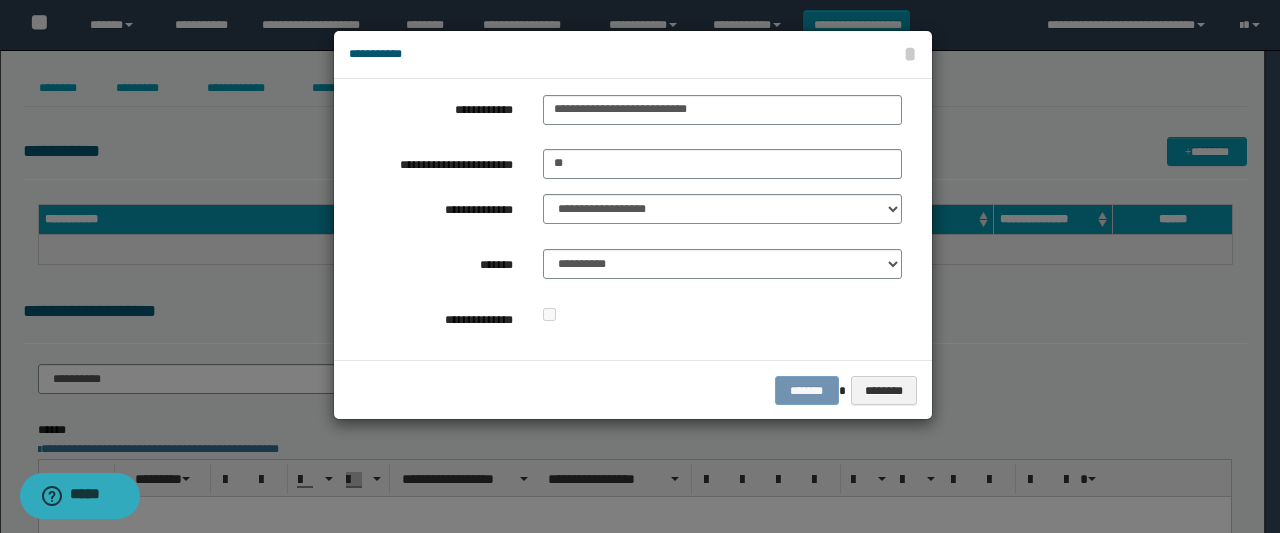 click on "**********" at bounding box center (625, 219) 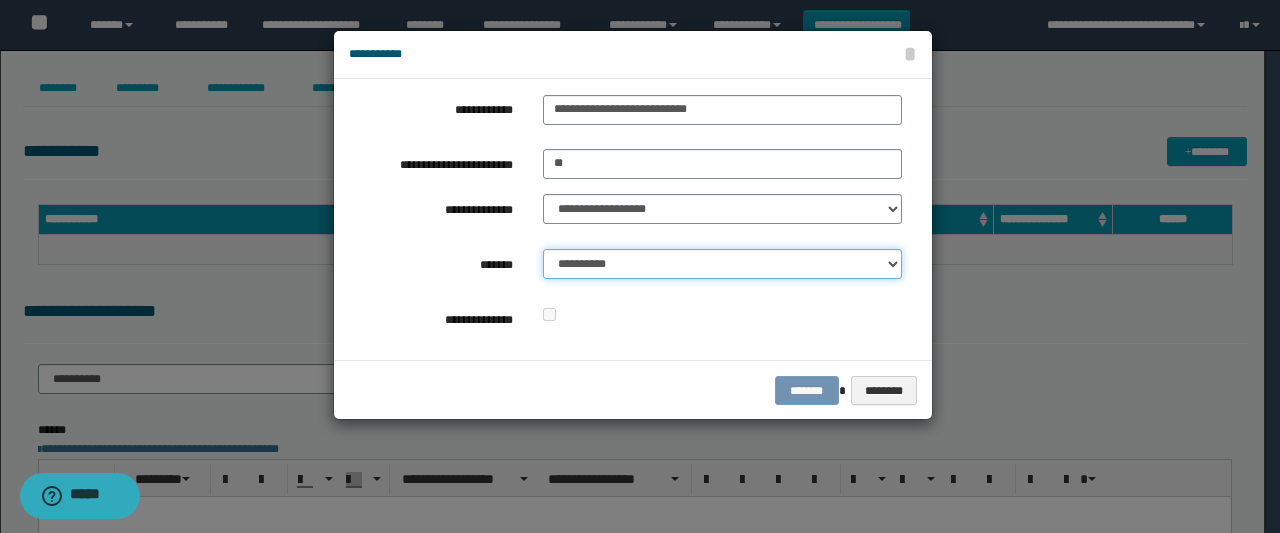 click on "**********" at bounding box center [722, 264] 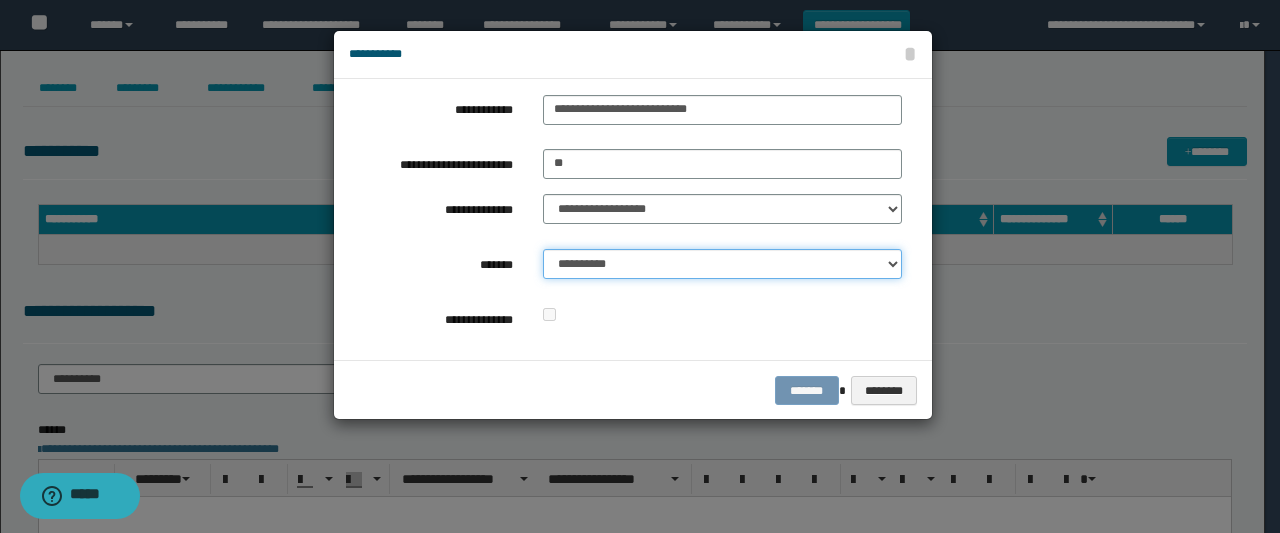 select on "*" 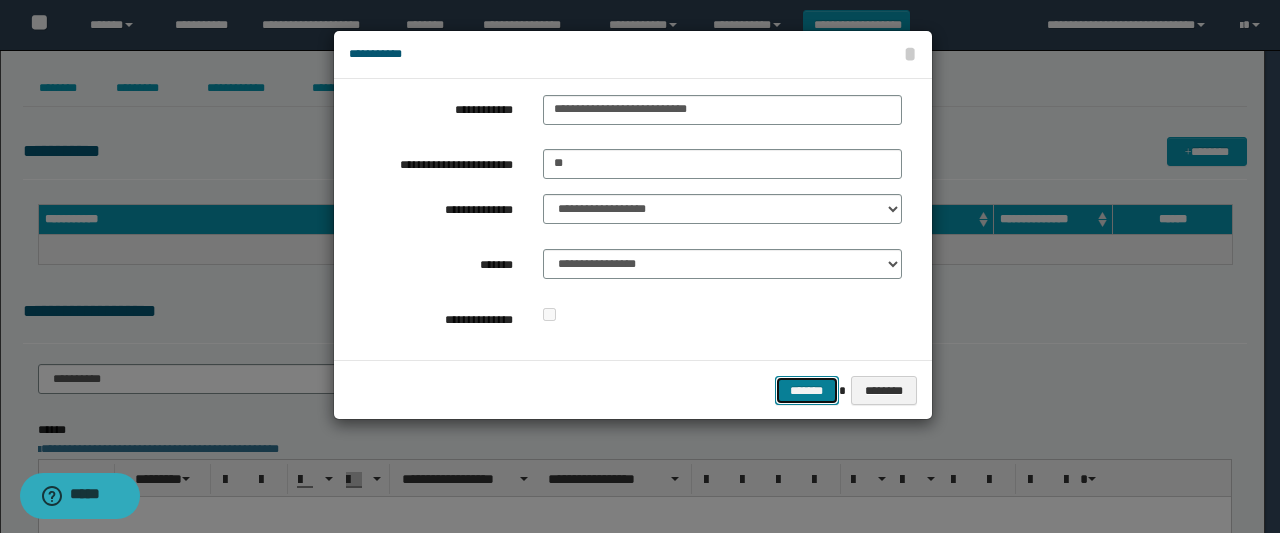 click on "*******" at bounding box center (807, 390) 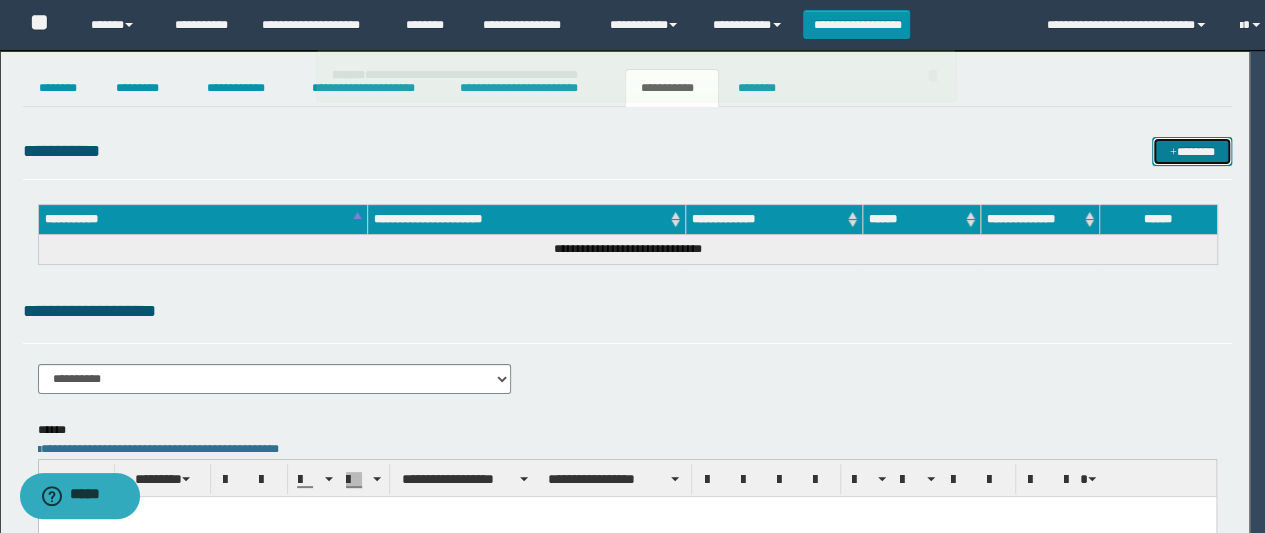 type 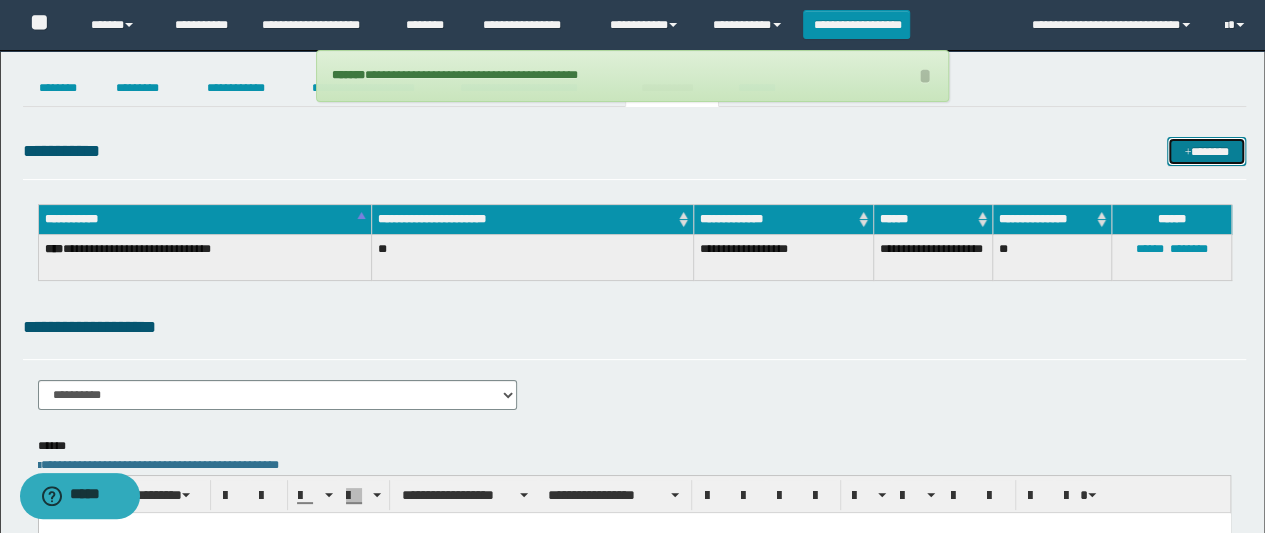 click on "*******" at bounding box center [1206, 151] 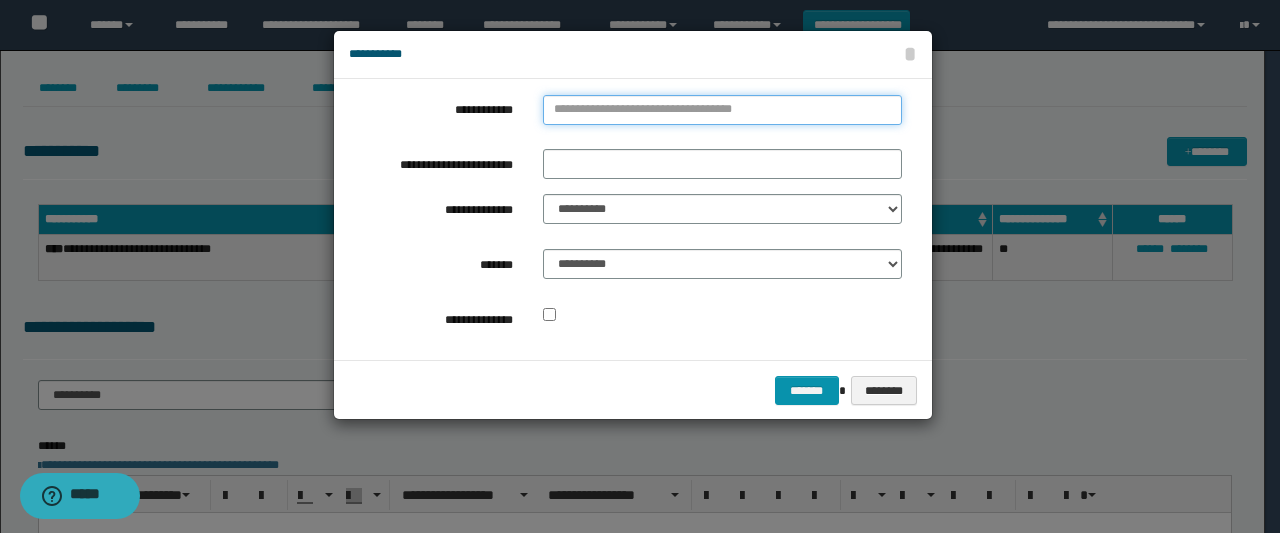 type on "**********" 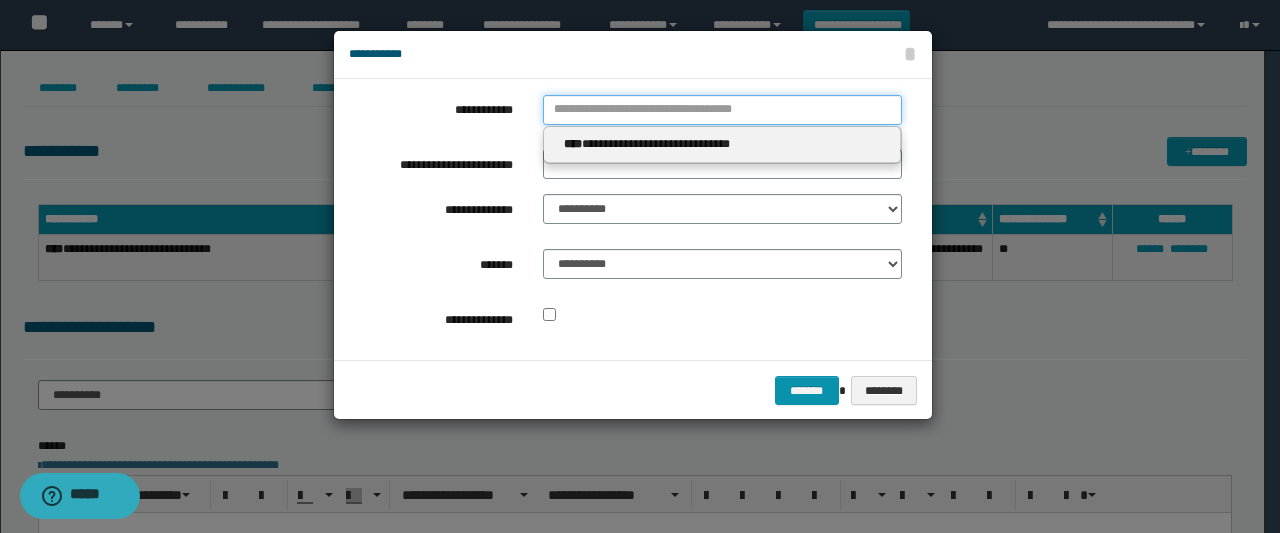 click on "**********" at bounding box center [722, 110] 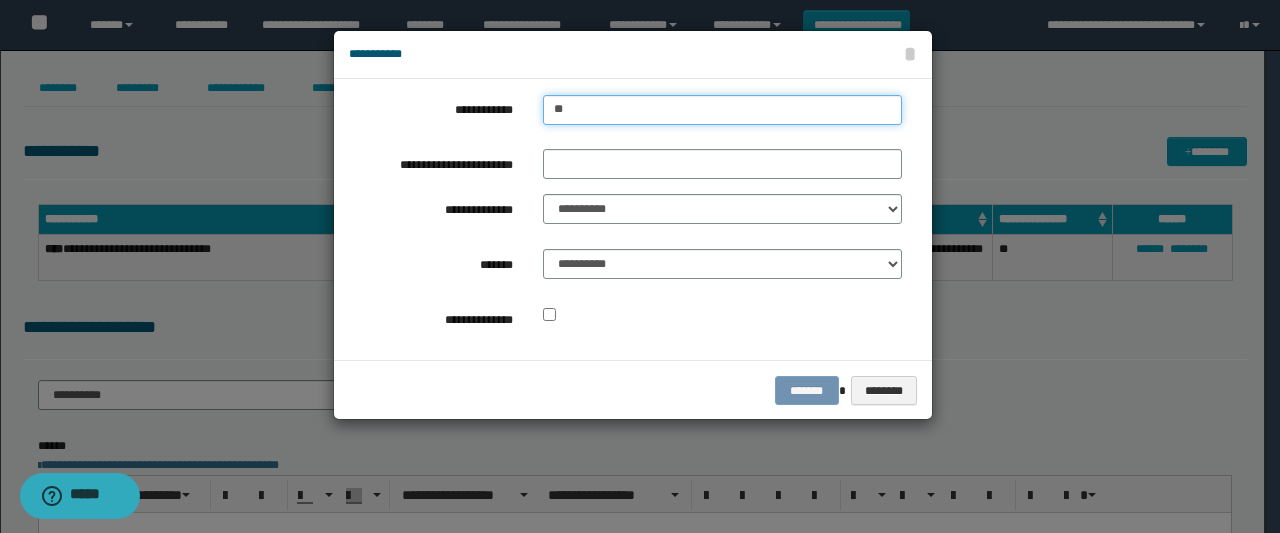 type on "*" 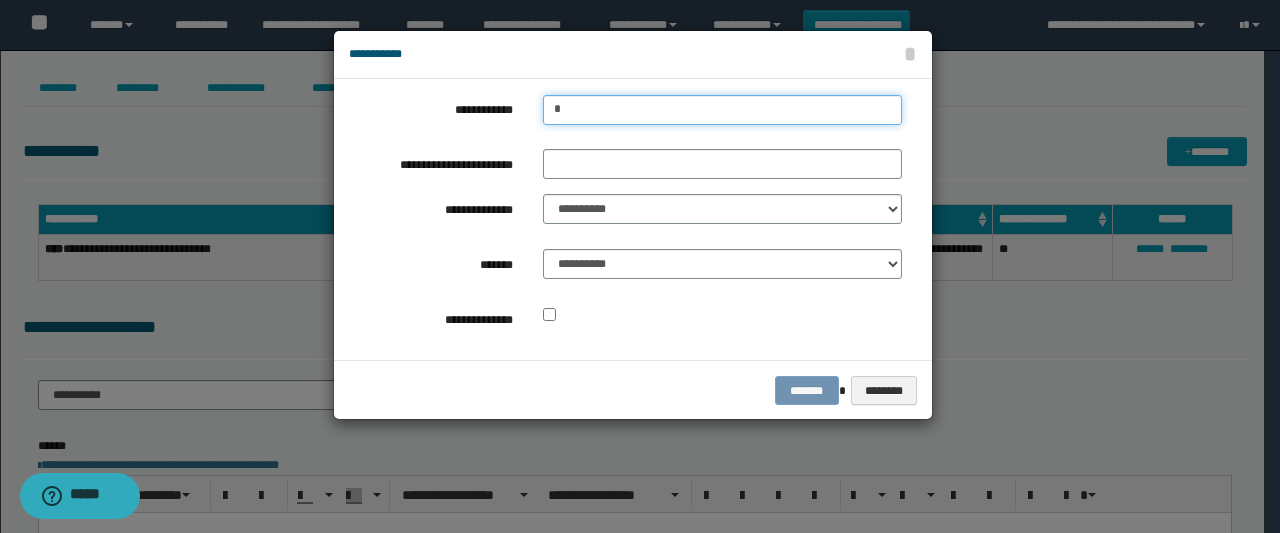 type on "**" 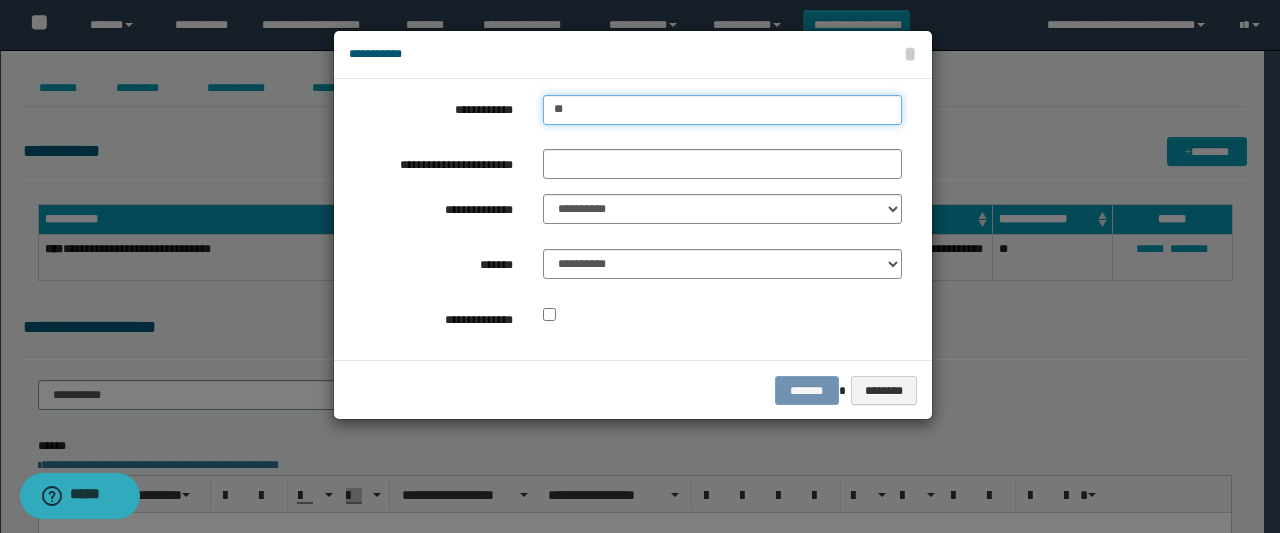 type on "**" 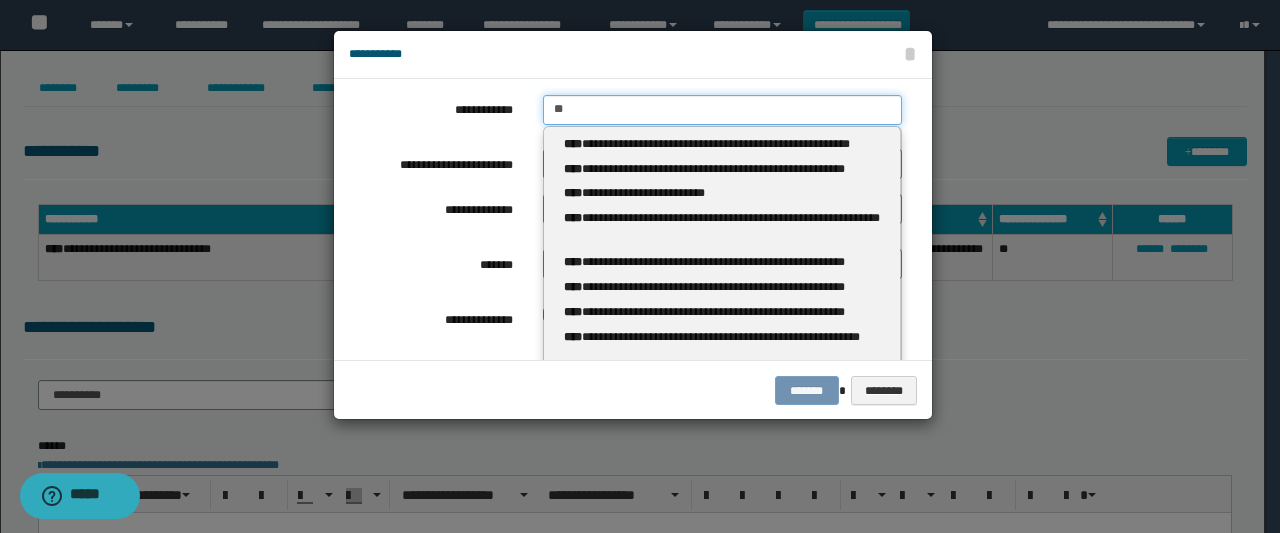 type 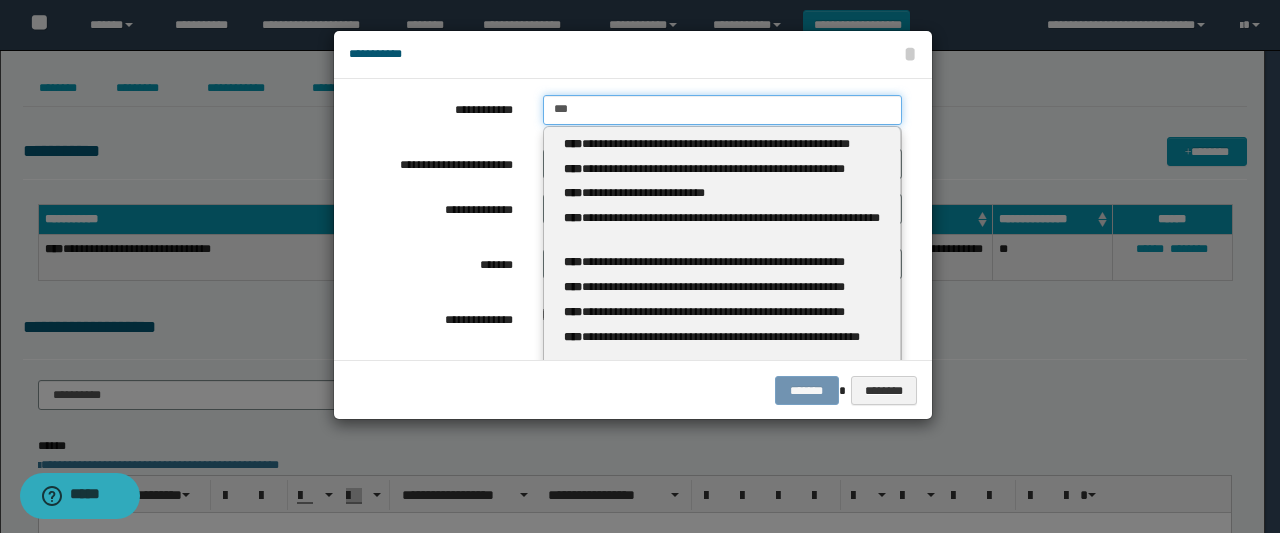 type on "***" 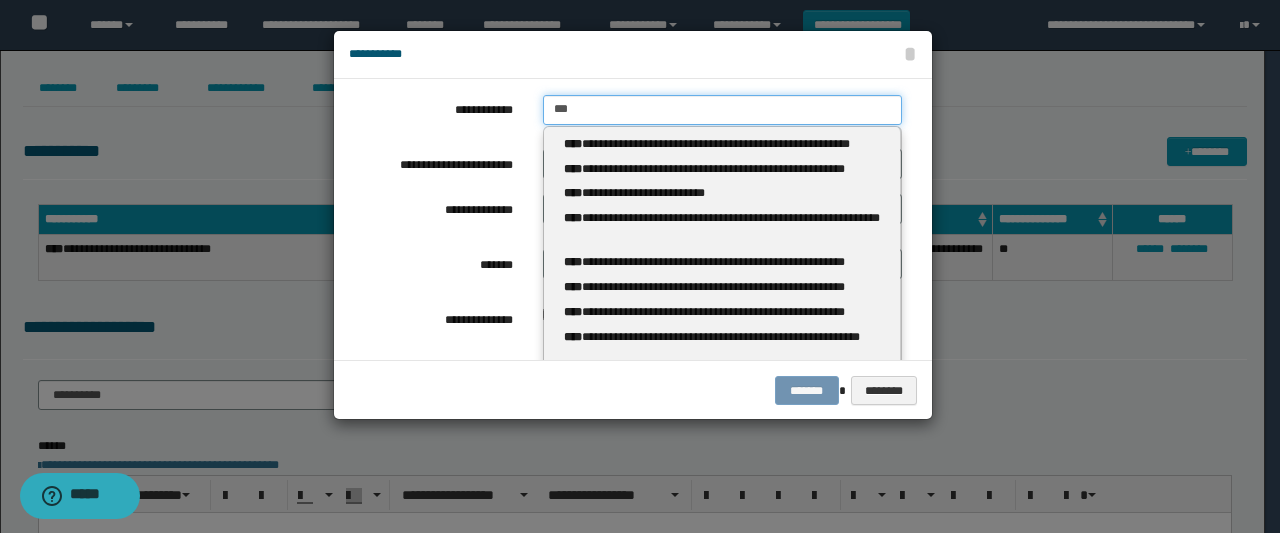 type 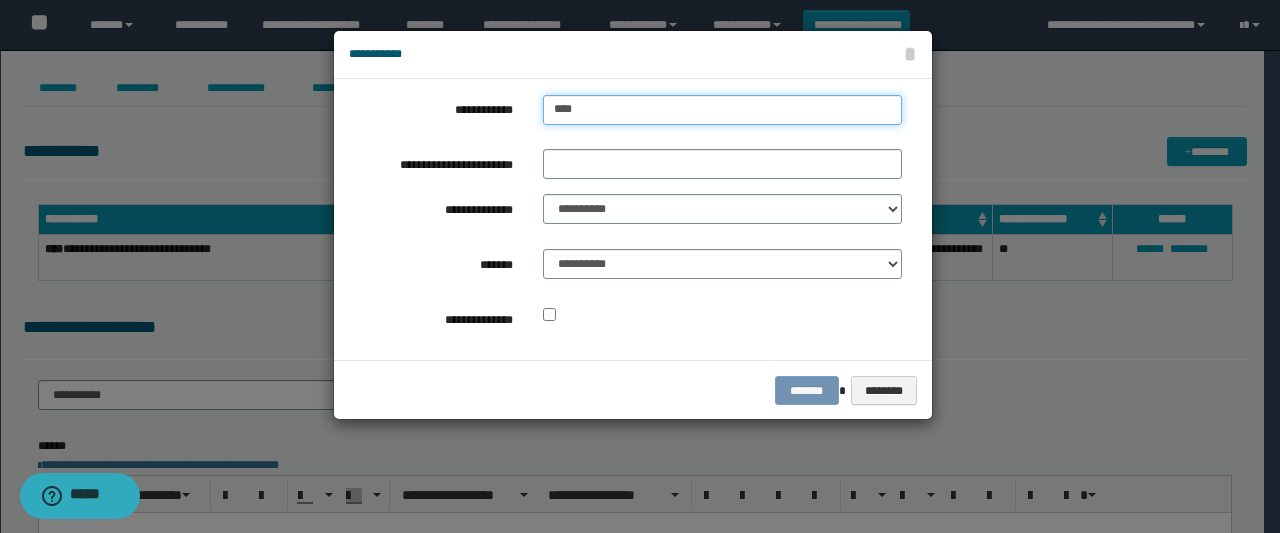 type on "****" 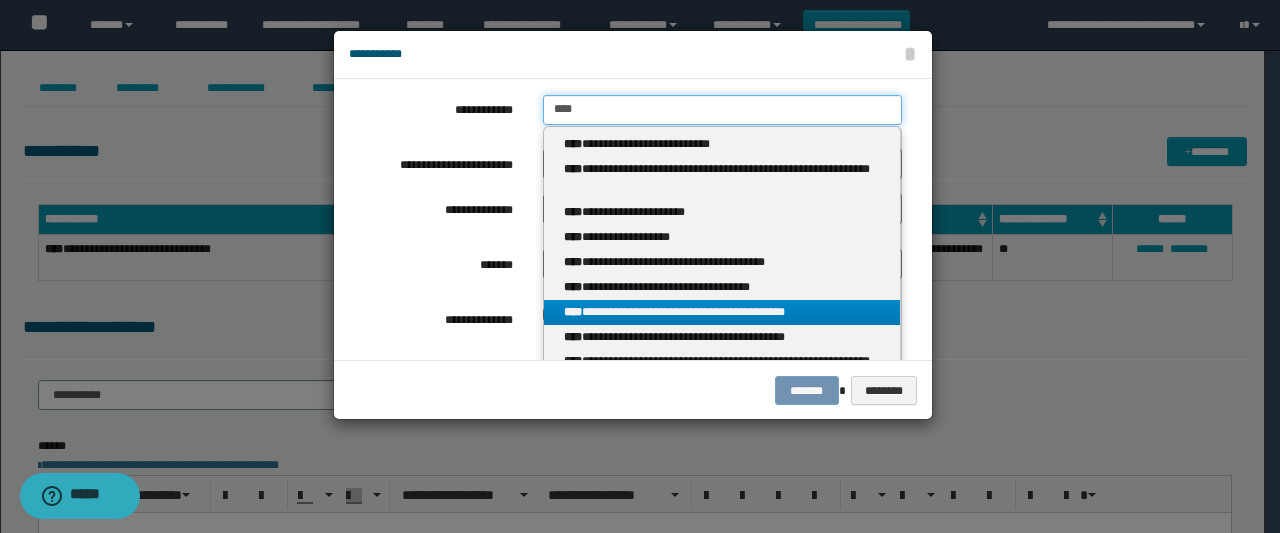 type on "****" 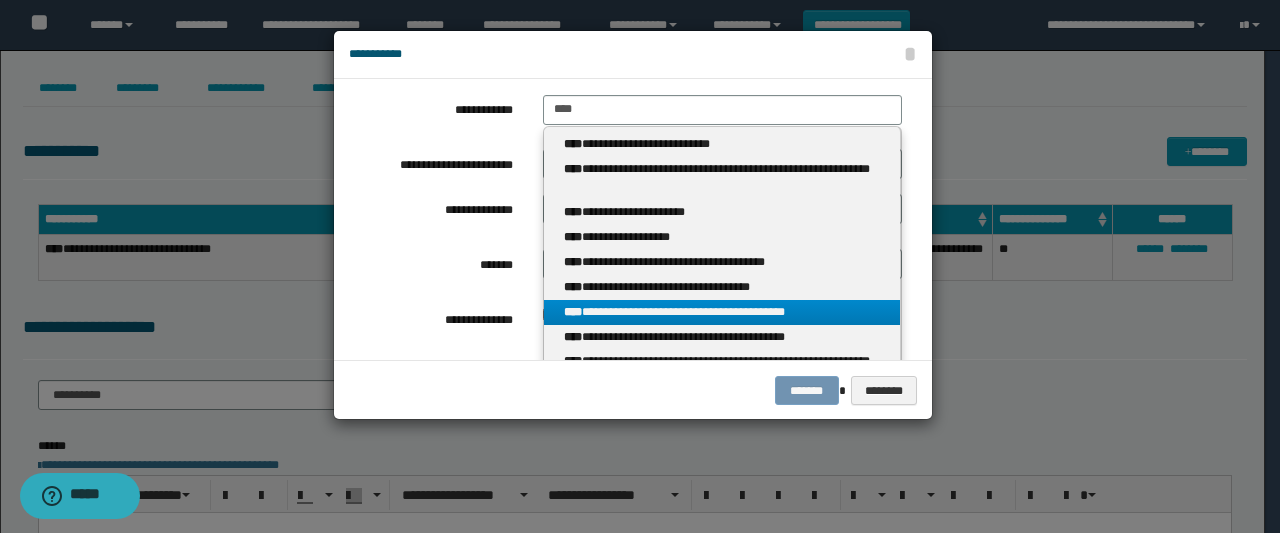 click on "**********" at bounding box center (722, 312) 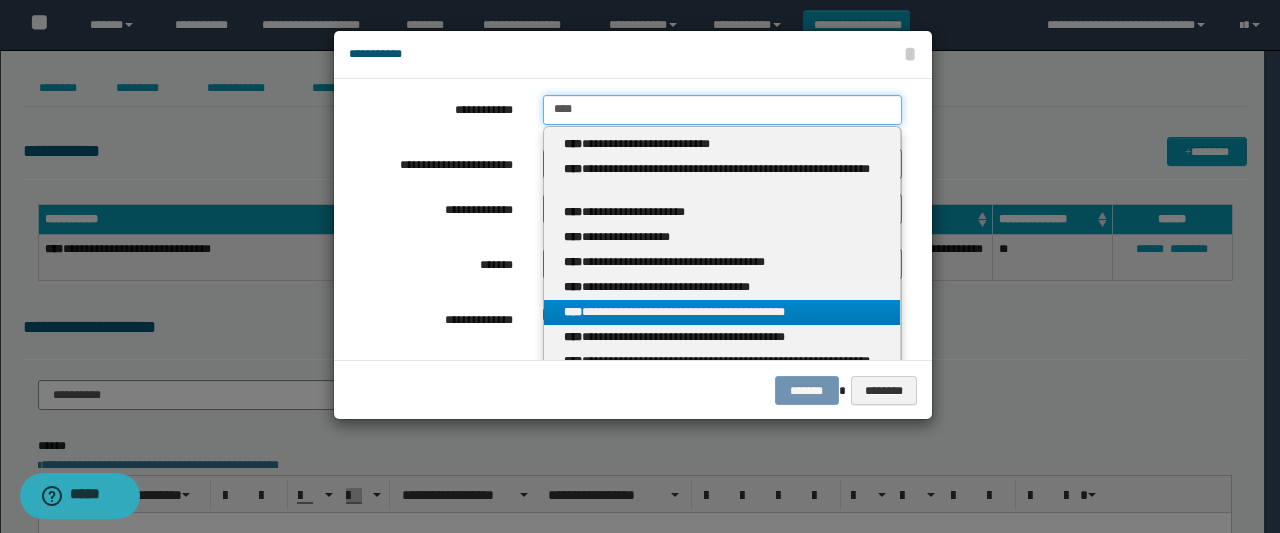 type 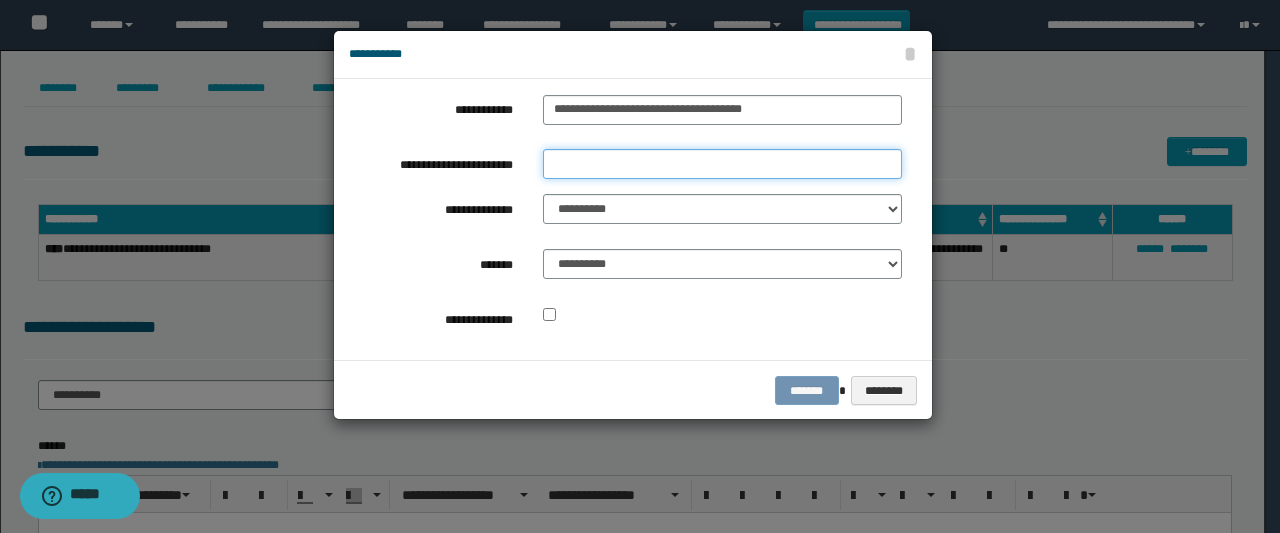 click on "**********" at bounding box center [722, 164] 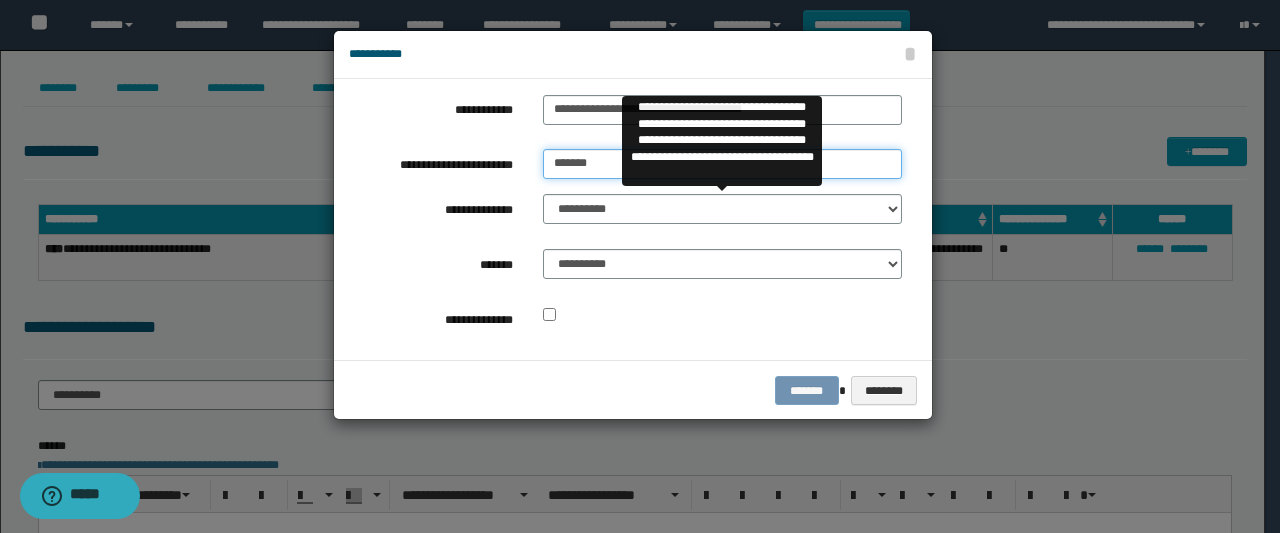 type on "*******" 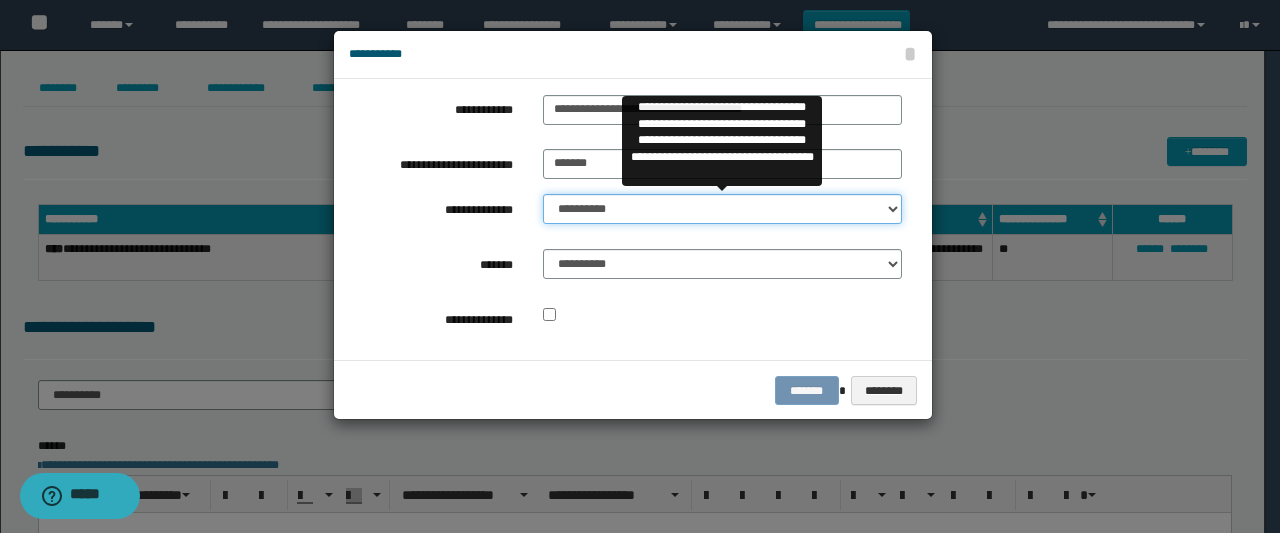 click on "**********" at bounding box center [722, 209] 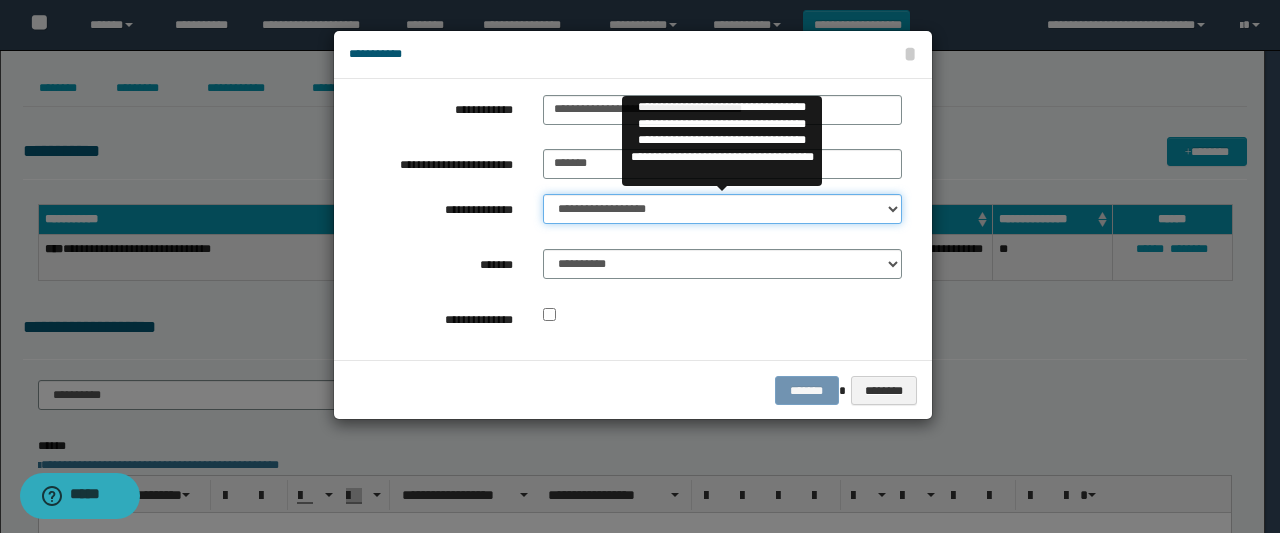 click on "**********" at bounding box center [722, 209] 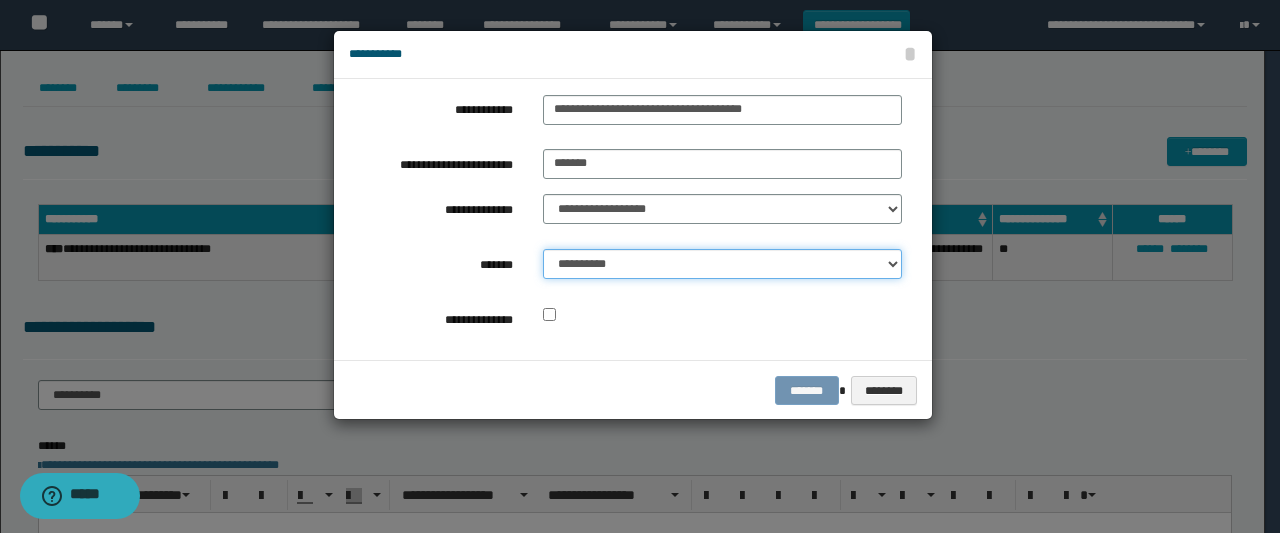 click on "**********" at bounding box center (722, 264) 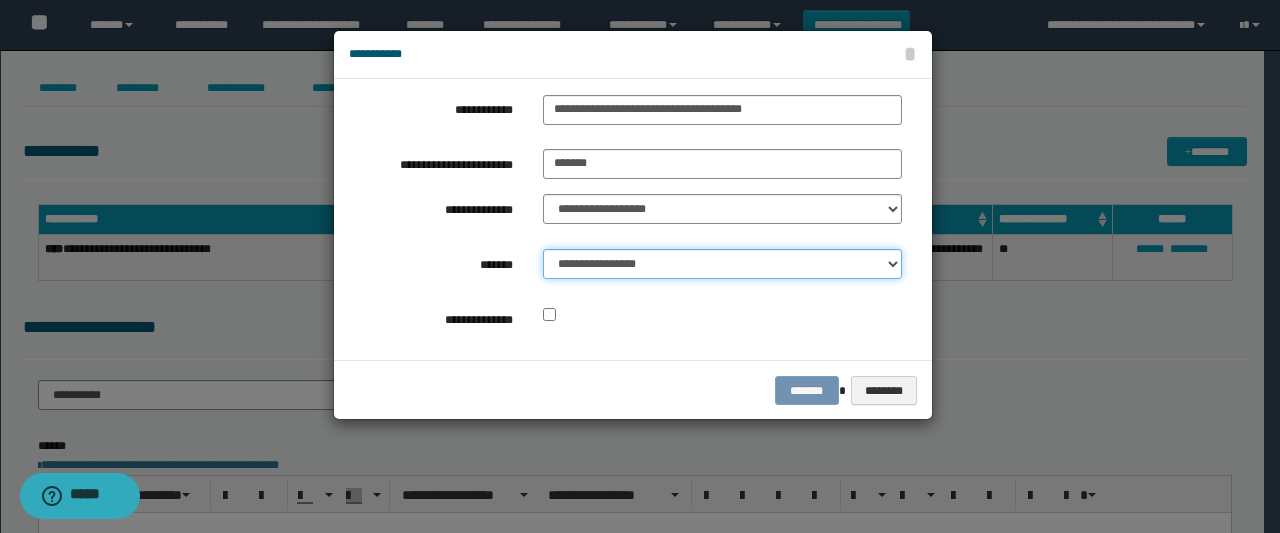 click on "**********" at bounding box center (722, 264) 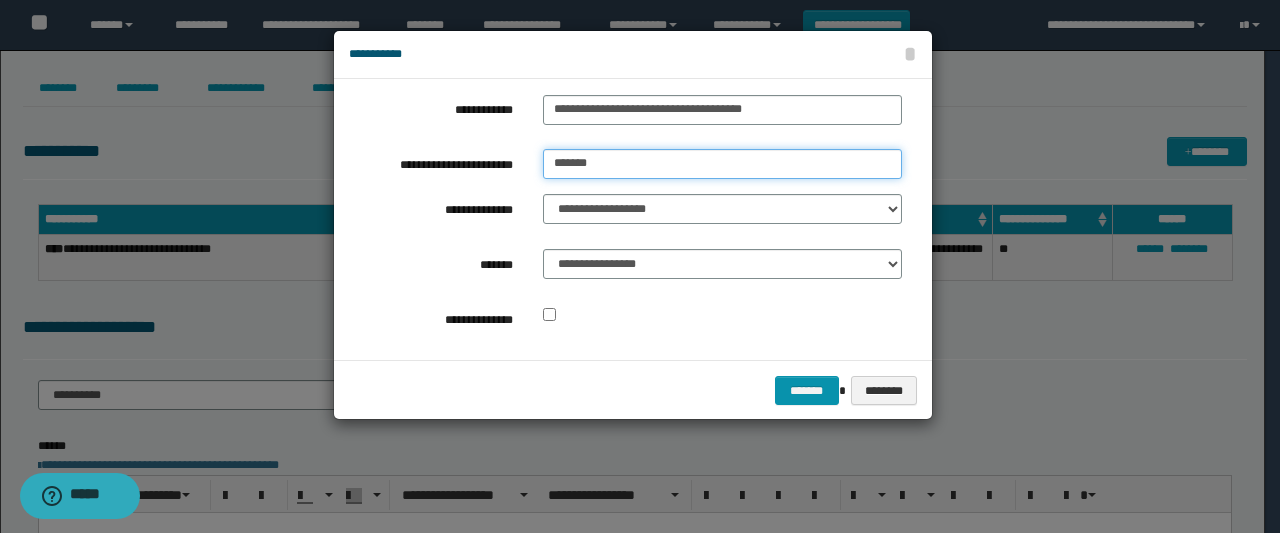 click on "*******" at bounding box center (722, 164) 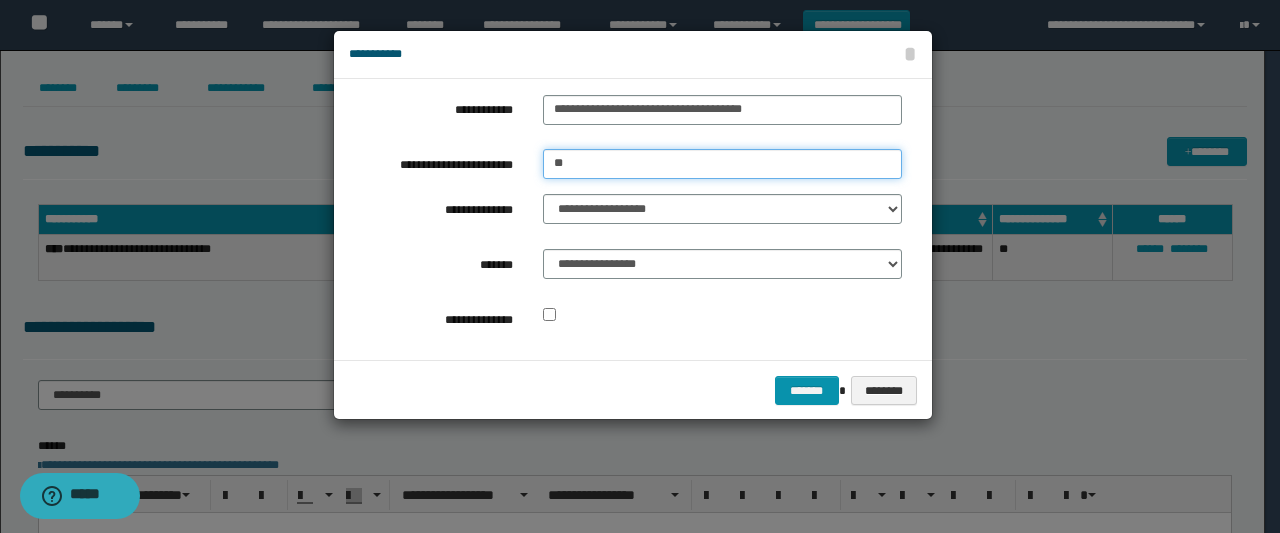 type on "*" 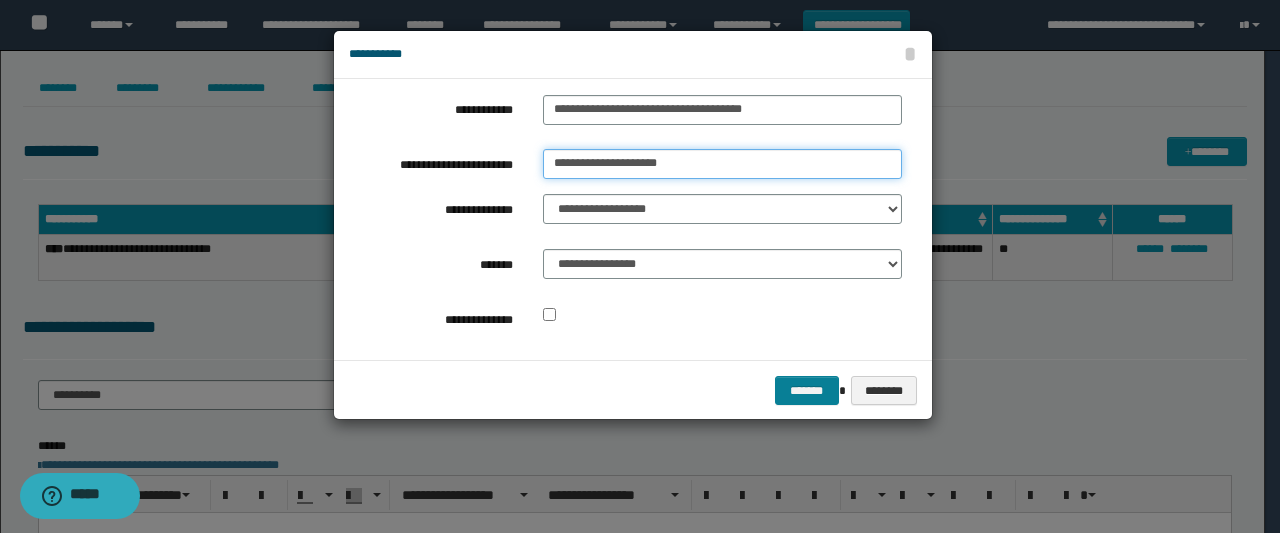 type on "**********" 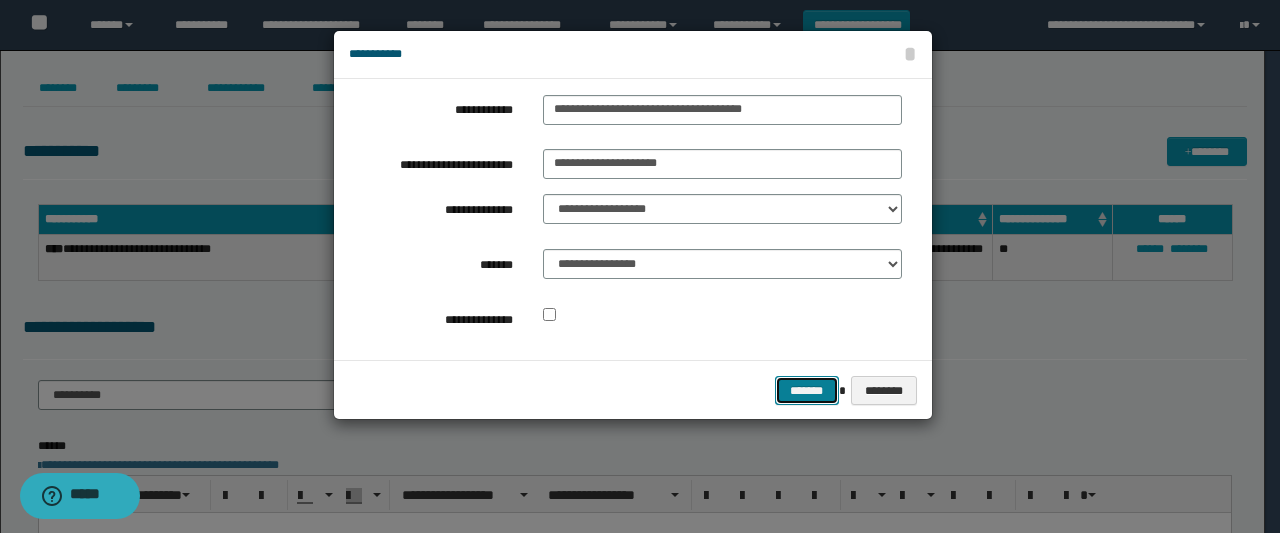click on "*******" at bounding box center (807, 390) 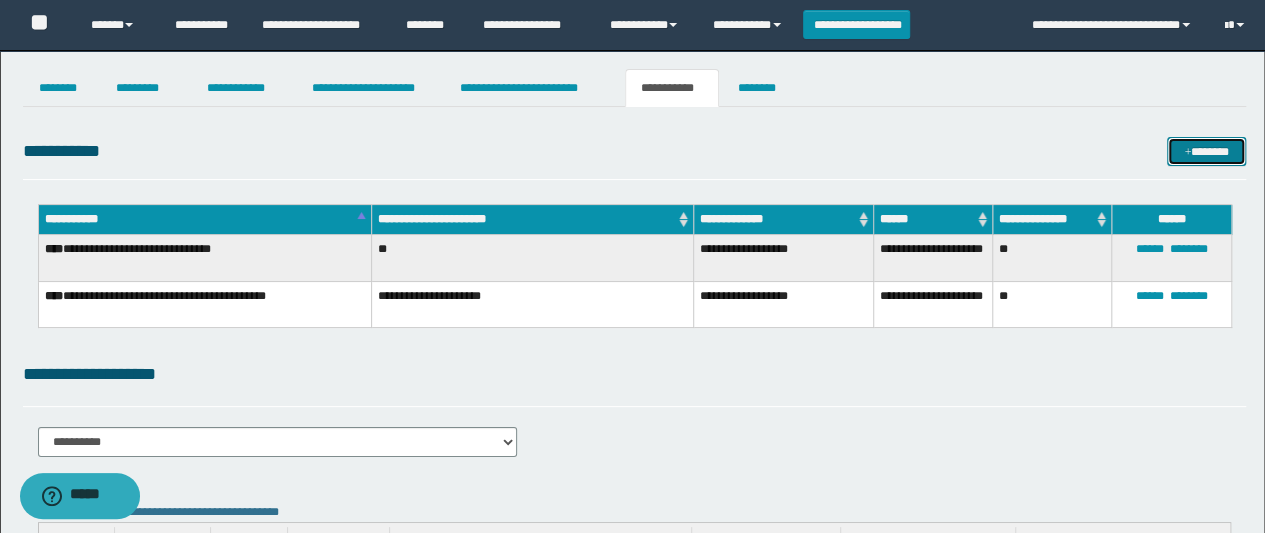 click on "*******" at bounding box center [1206, 151] 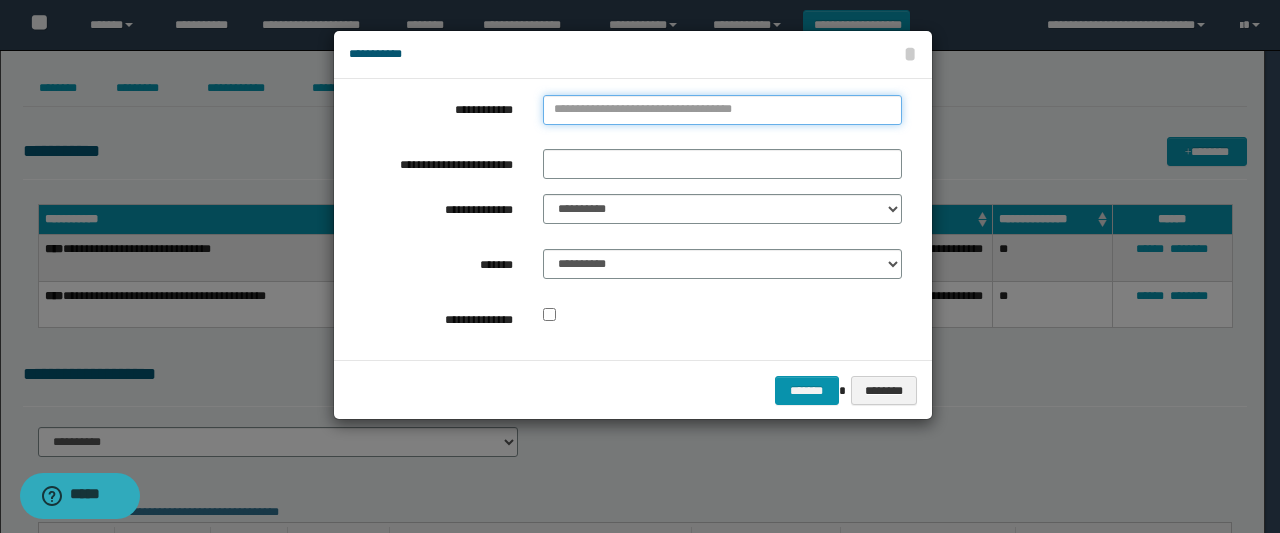 type on "**********" 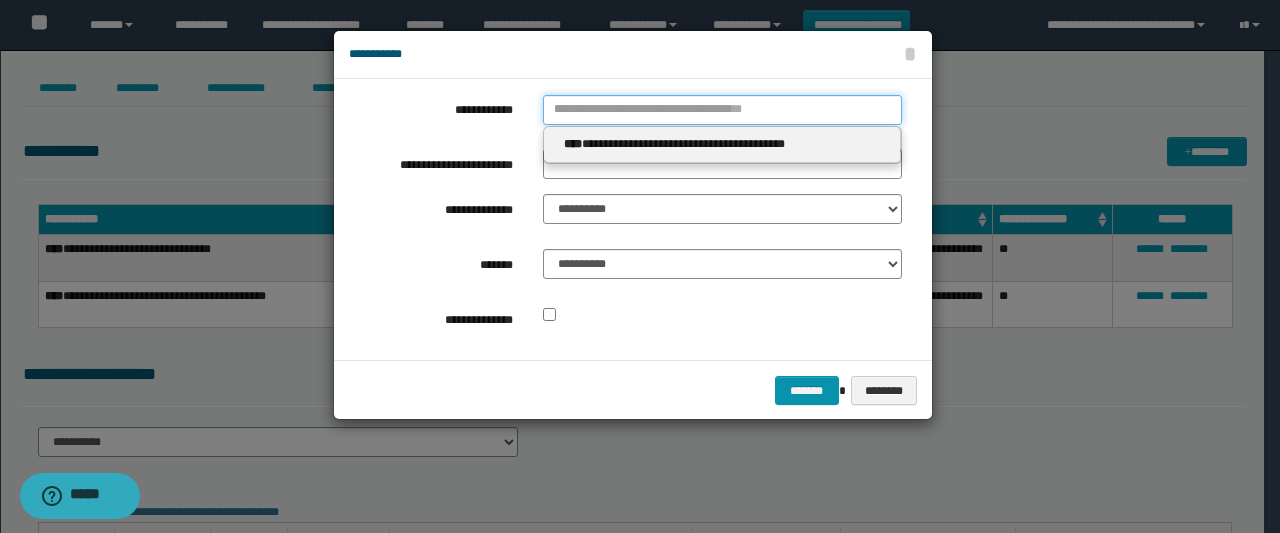 click on "**********" at bounding box center [722, 110] 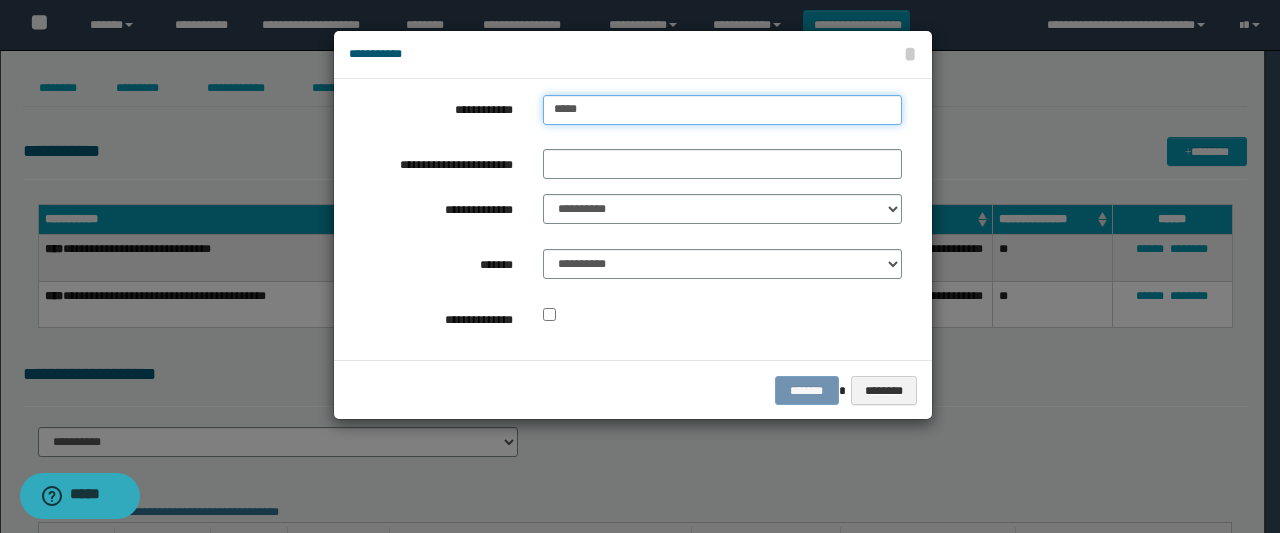 type on "******" 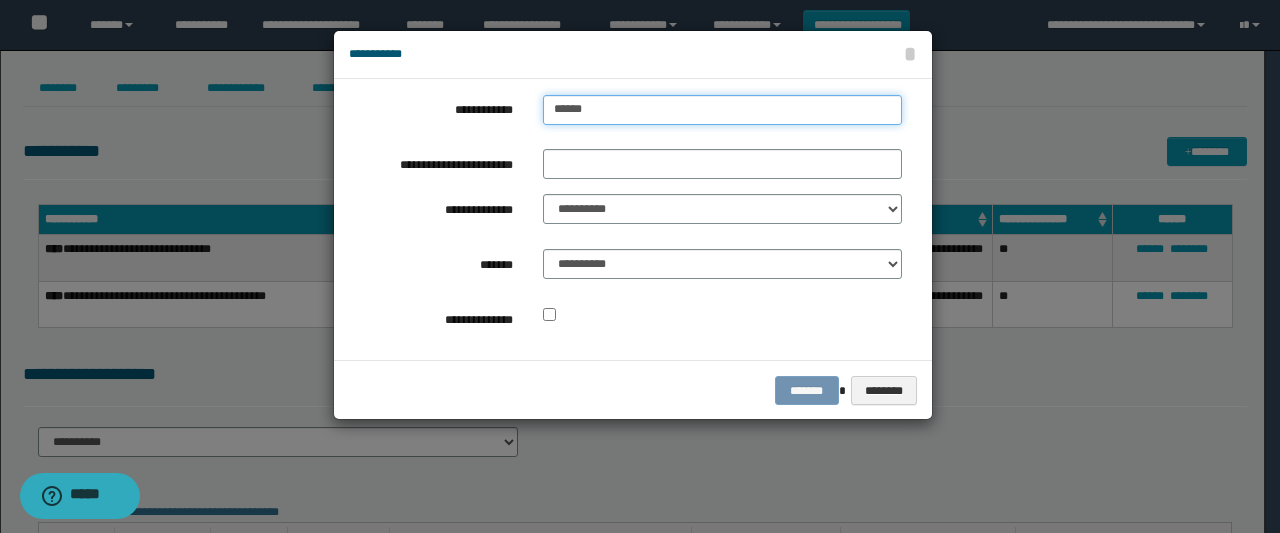 type on "******" 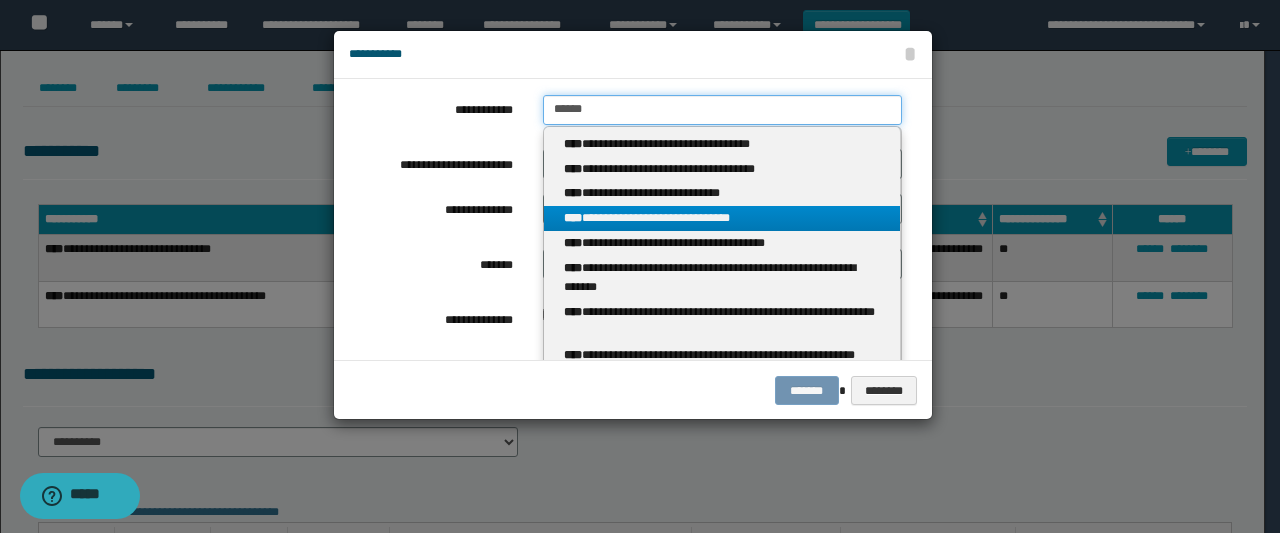 type on "******" 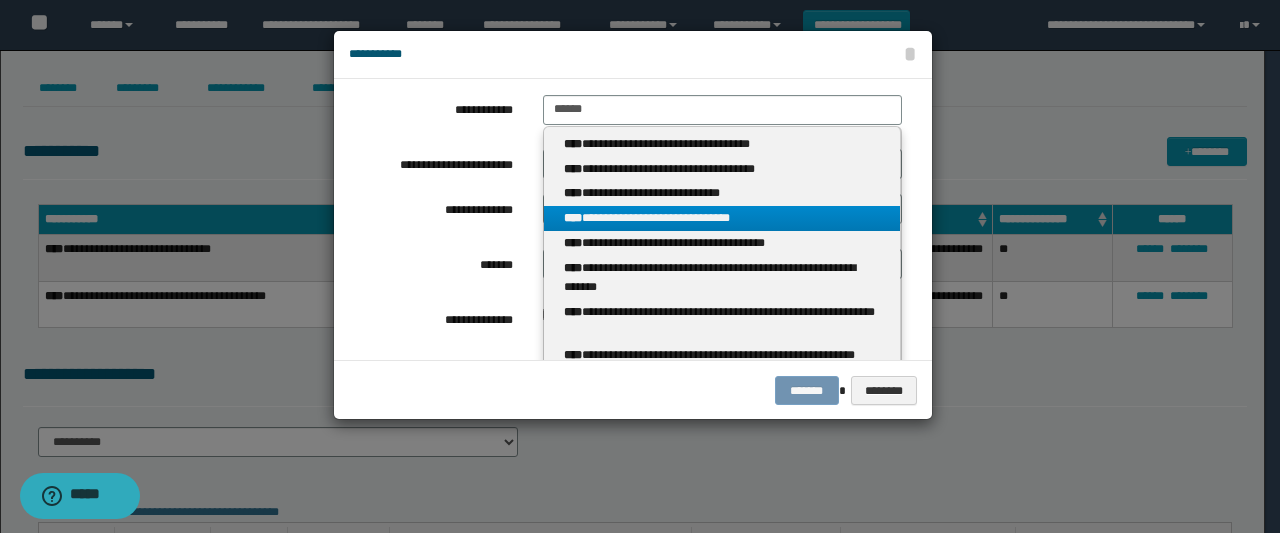 click on "**********" at bounding box center (722, 218) 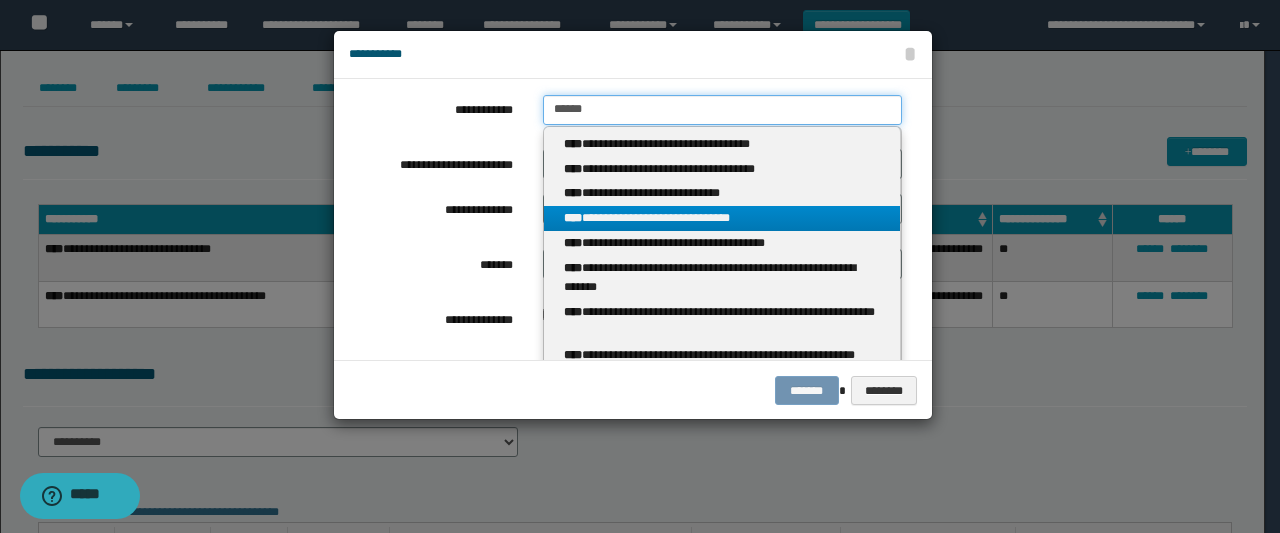 type 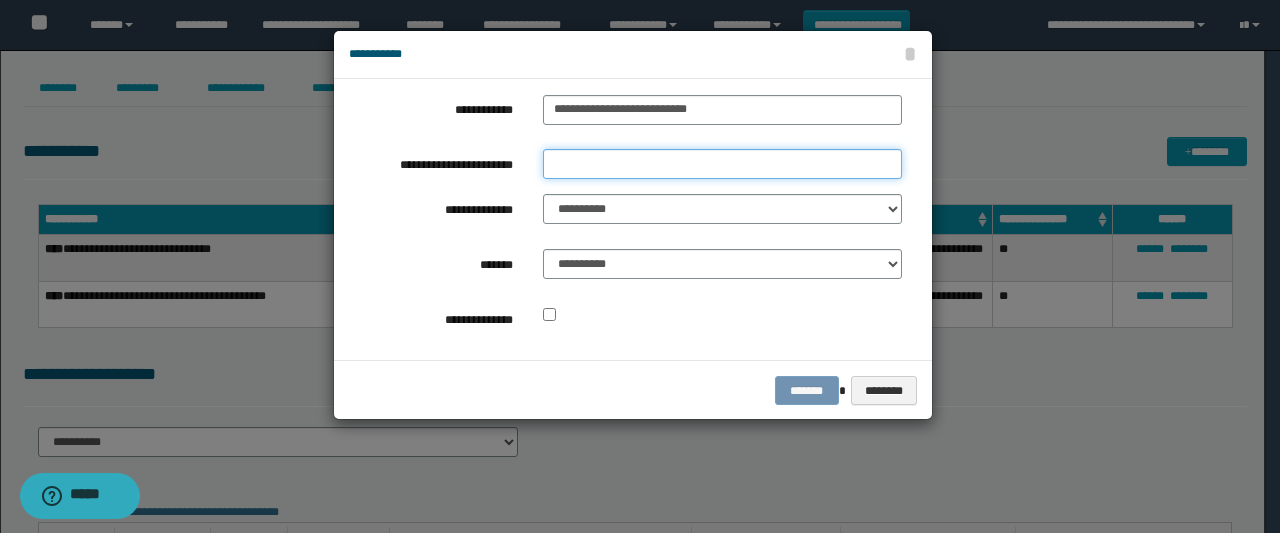 click on "**********" at bounding box center (722, 164) 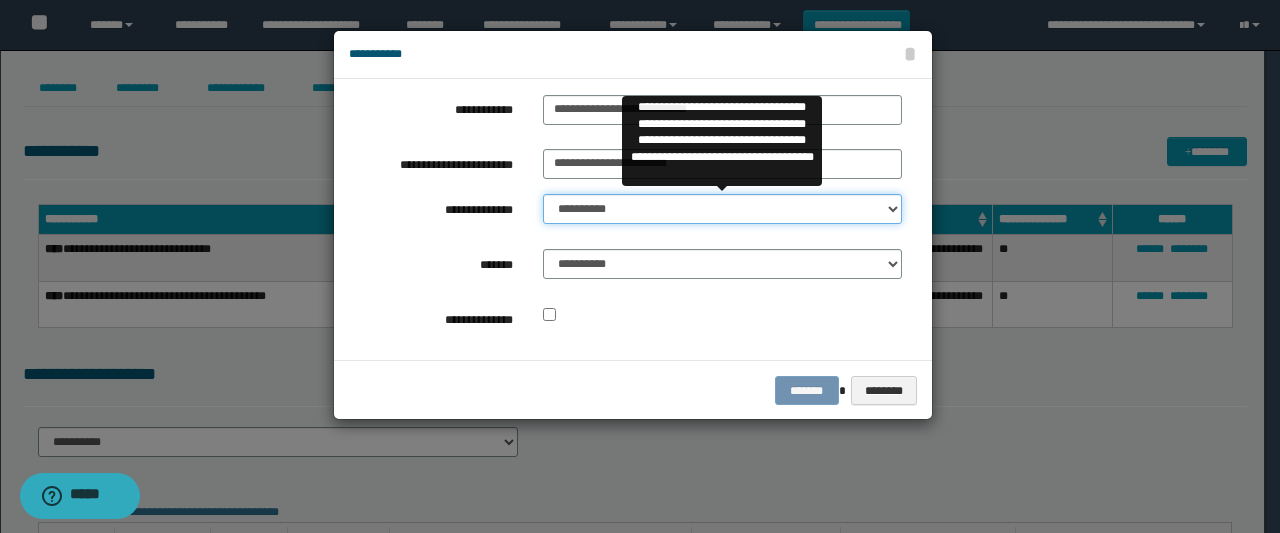 click on "**********" at bounding box center (722, 209) 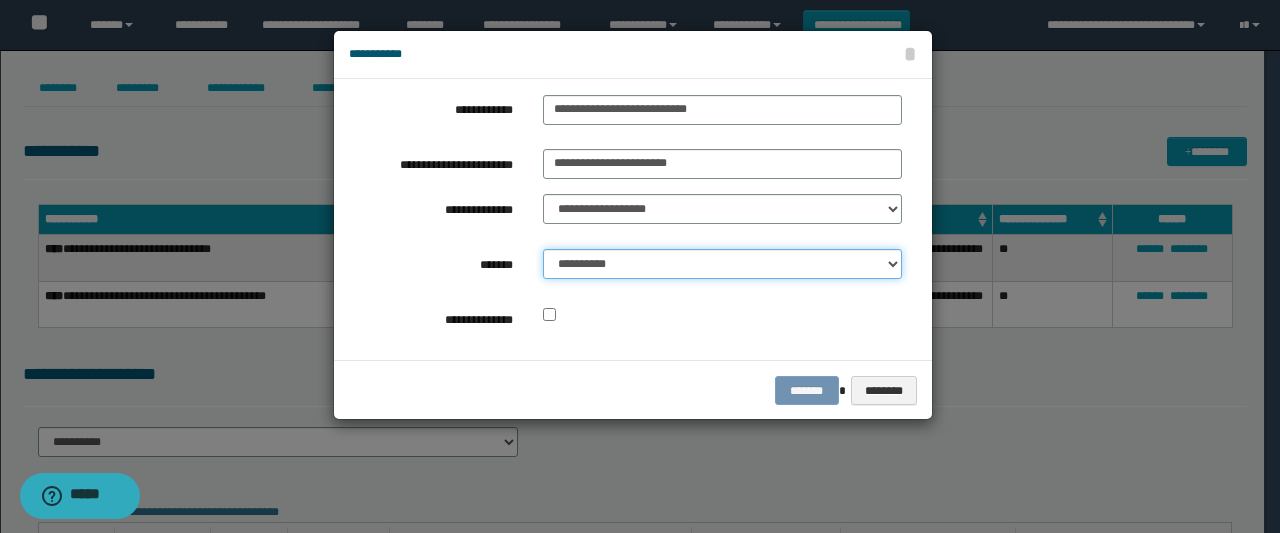 click on "**********" at bounding box center [722, 264] 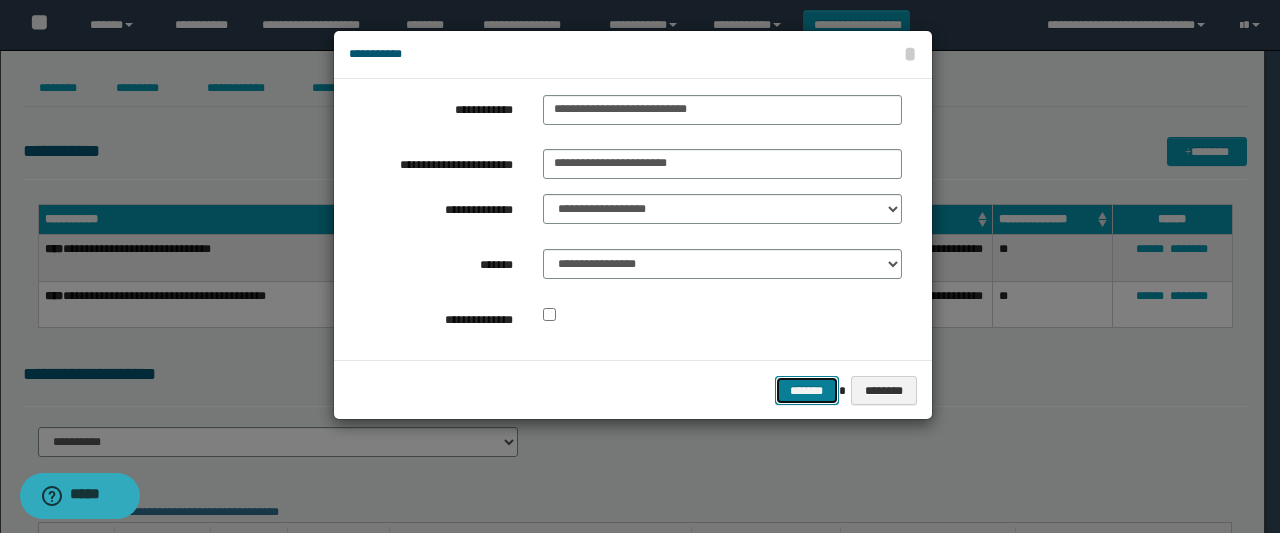 click on "*******" at bounding box center (807, 390) 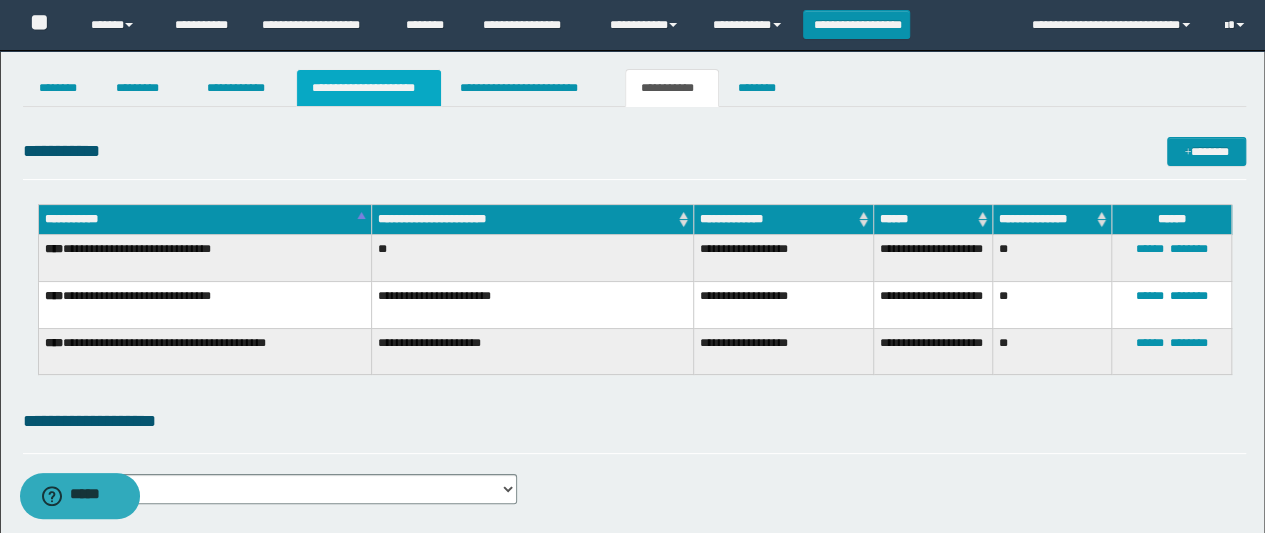click on "**********" at bounding box center (369, 88) 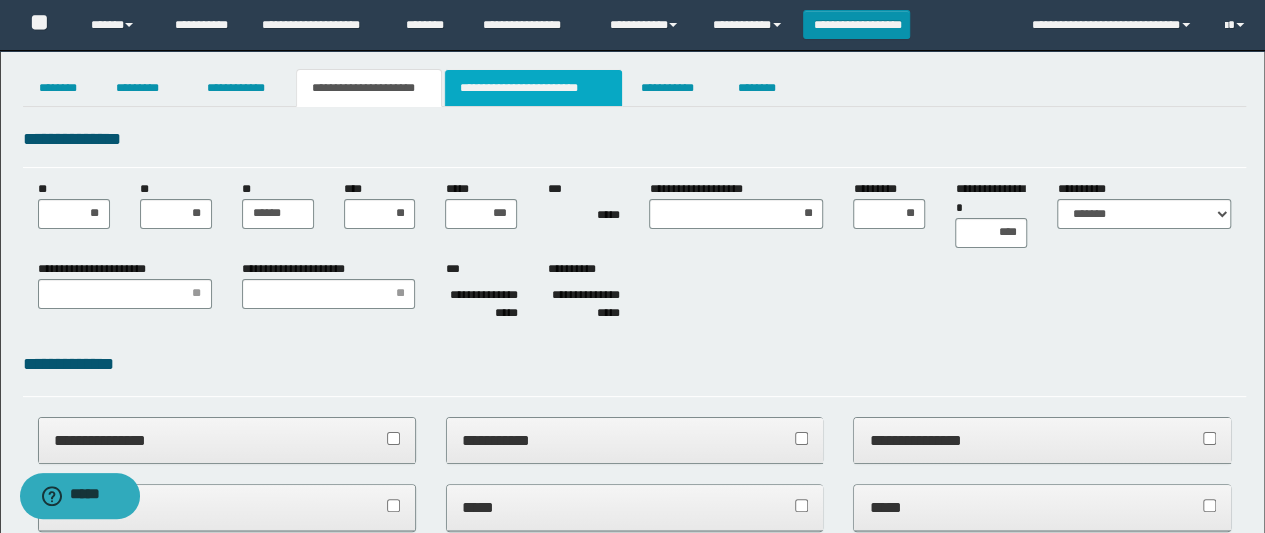 click on "**********" at bounding box center (533, 88) 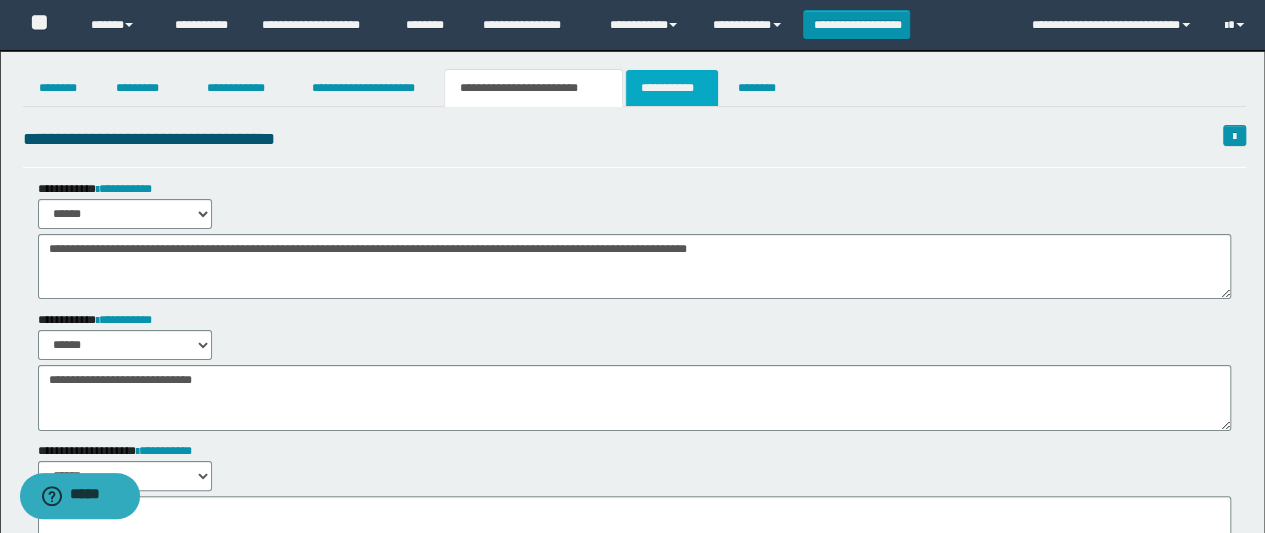click on "**********" at bounding box center [672, 88] 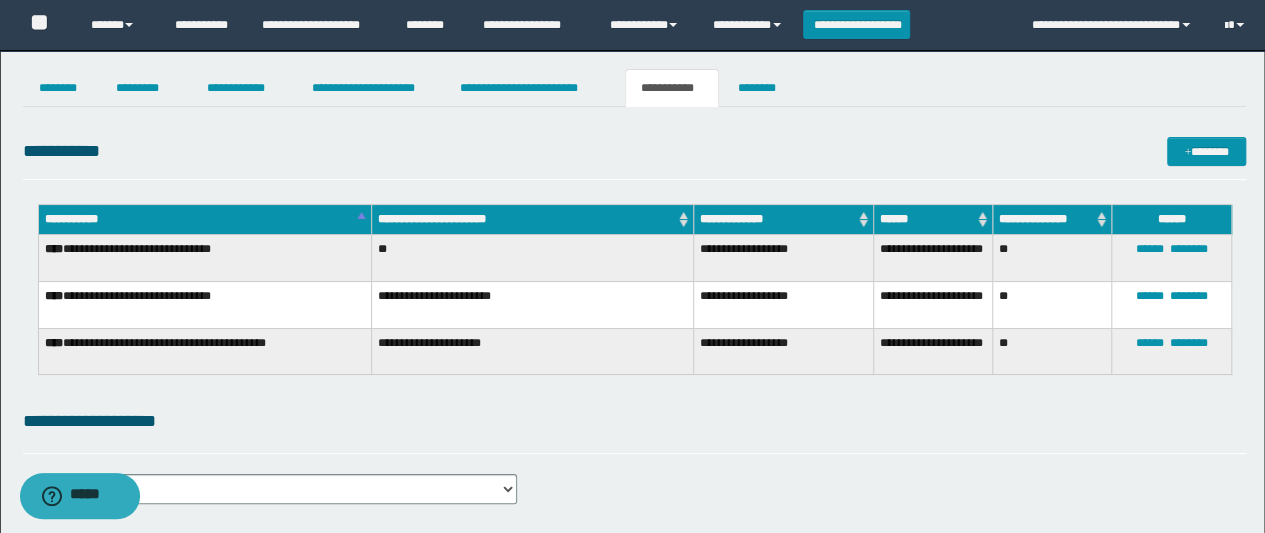 scroll, scrollTop: 200, scrollLeft: 0, axis: vertical 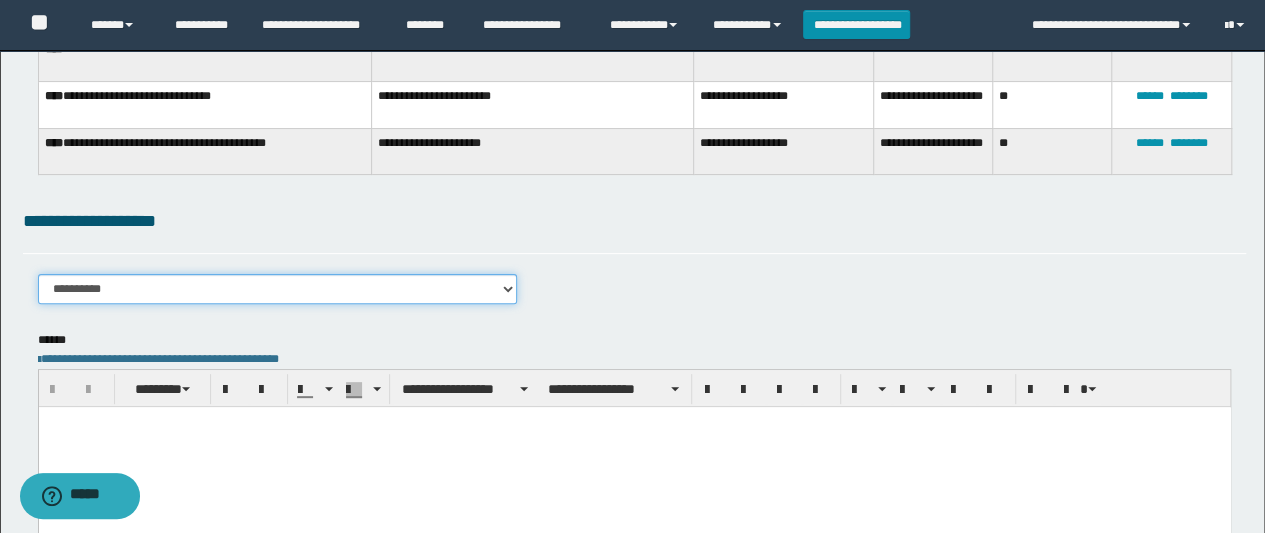 click on "**********" at bounding box center (278, 289) 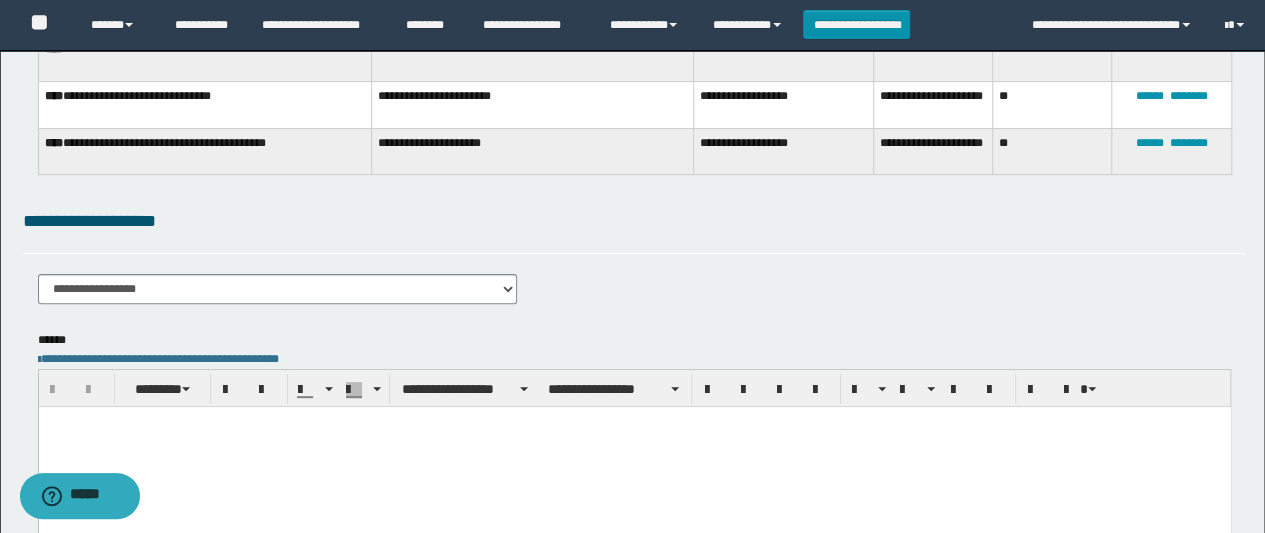click at bounding box center (634, 447) 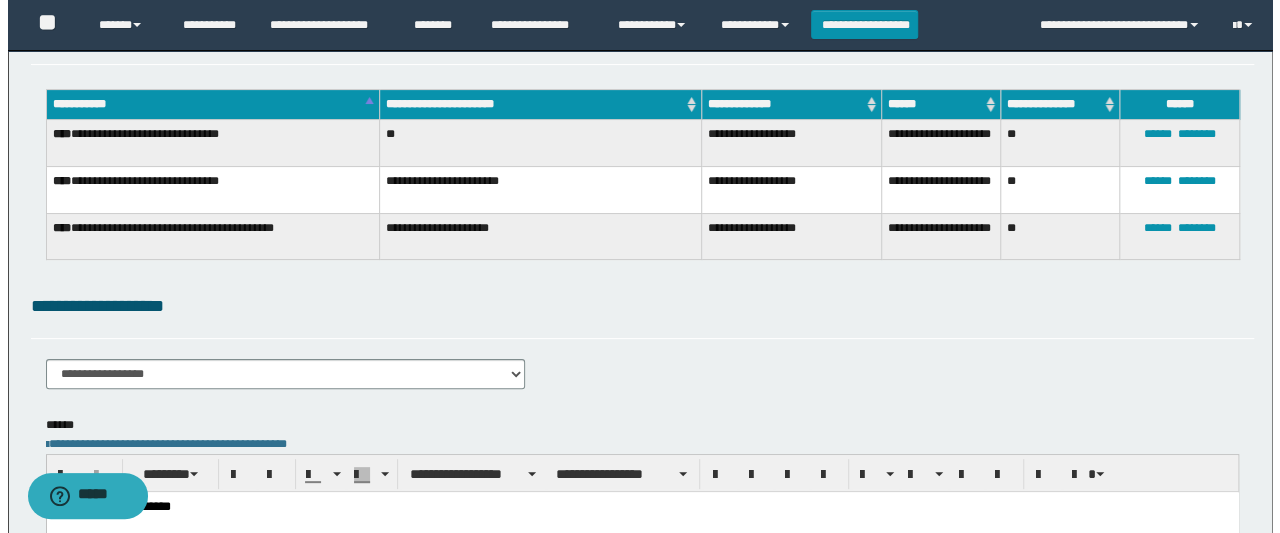scroll, scrollTop: 0, scrollLeft: 0, axis: both 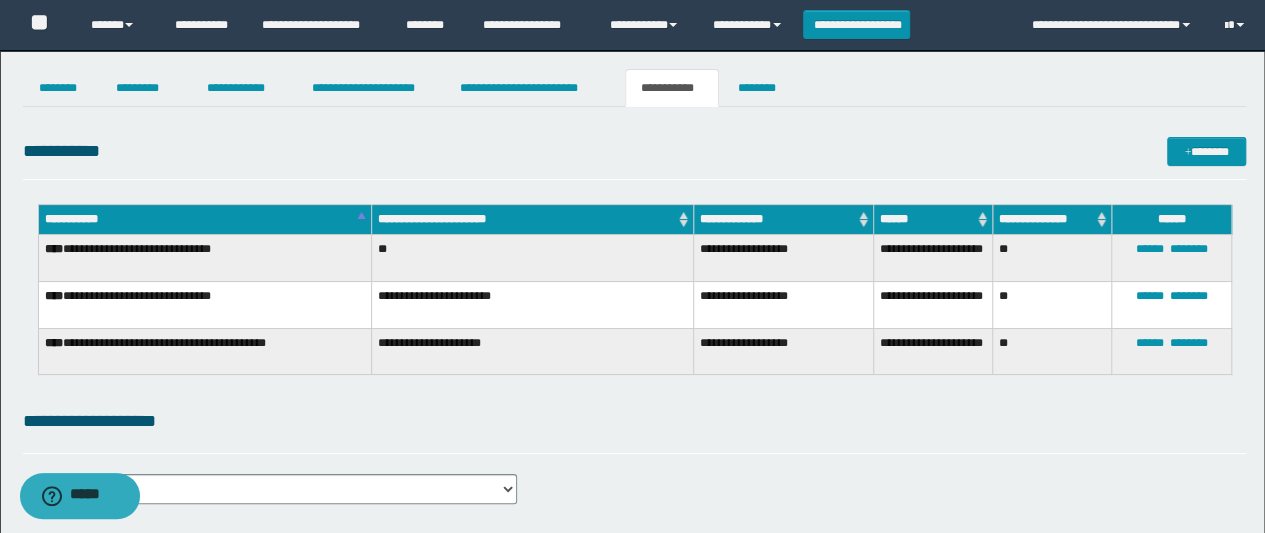 click on "**********" at bounding box center [632, 479] 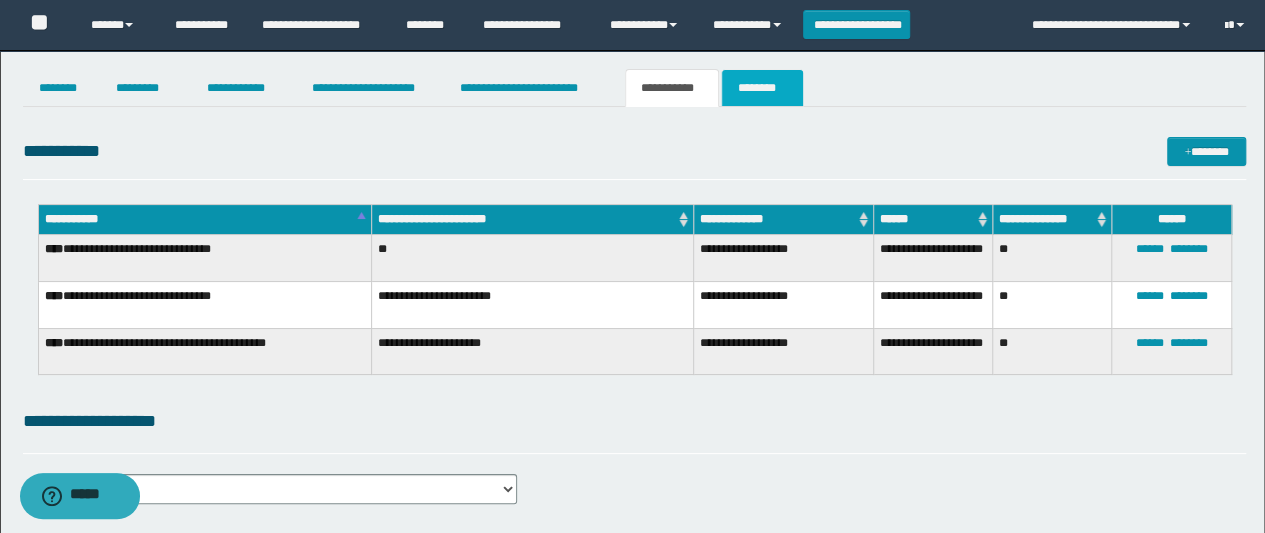 click on "********" at bounding box center [762, 88] 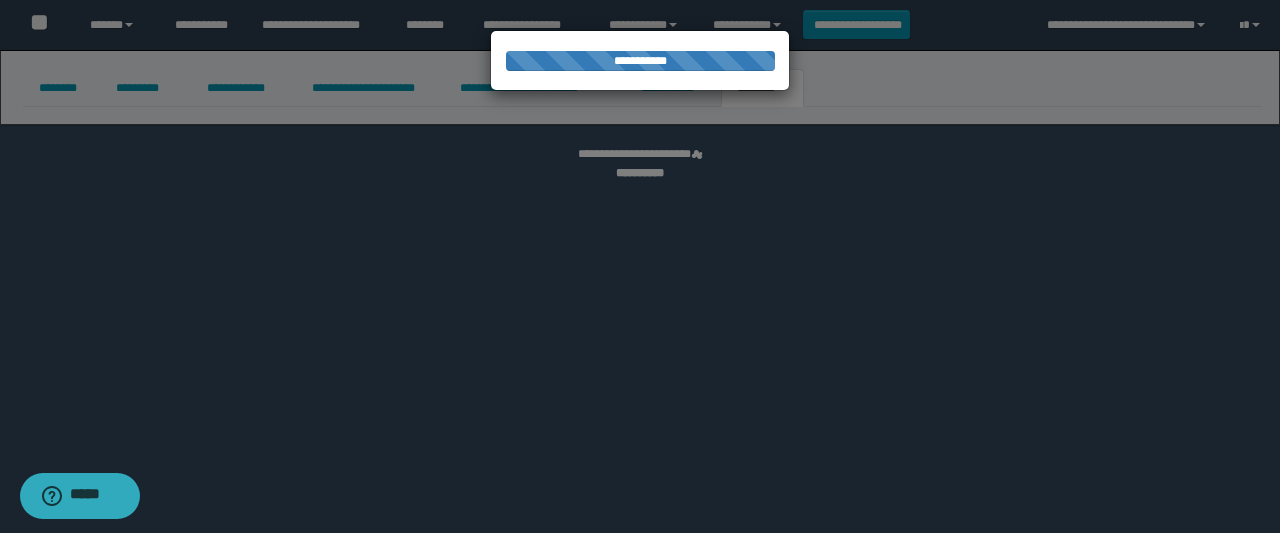 select 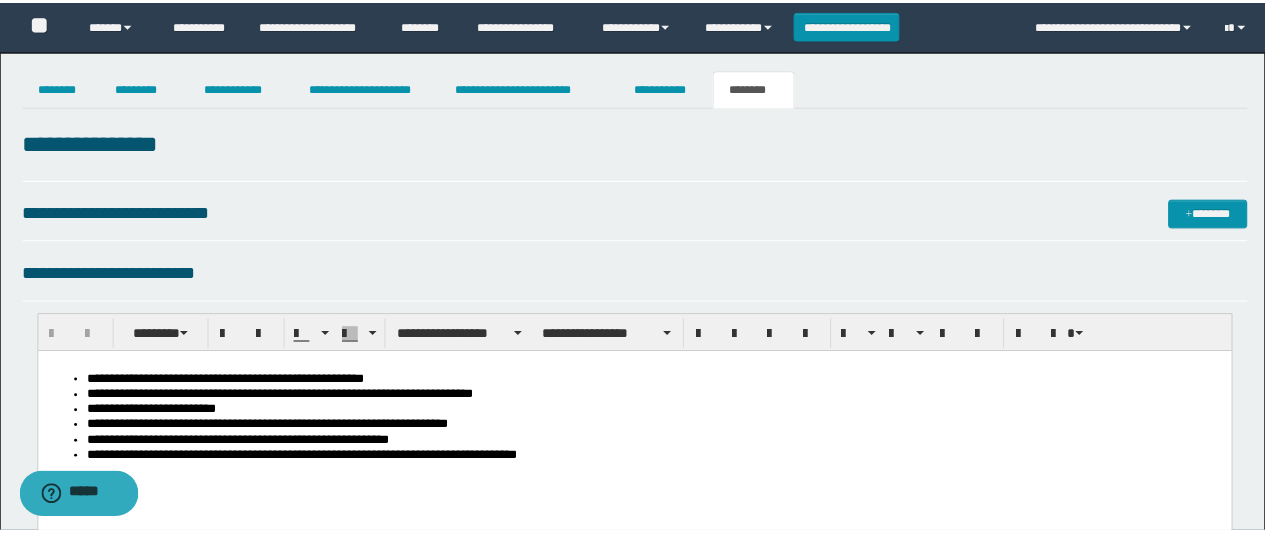 scroll, scrollTop: 0, scrollLeft: 0, axis: both 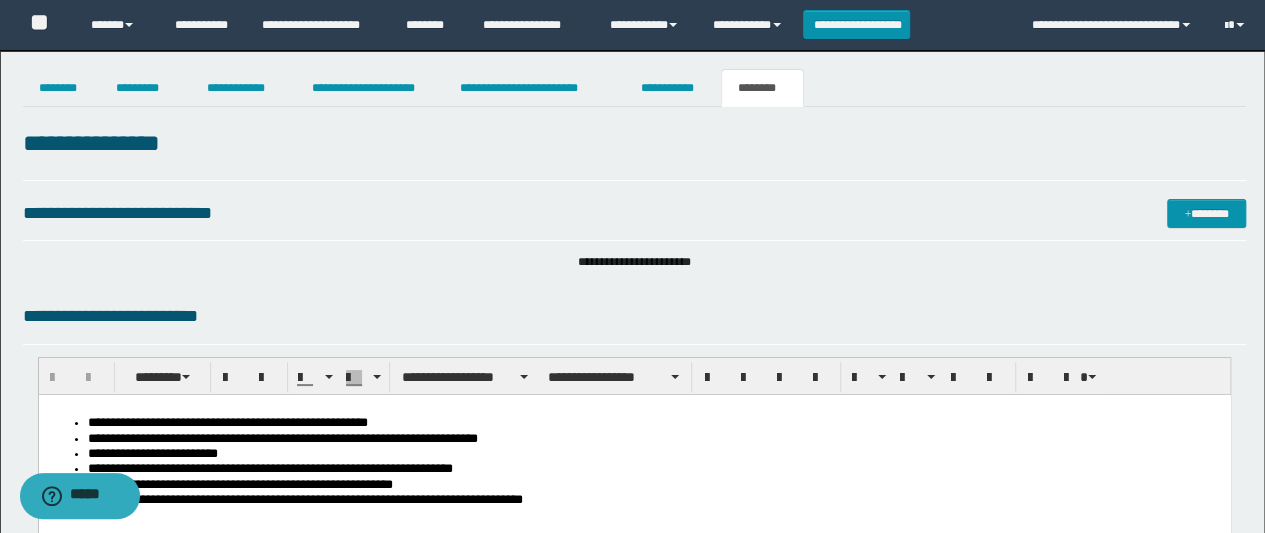 click on "**********" at bounding box center [654, 454] 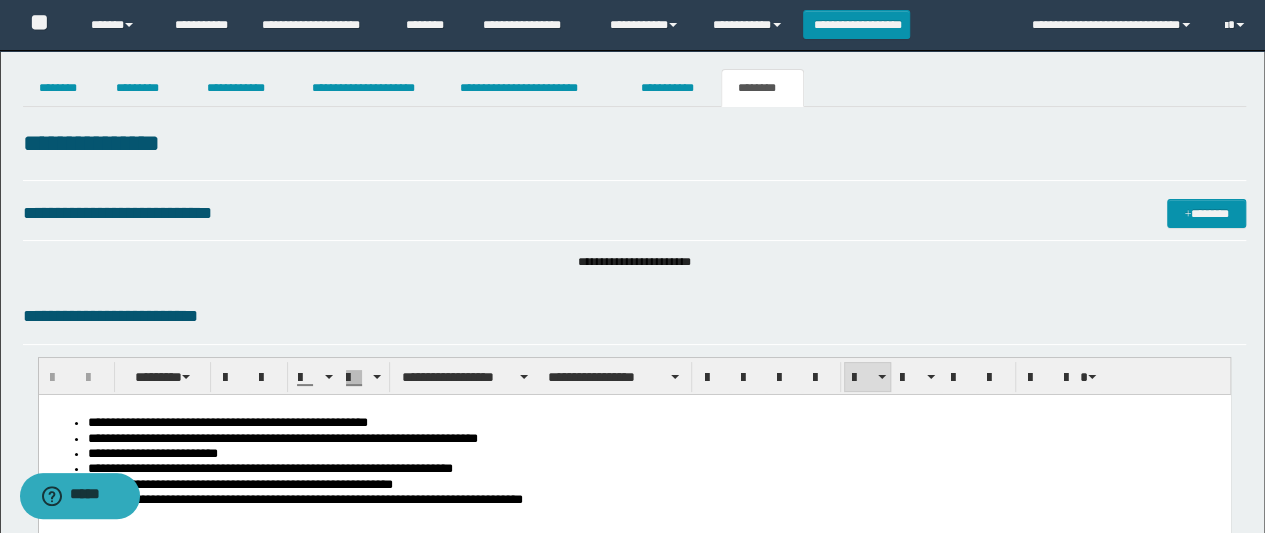 type 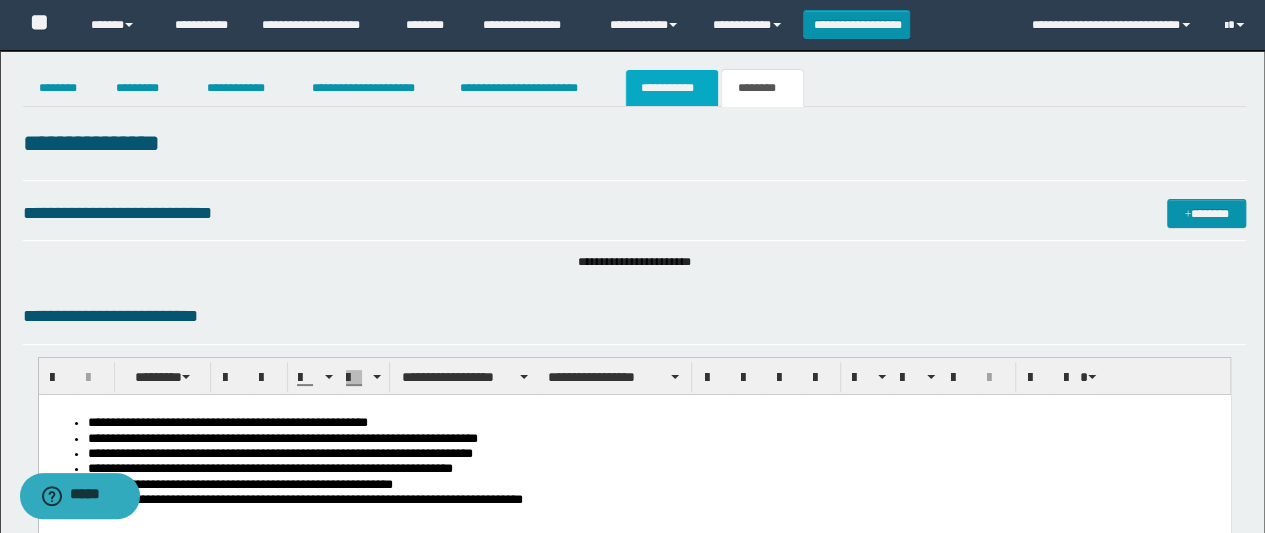 click on "**********" at bounding box center [672, 88] 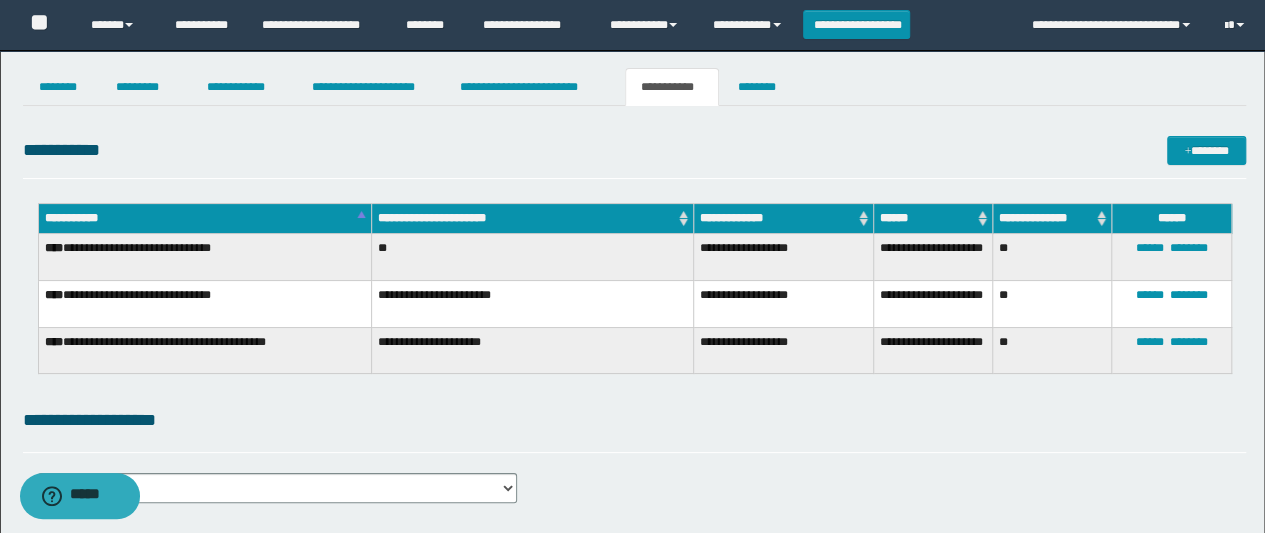 scroll, scrollTop: 0, scrollLeft: 0, axis: both 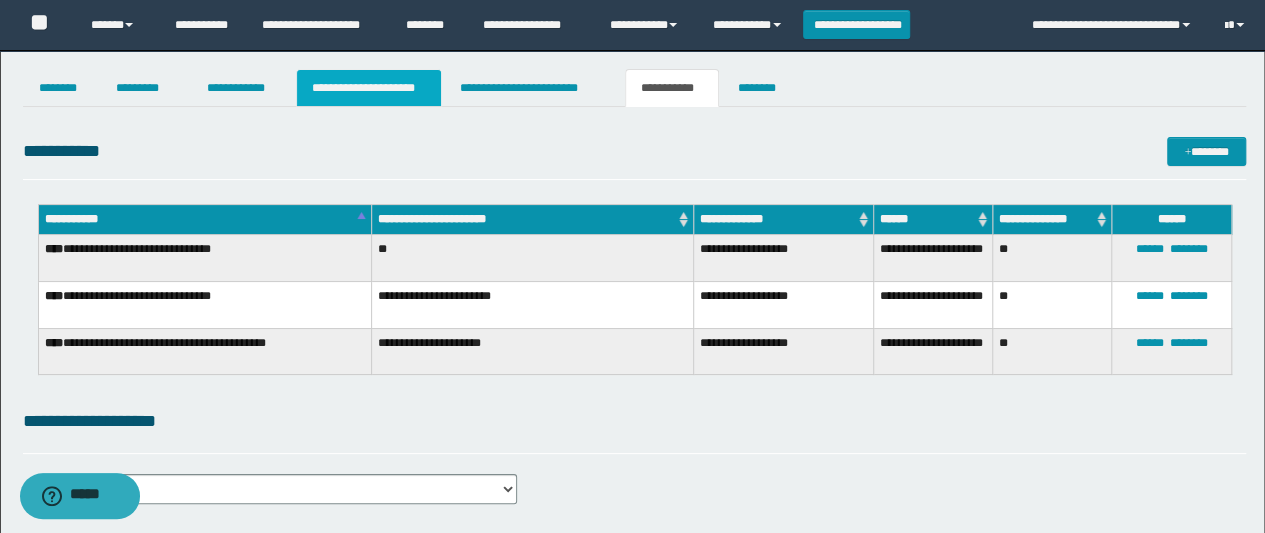 click on "**********" at bounding box center [369, 88] 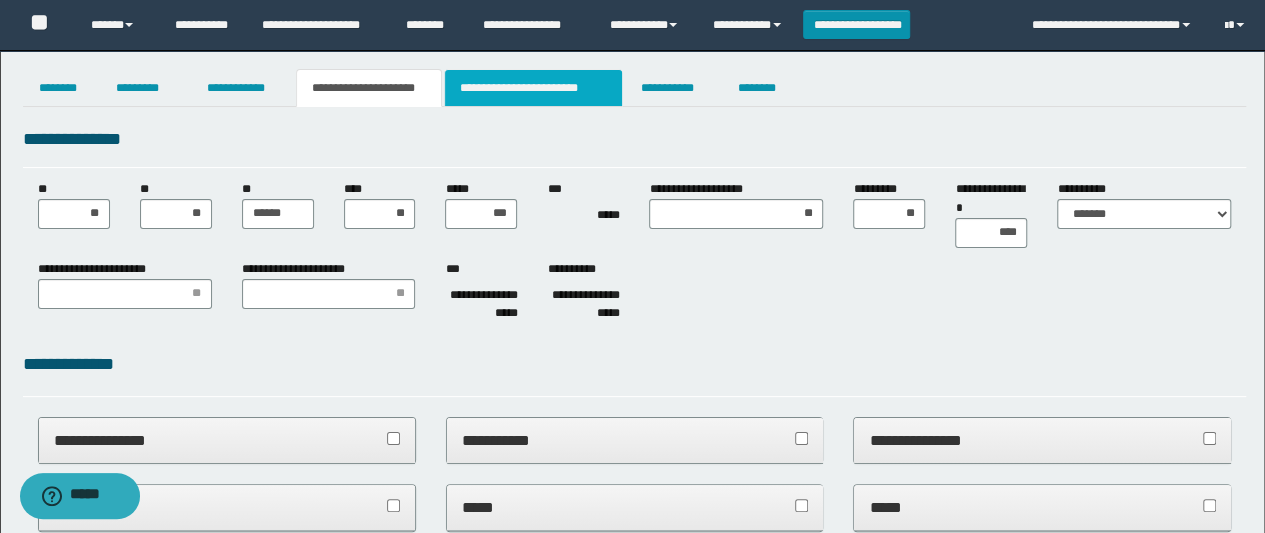 click on "**********" at bounding box center (533, 88) 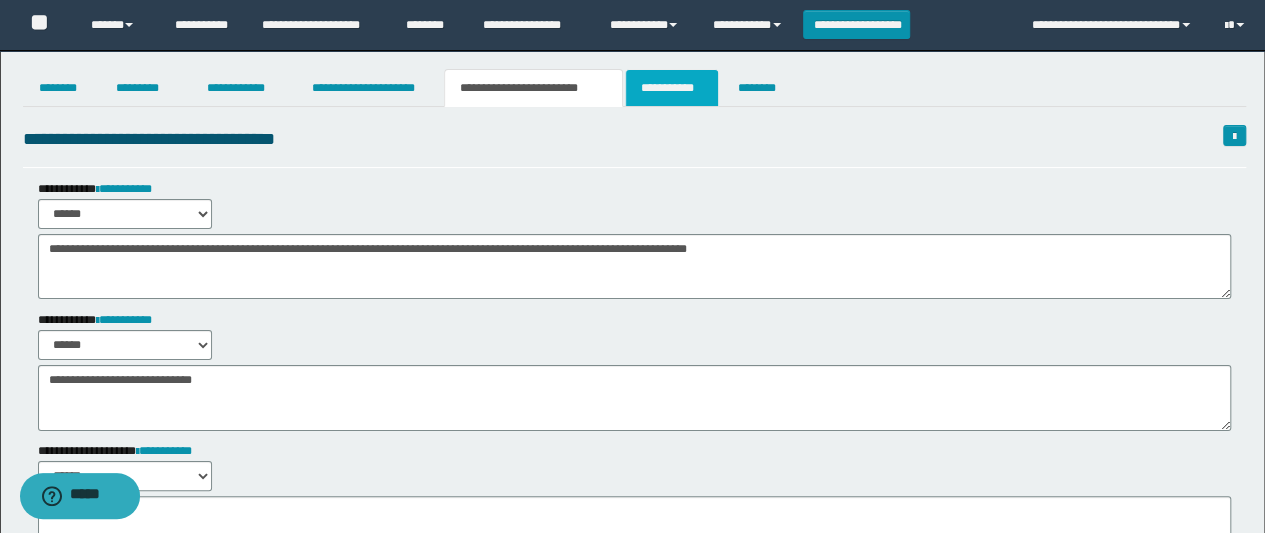 click on "**********" at bounding box center (672, 88) 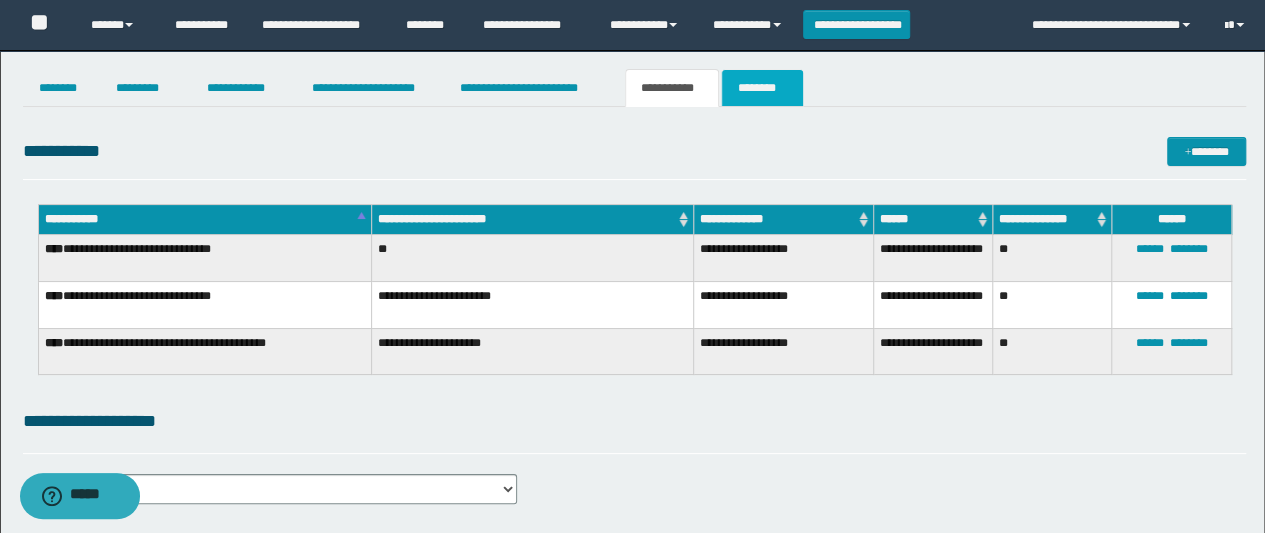click on "********" at bounding box center [762, 88] 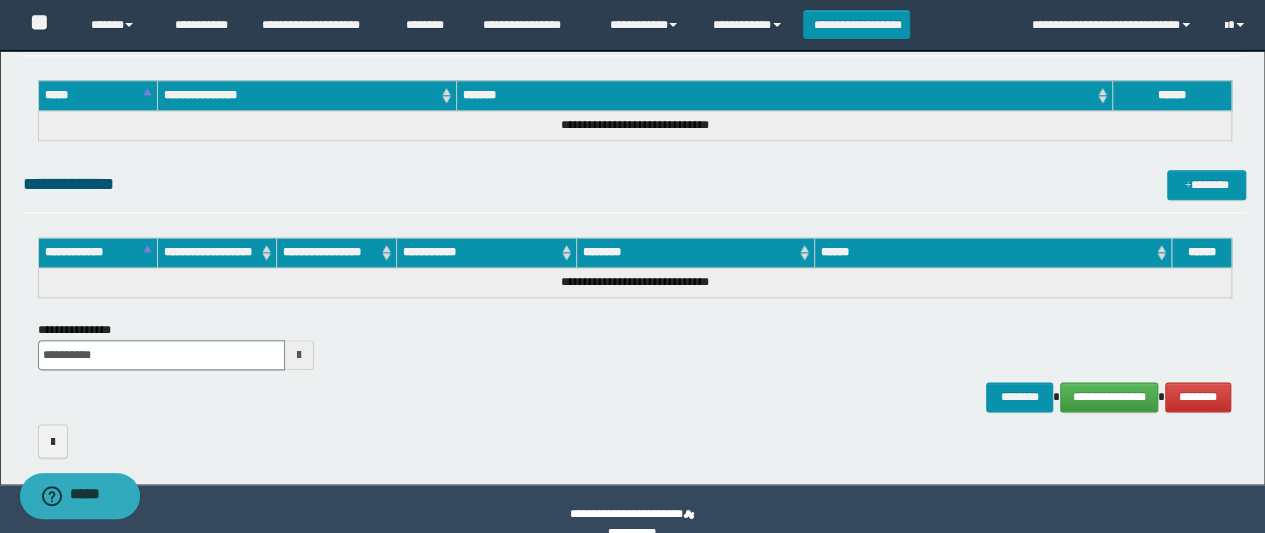 scroll, scrollTop: 1082, scrollLeft: 0, axis: vertical 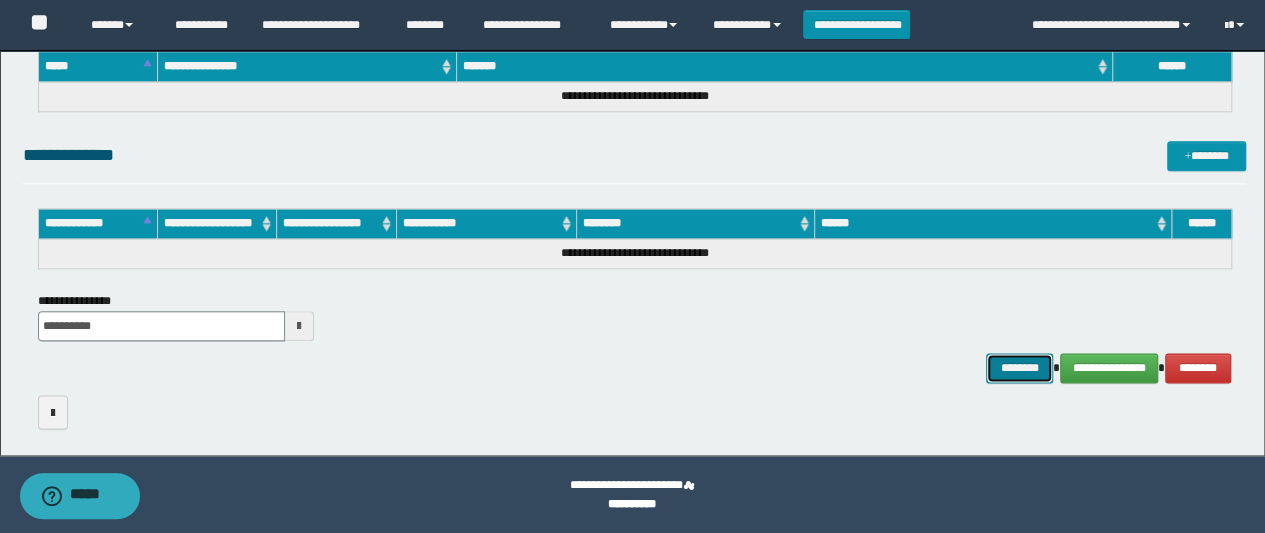 click on "********" at bounding box center (1019, 367) 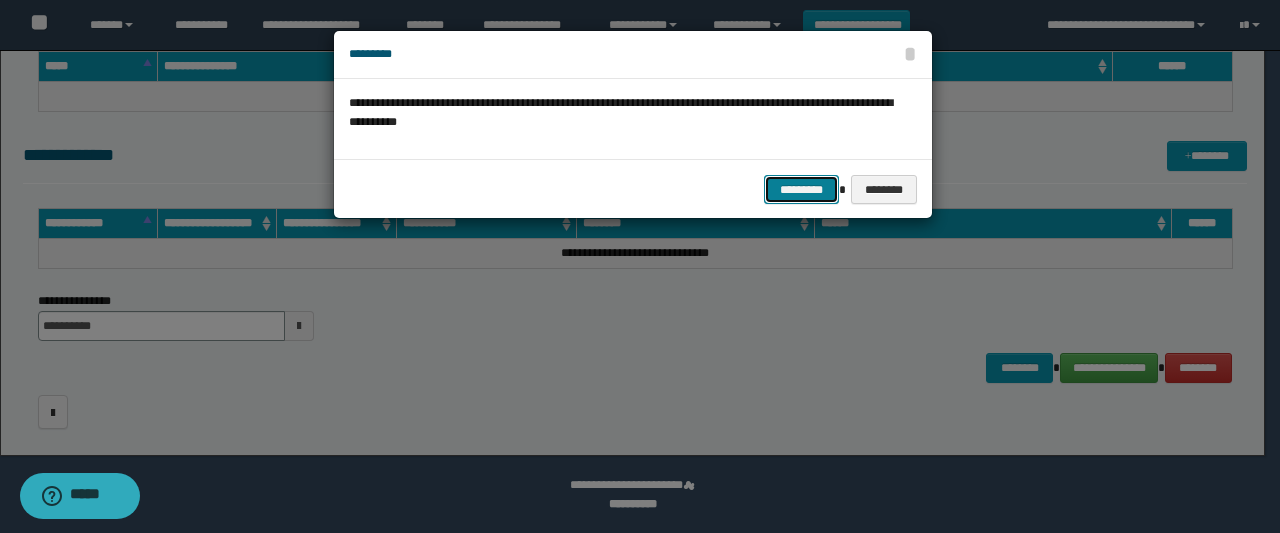 click on "*********" at bounding box center (801, 189) 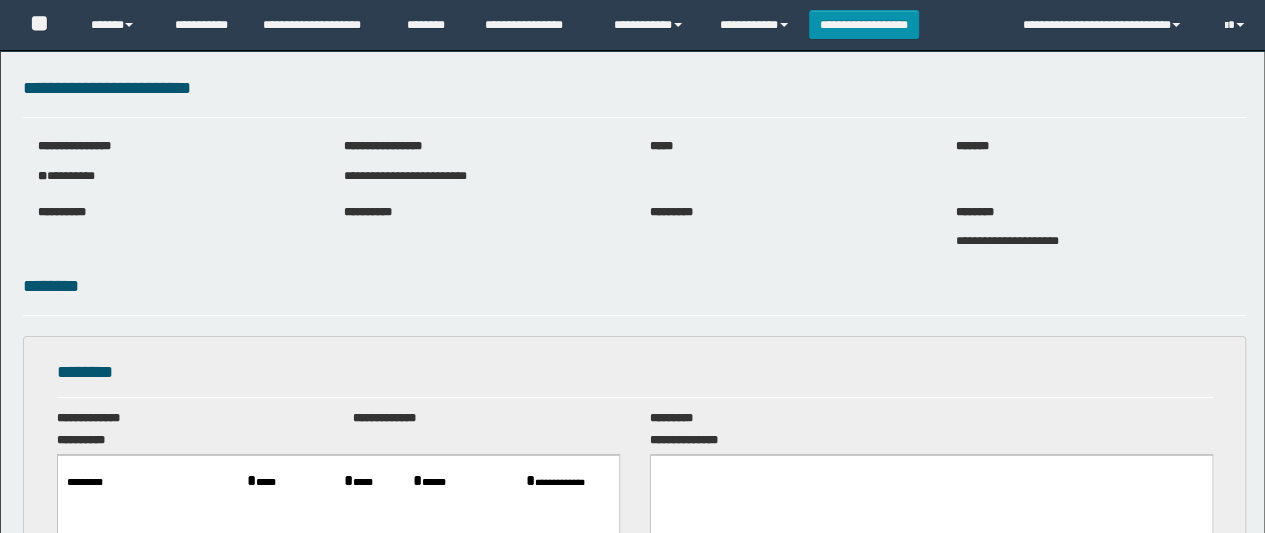 scroll, scrollTop: 0, scrollLeft: 0, axis: both 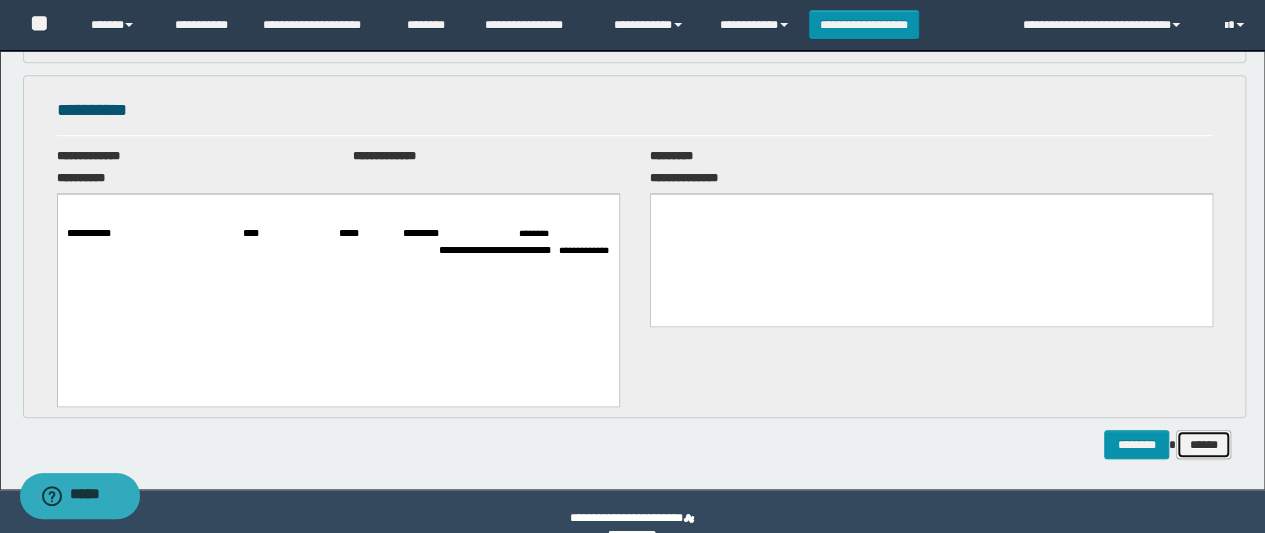 click on "******" at bounding box center [1203, 444] 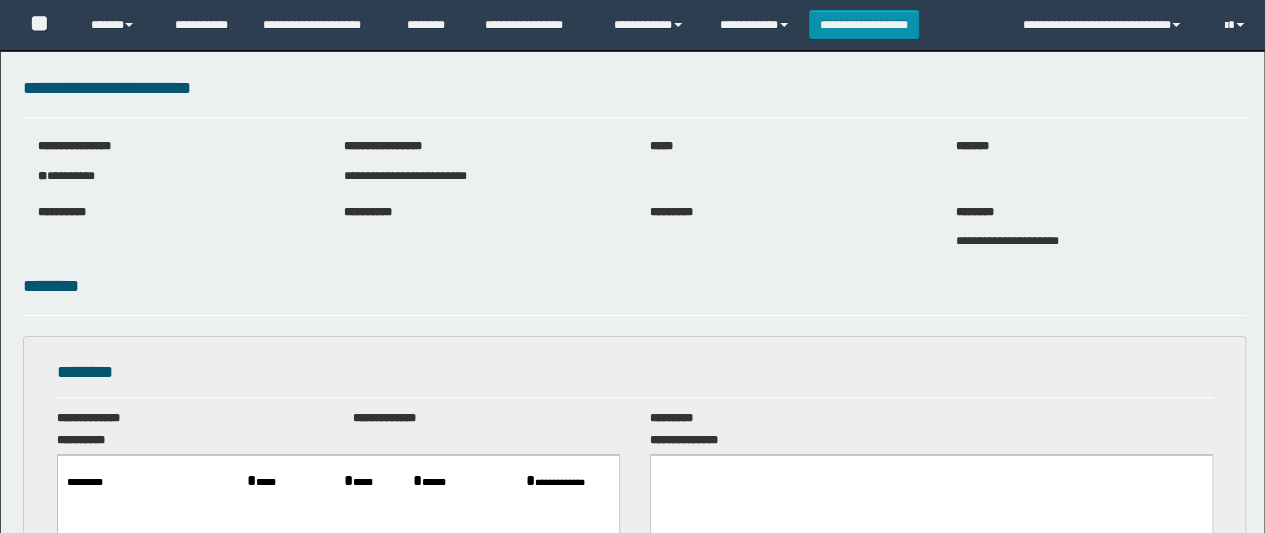 scroll, scrollTop: 0, scrollLeft: 0, axis: both 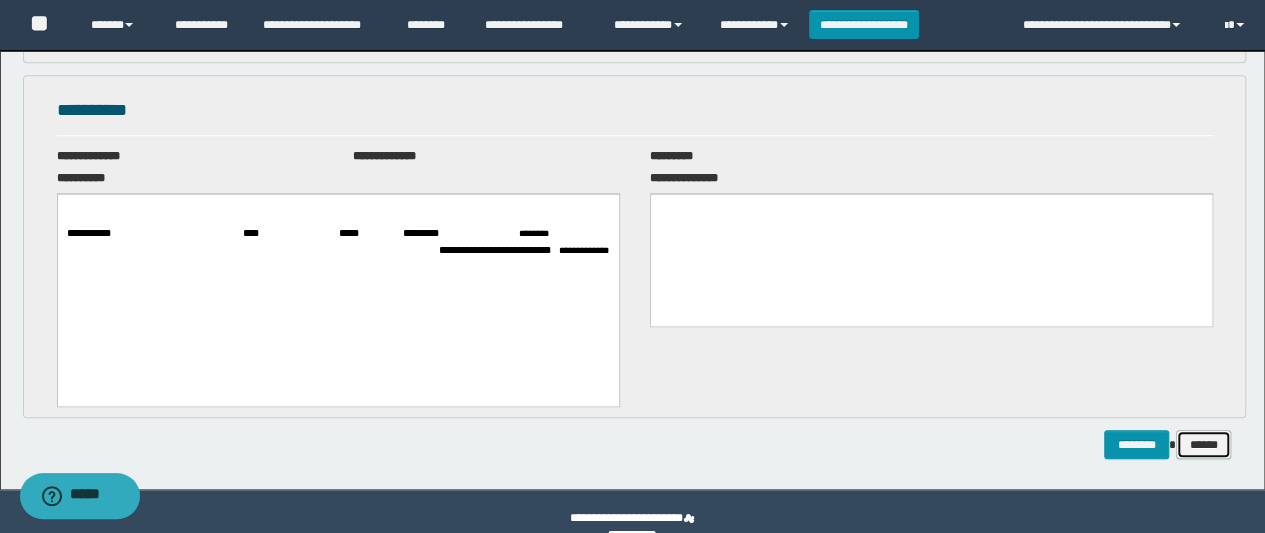 click on "******" at bounding box center [1203, 444] 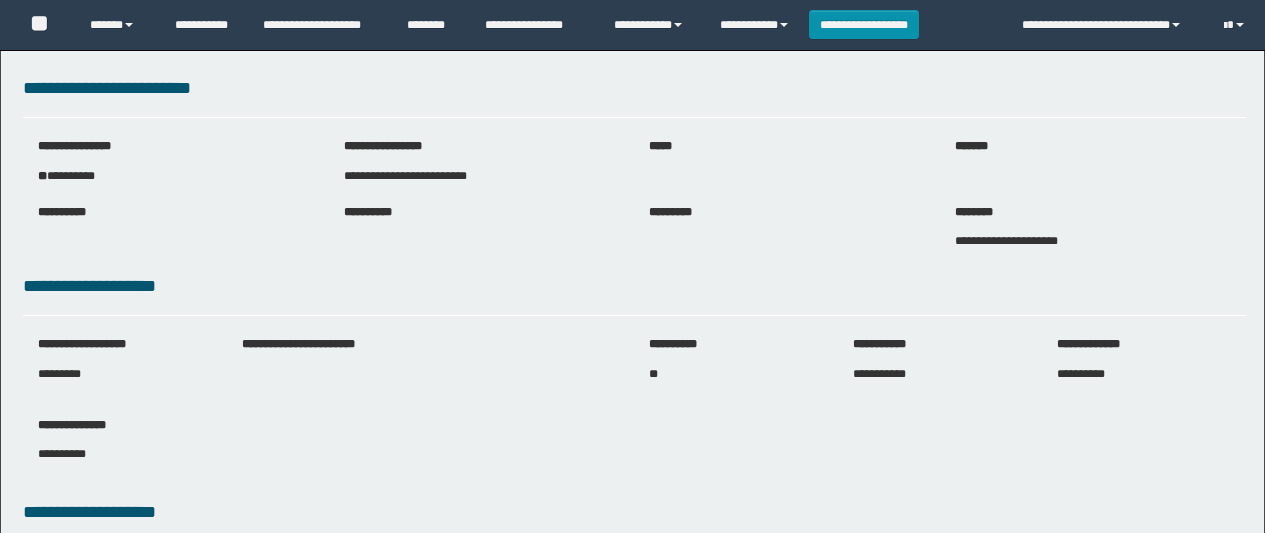 scroll, scrollTop: 0, scrollLeft: 0, axis: both 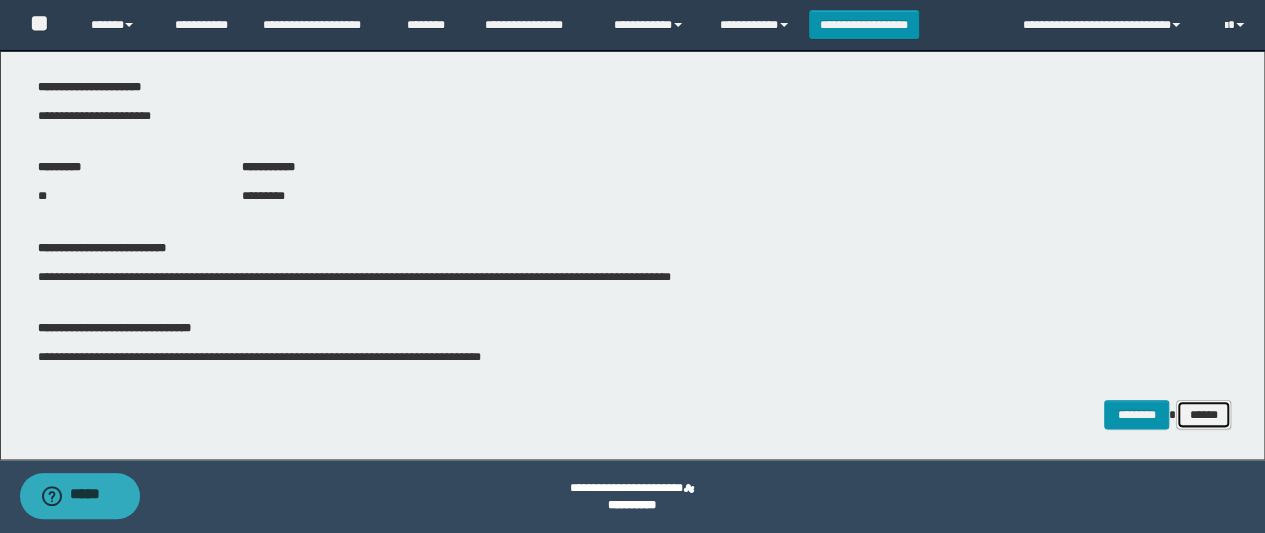 click on "******" at bounding box center [1203, 414] 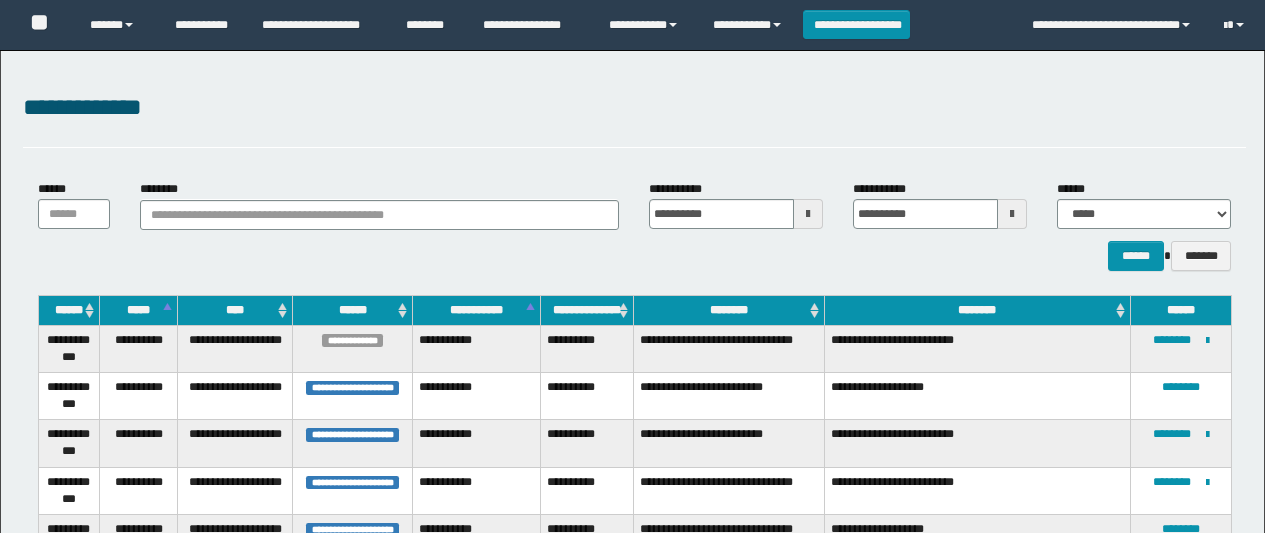 scroll, scrollTop: 1026, scrollLeft: 0, axis: vertical 